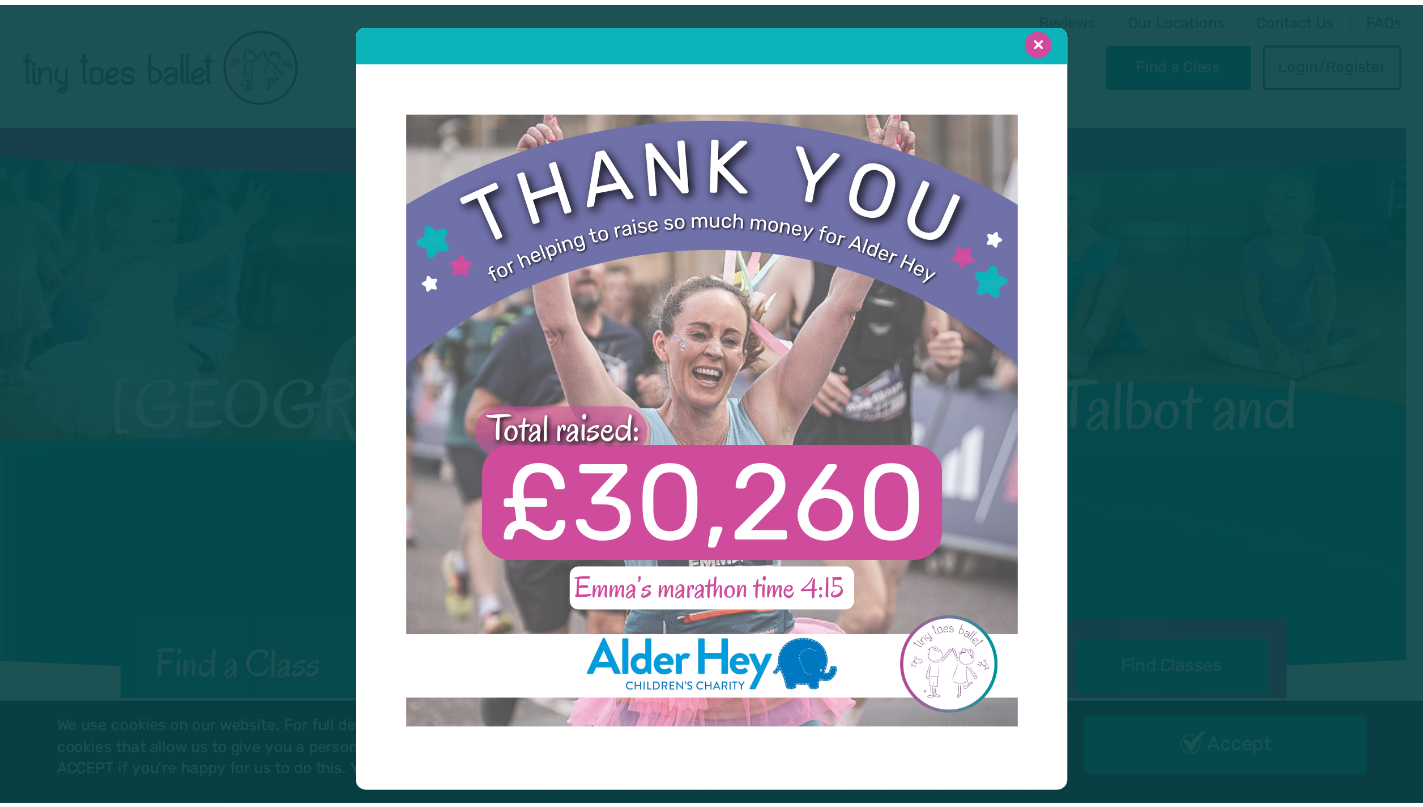 scroll, scrollTop: 0, scrollLeft: 0, axis: both 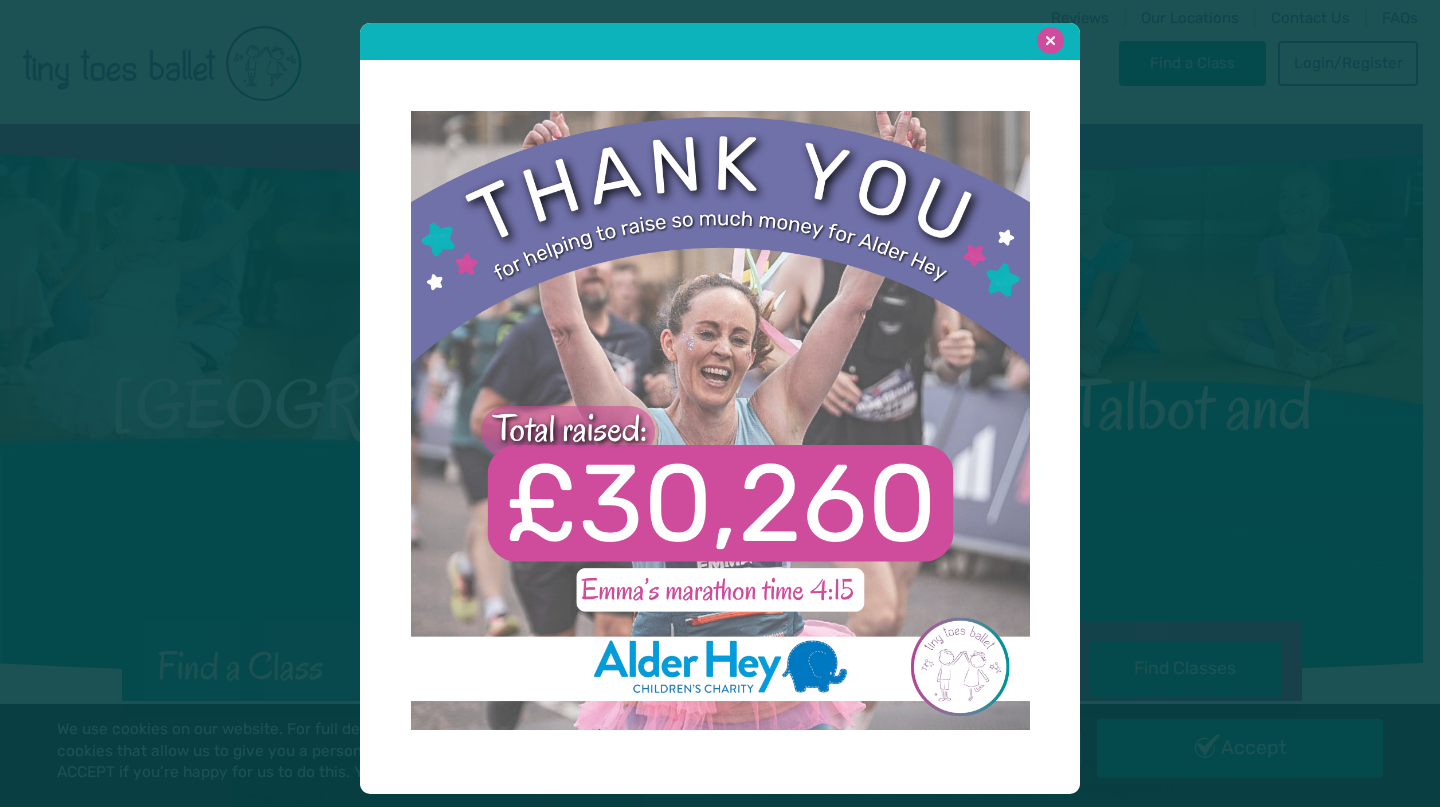 click at bounding box center [1050, 40] 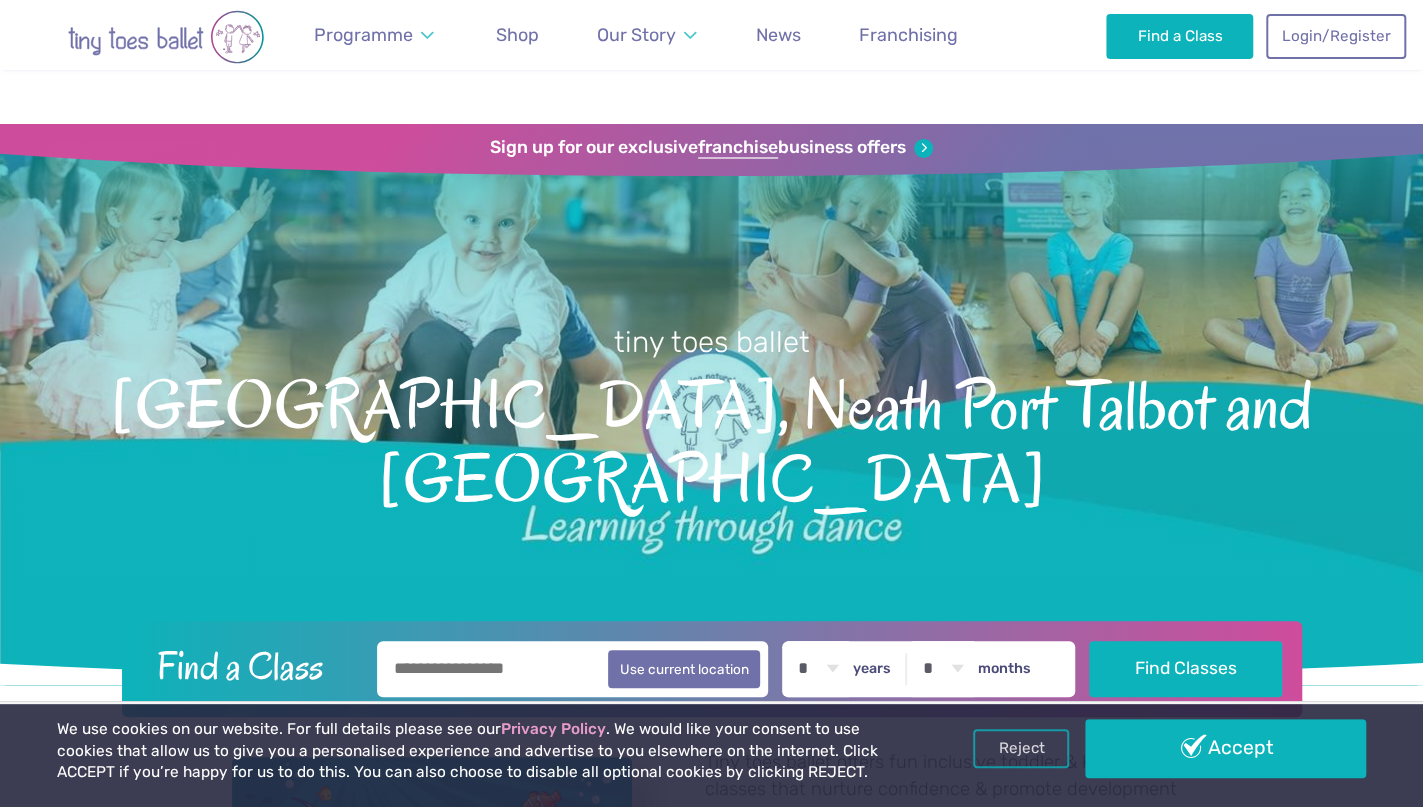 scroll, scrollTop: 346, scrollLeft: 0, axis: vertical 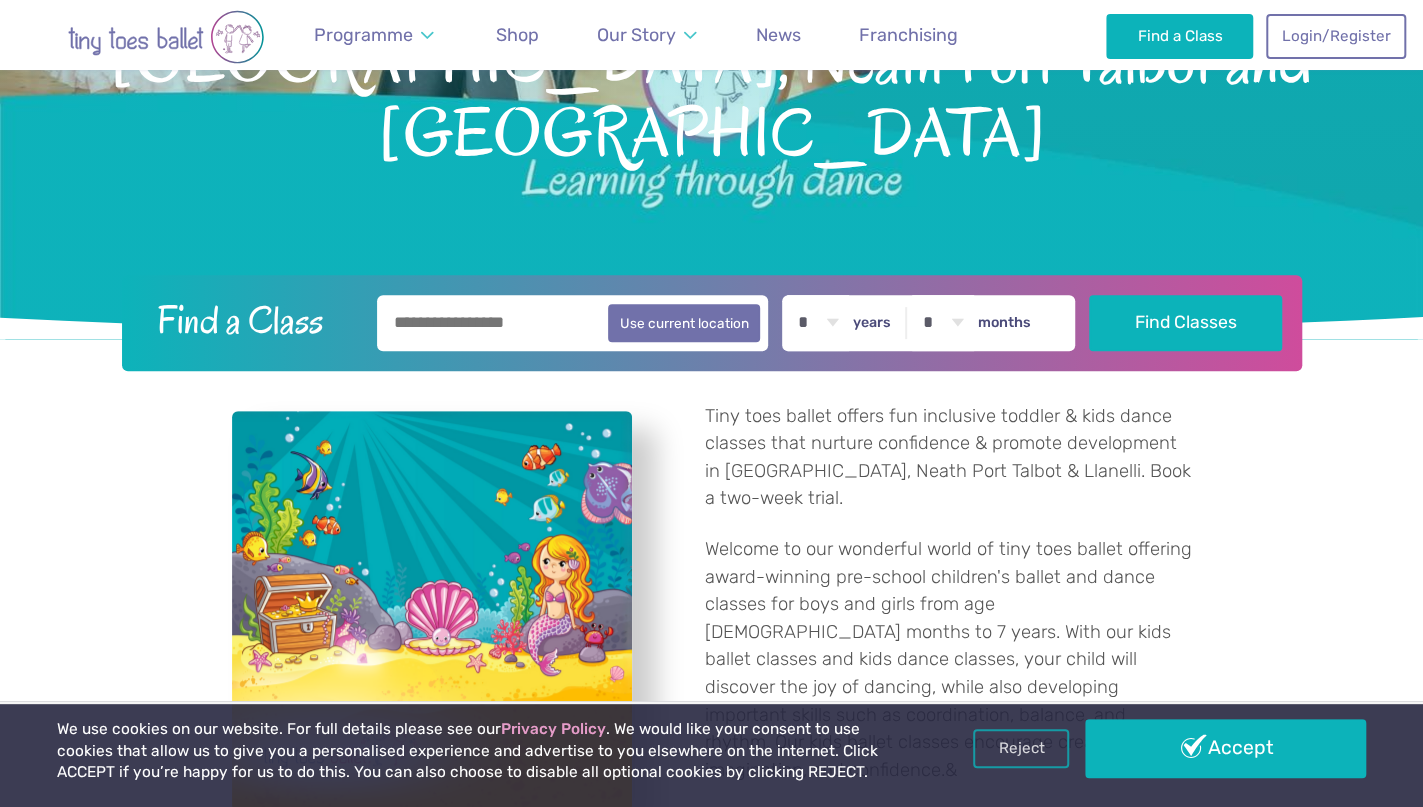 click at bounding box center (573, 323) 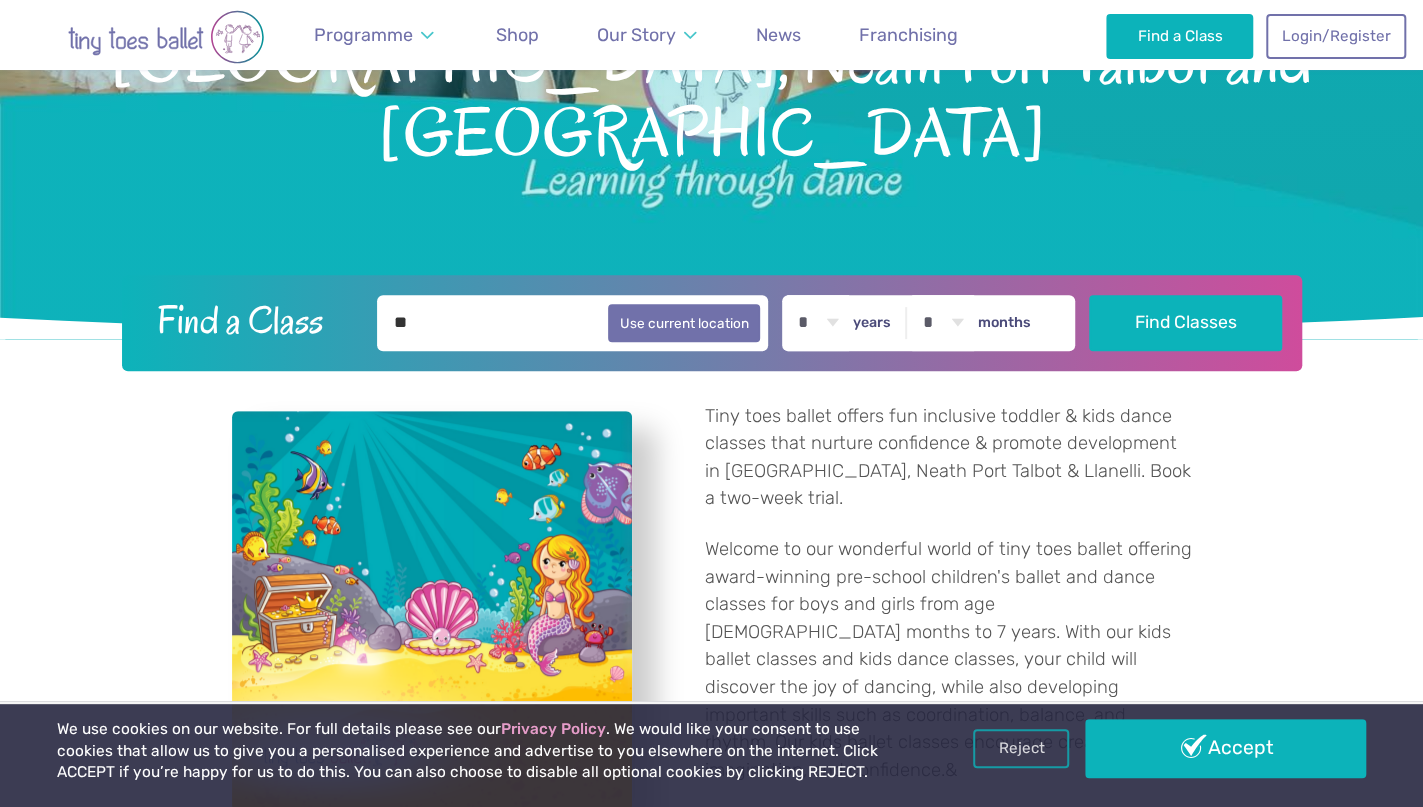 type on "*" 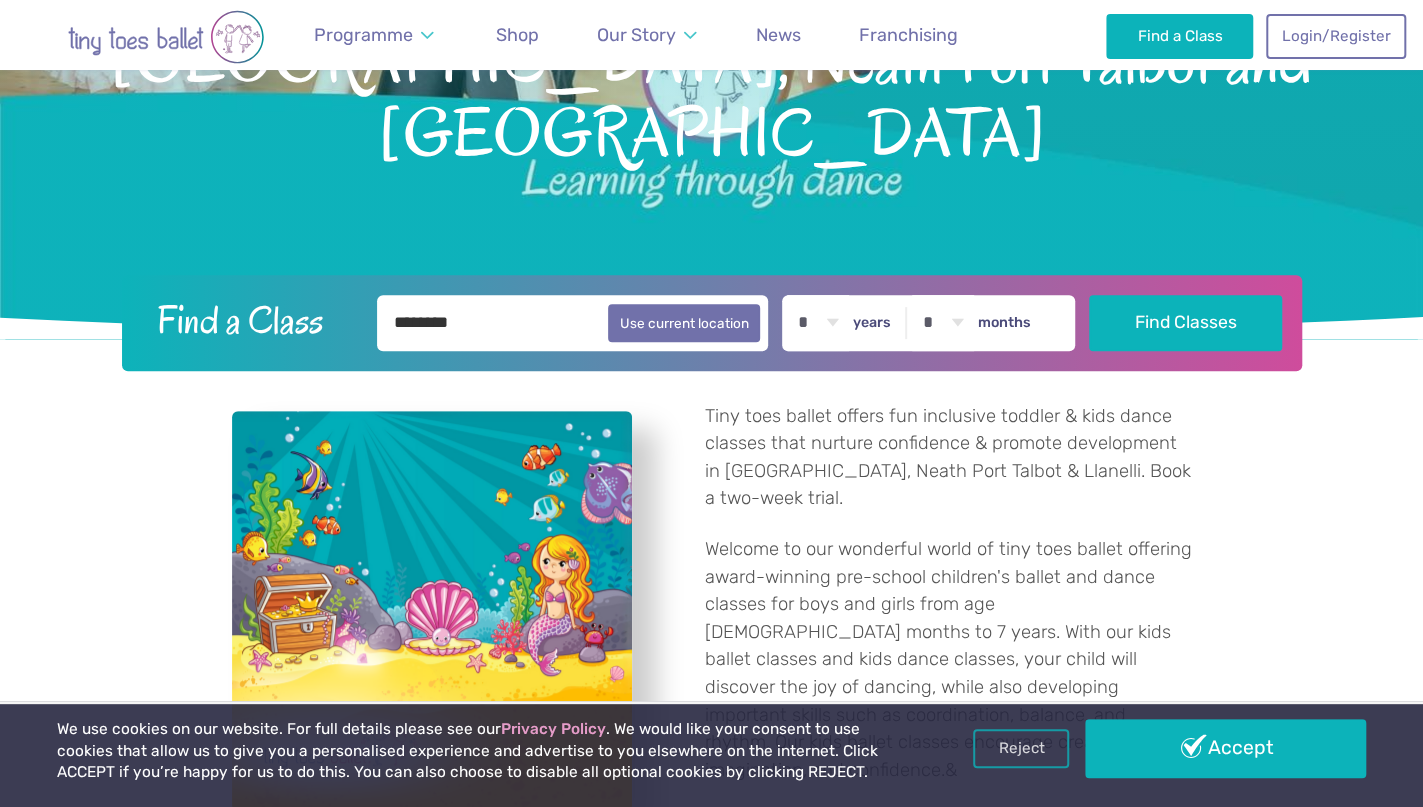 type on "********" 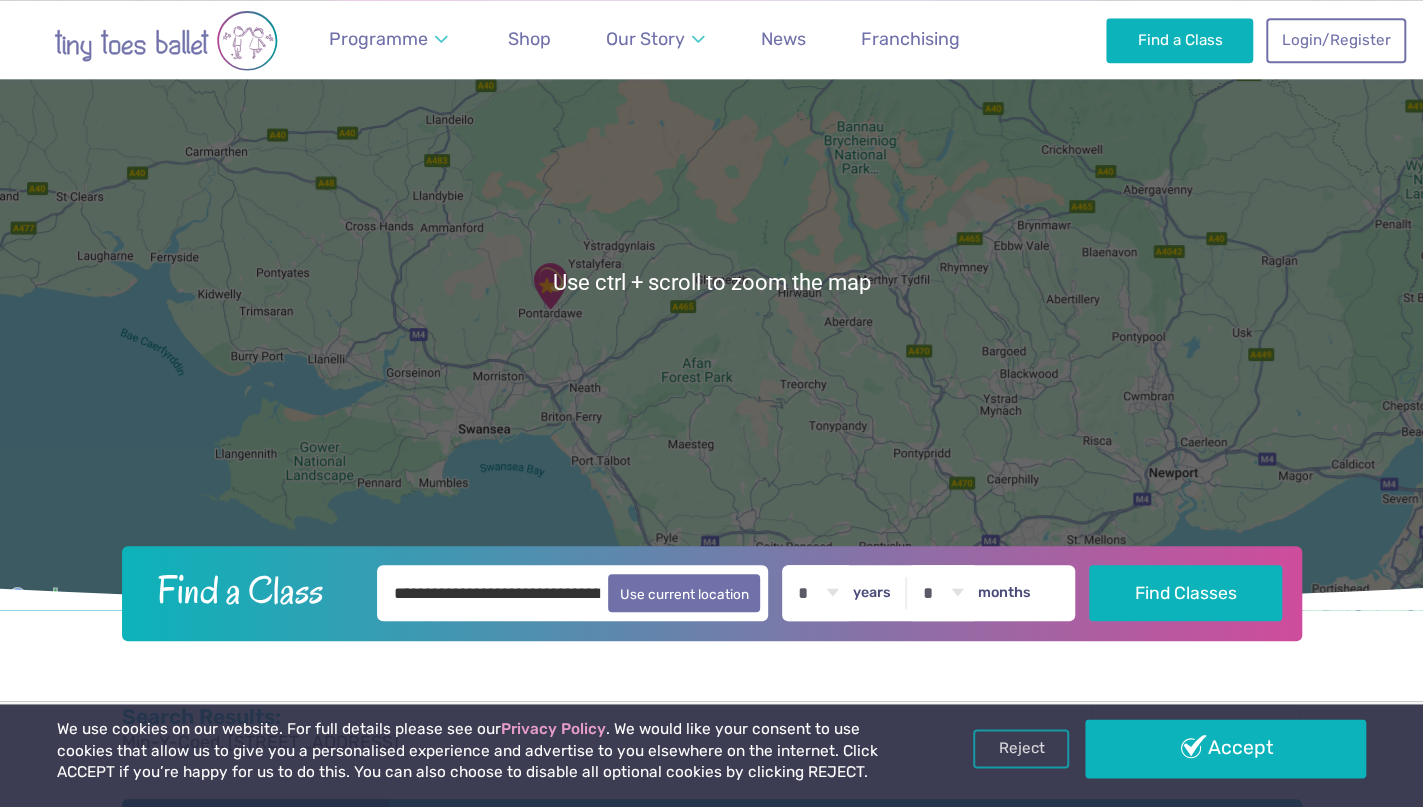 scroll, scrollTop: 0, scrollLeft: 0, axis: both 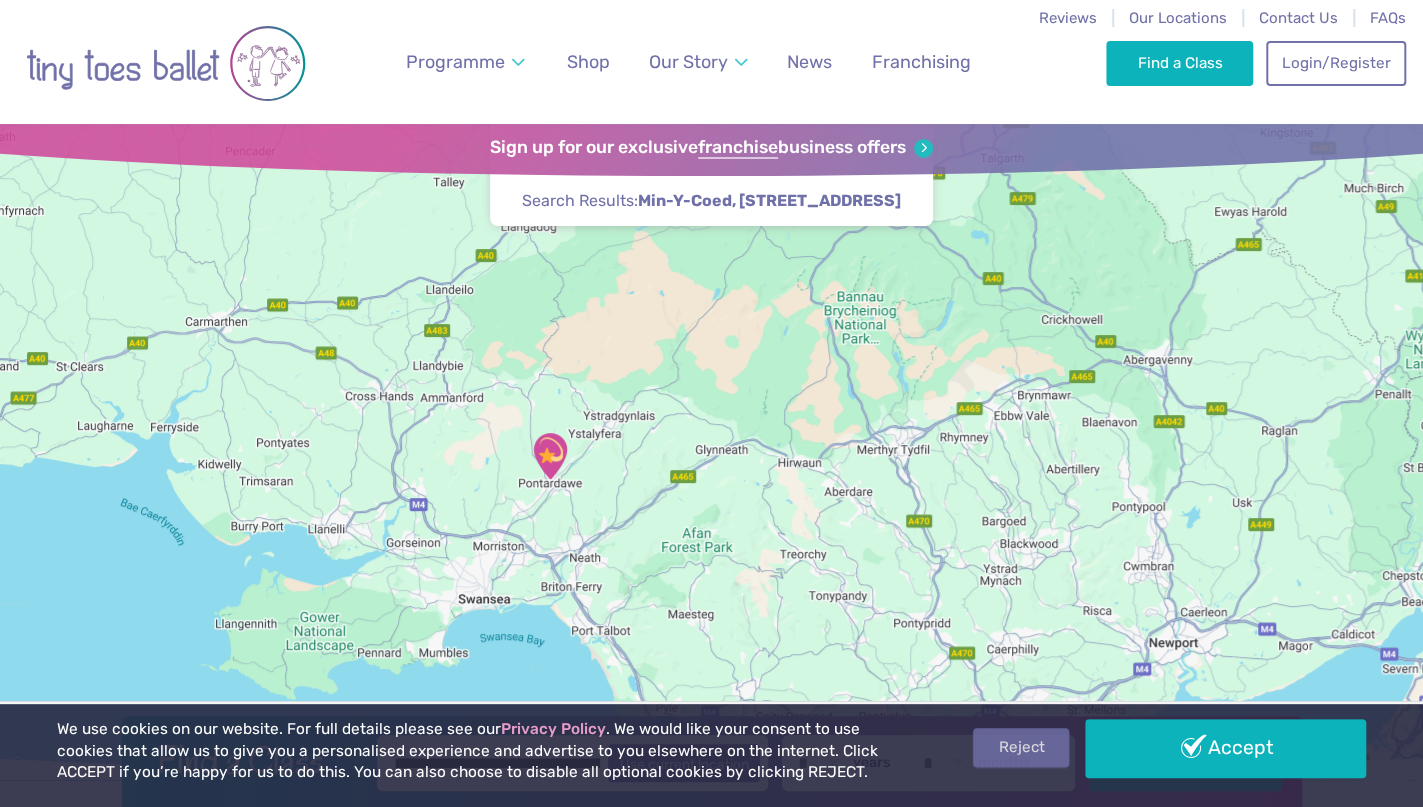 click on "Reject" at bounding box center [1021, 747] 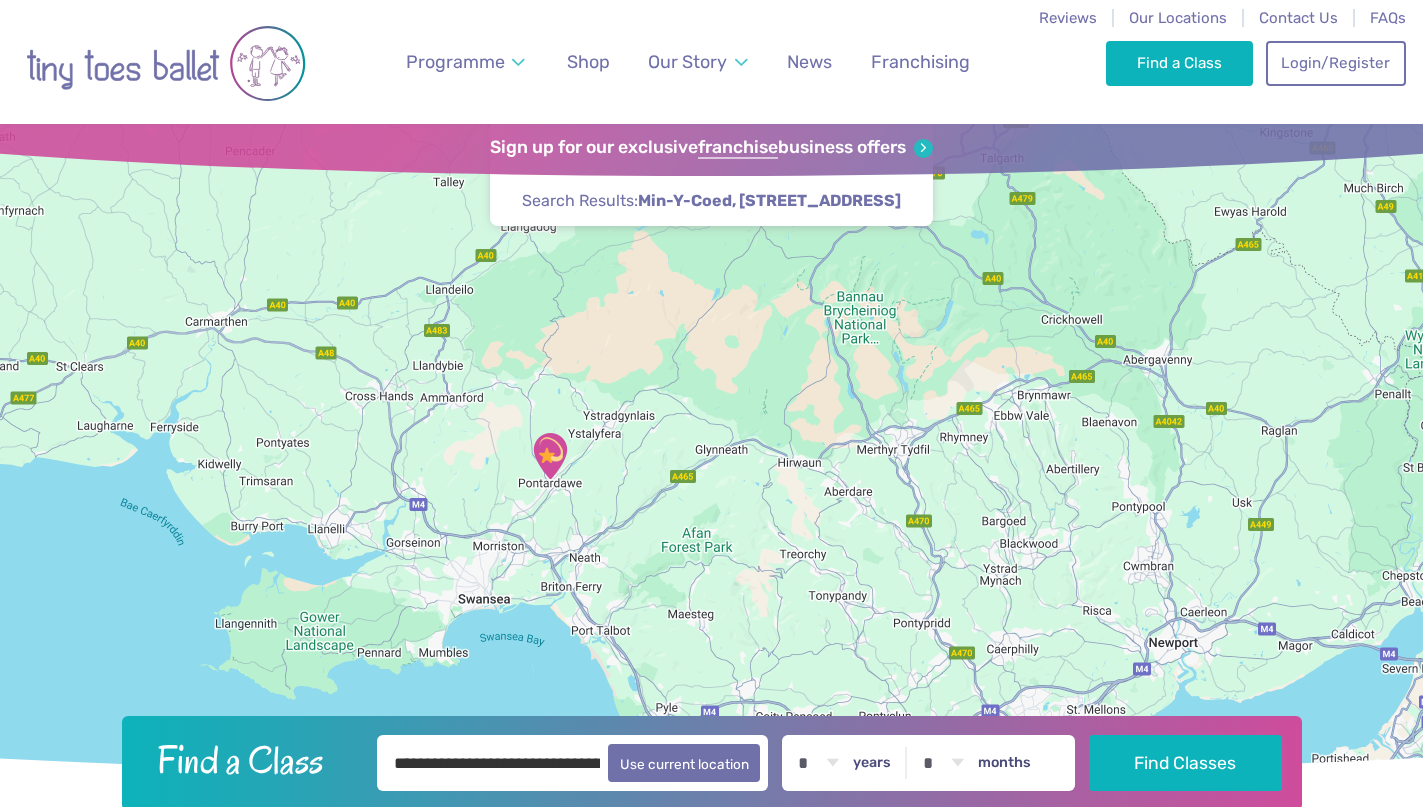 scroll, scrollTop: 0, scrollLeft: 0, axis: both 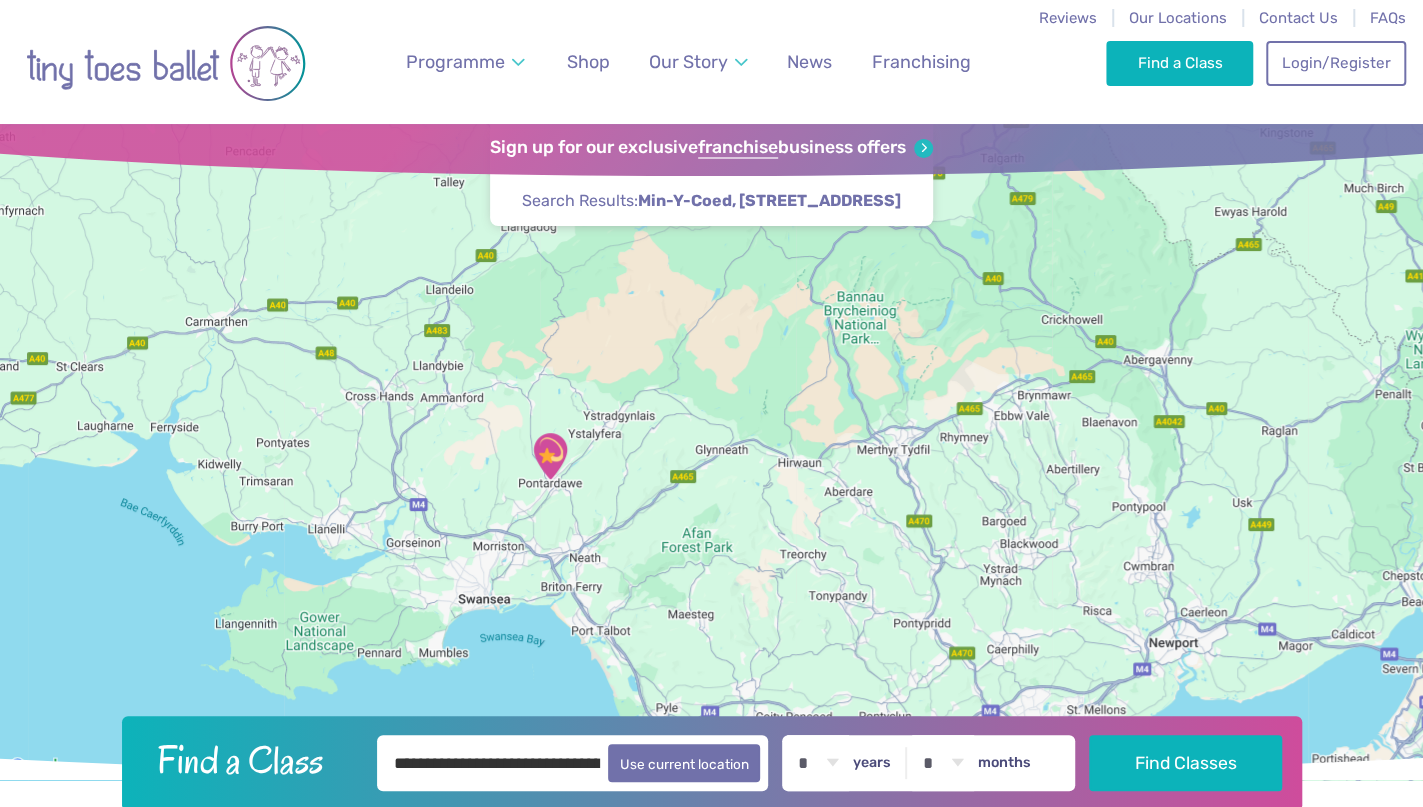 click at bounding box center [550, 456] 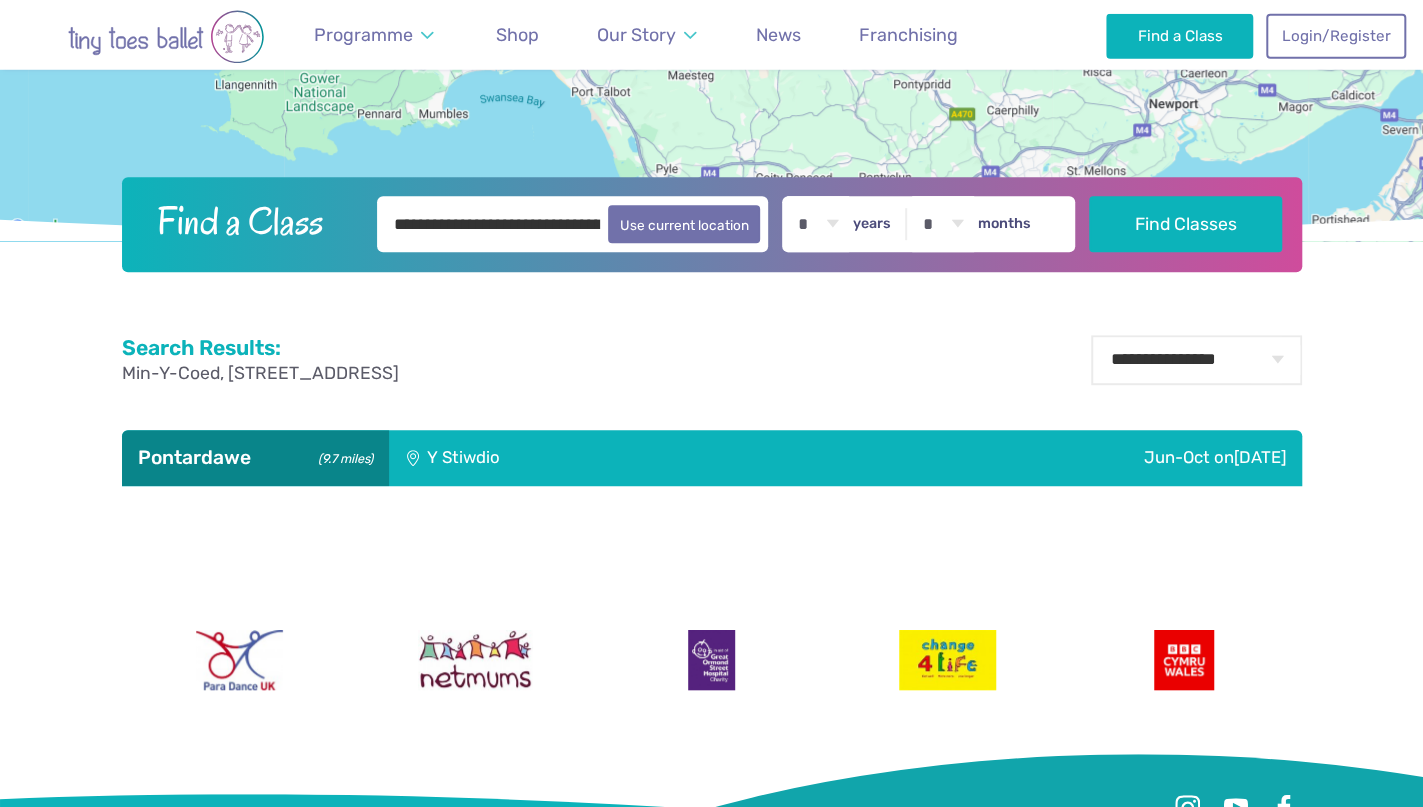 scroll, scrollTop: 693, scrollLeft: 0, axis: vertical 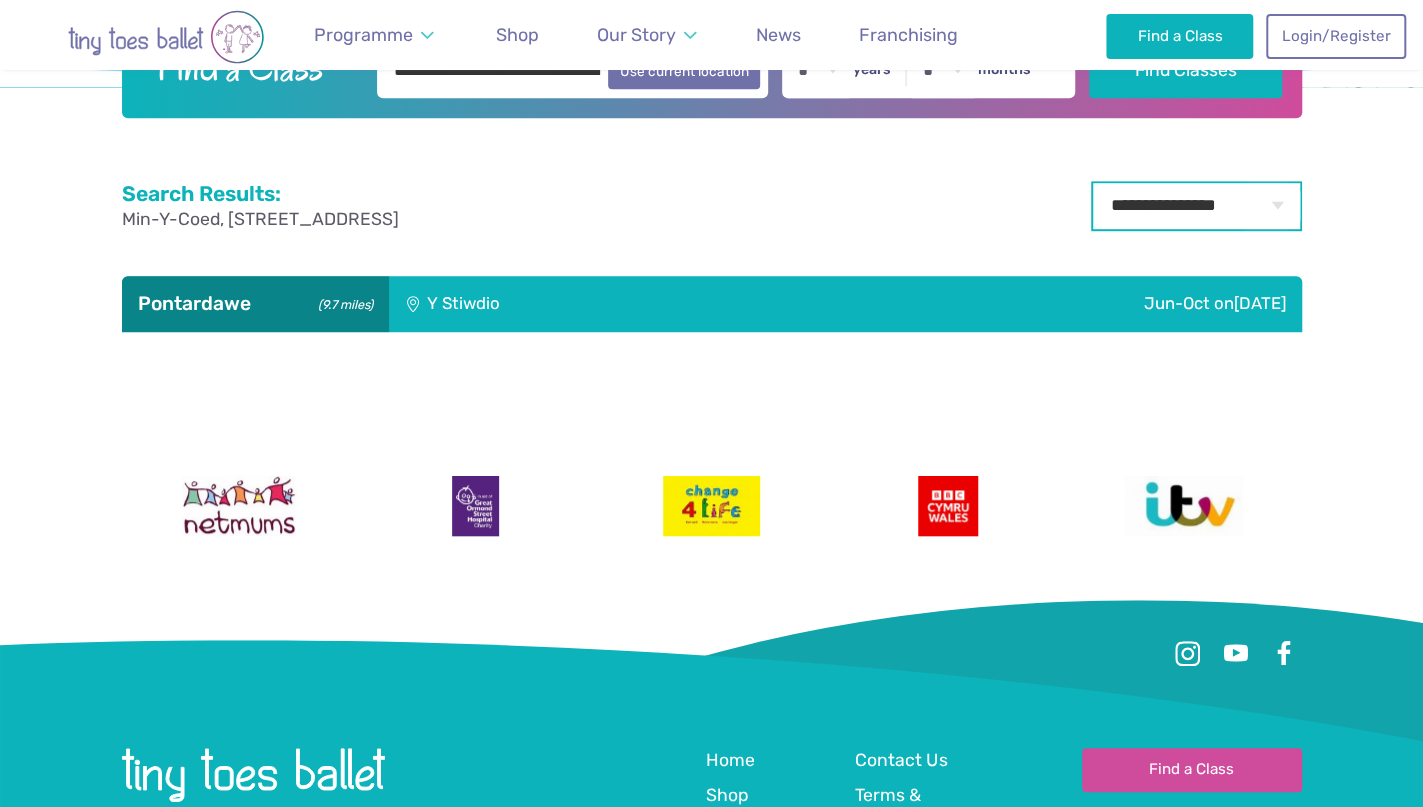 select on "**" 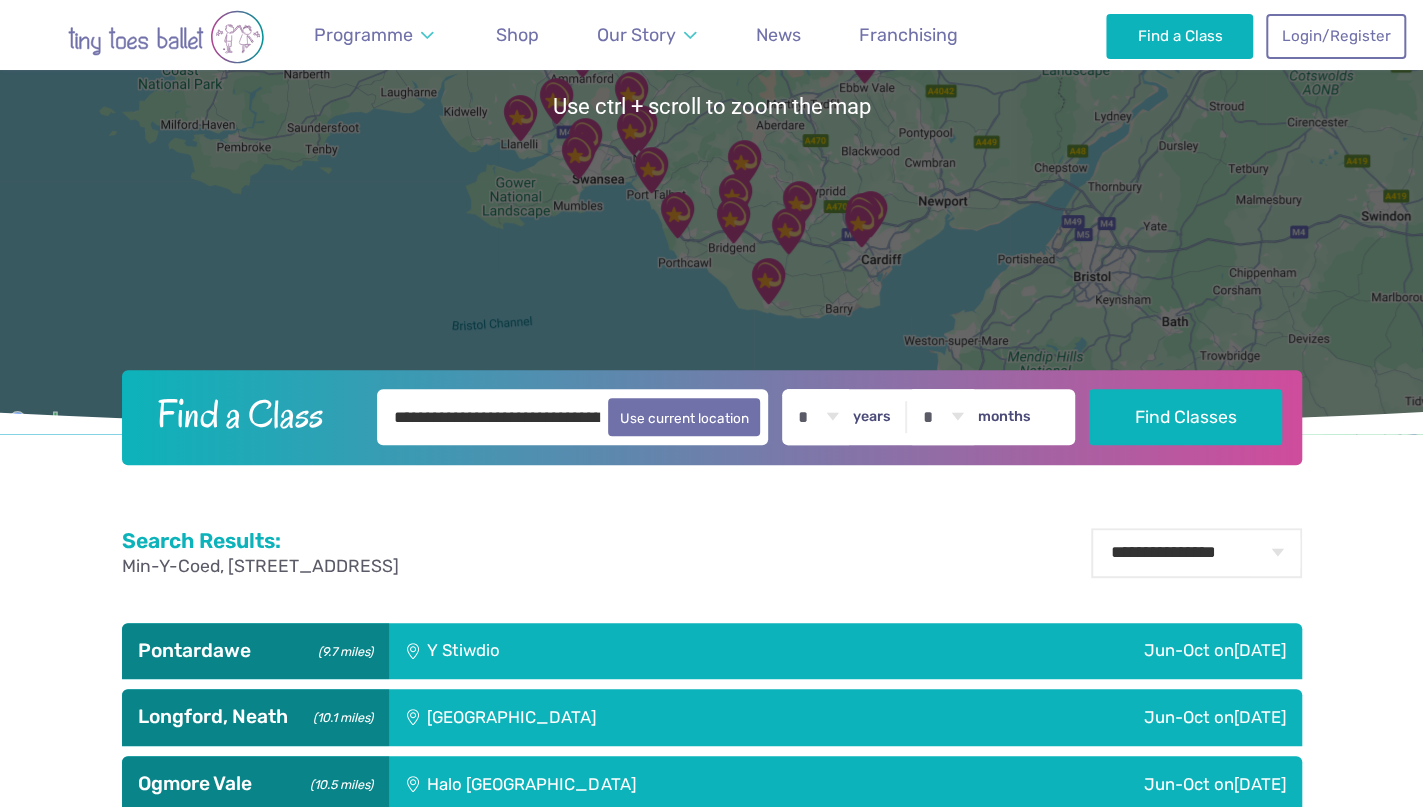 scroll, scrollTop: 0, scrollLeft: 0, axis: both 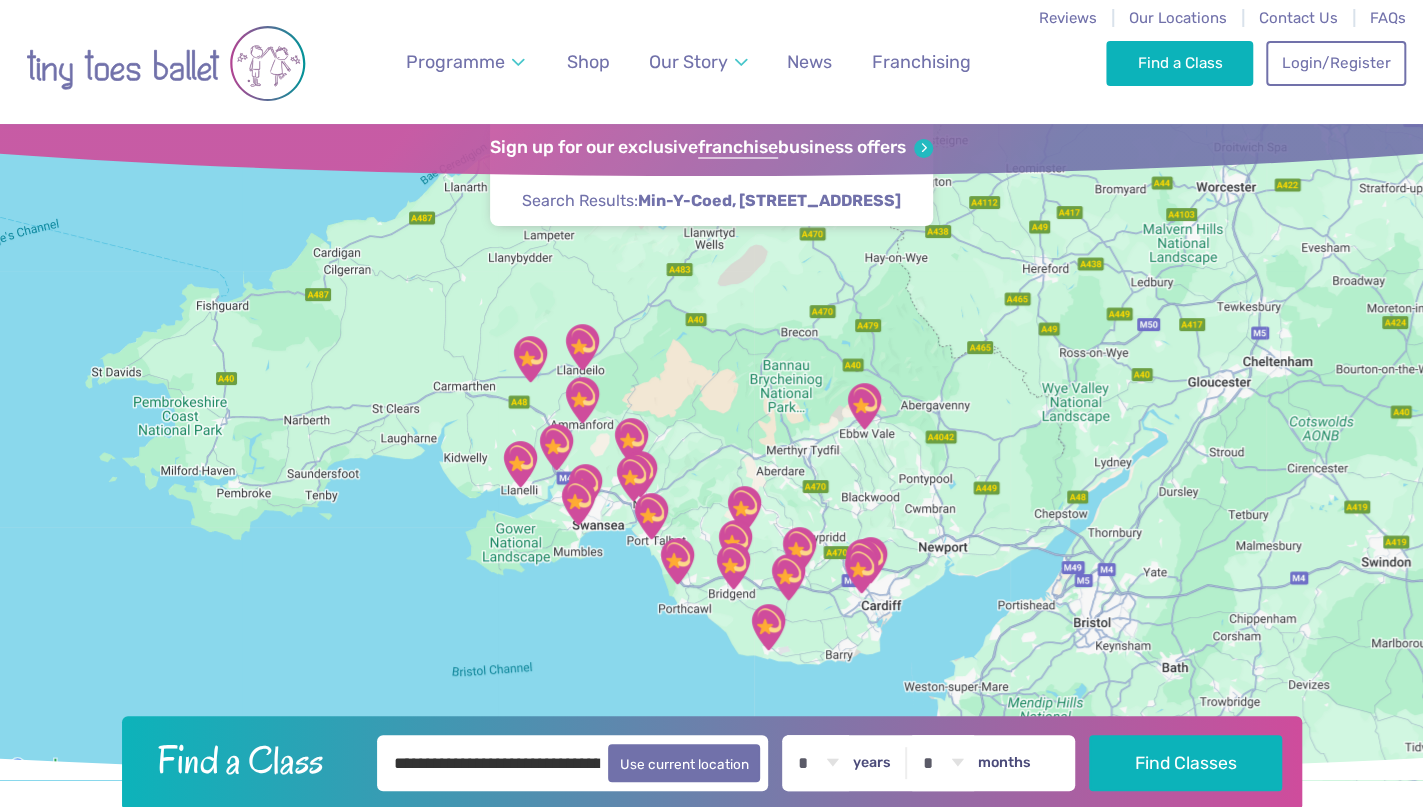 click on "To navigate, press the arrow keys." at bounding box center (711, 452) 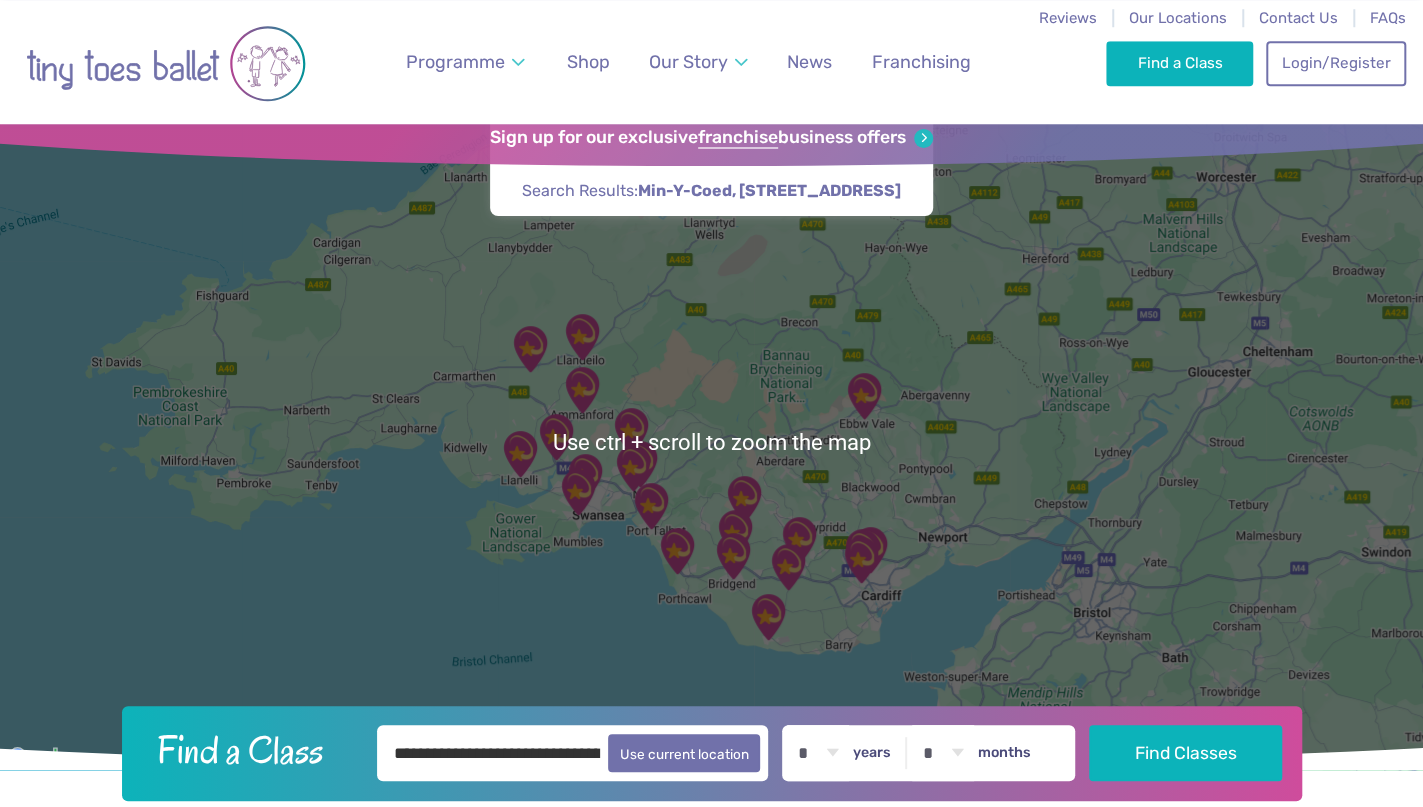 scroll, scrollTop: 0, scrollLeft: 0, axis: both 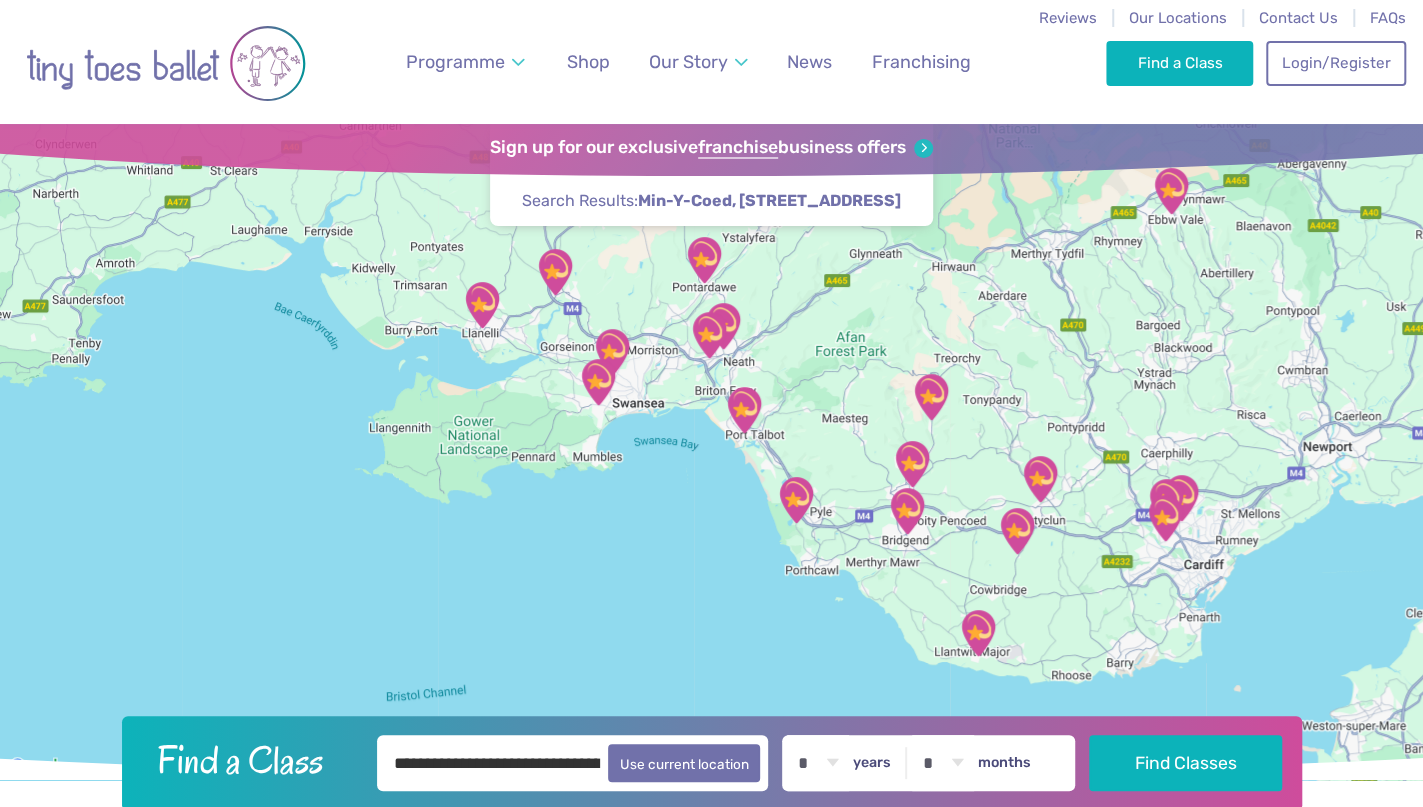 drag, startPoint x: 619, startPoint y: 520, endPoint x: 1012, endPoint y: 323, distance: 439.6112 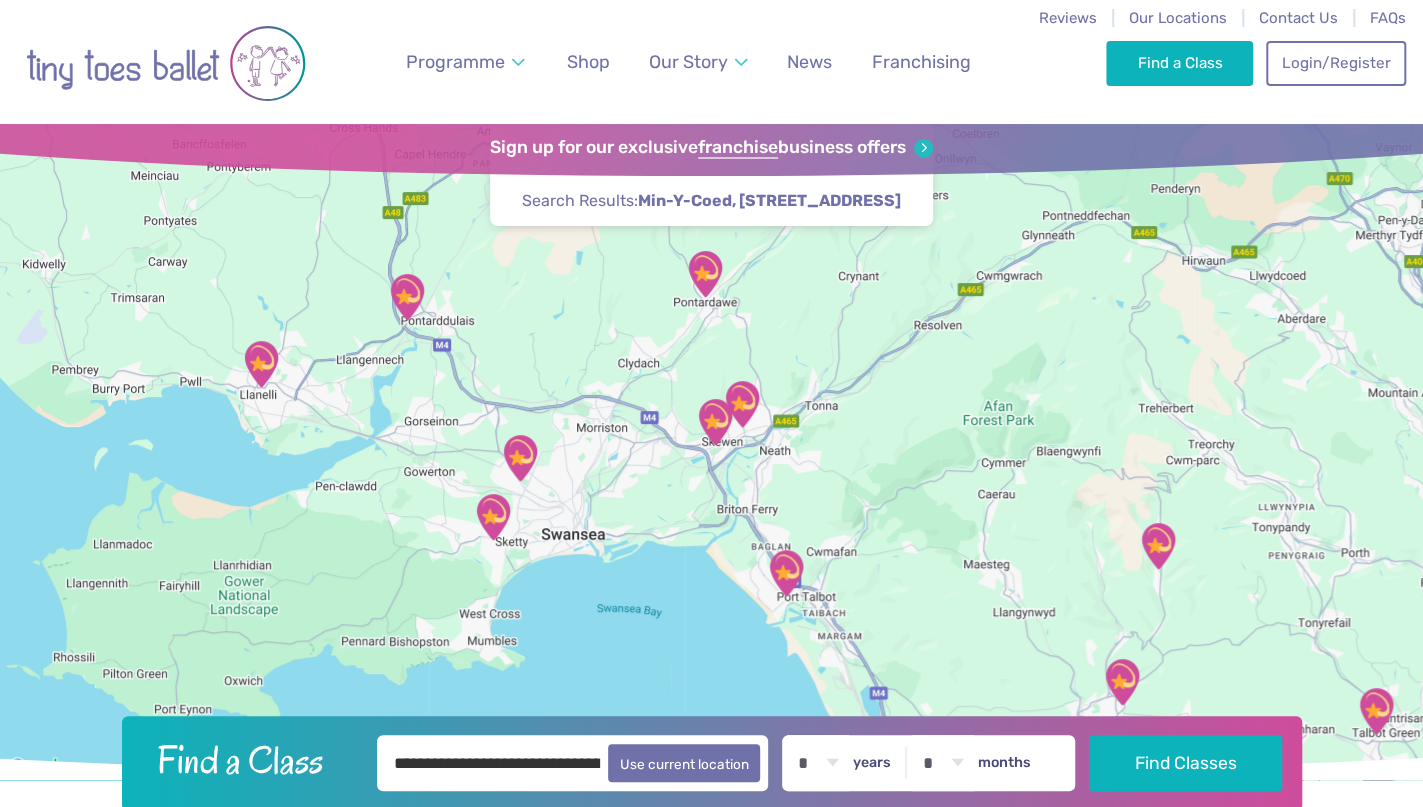 drag, startPoint x: 779, startPoint y: 371, endPoint x: 910, endPoint y: 504, distance: 186.68155 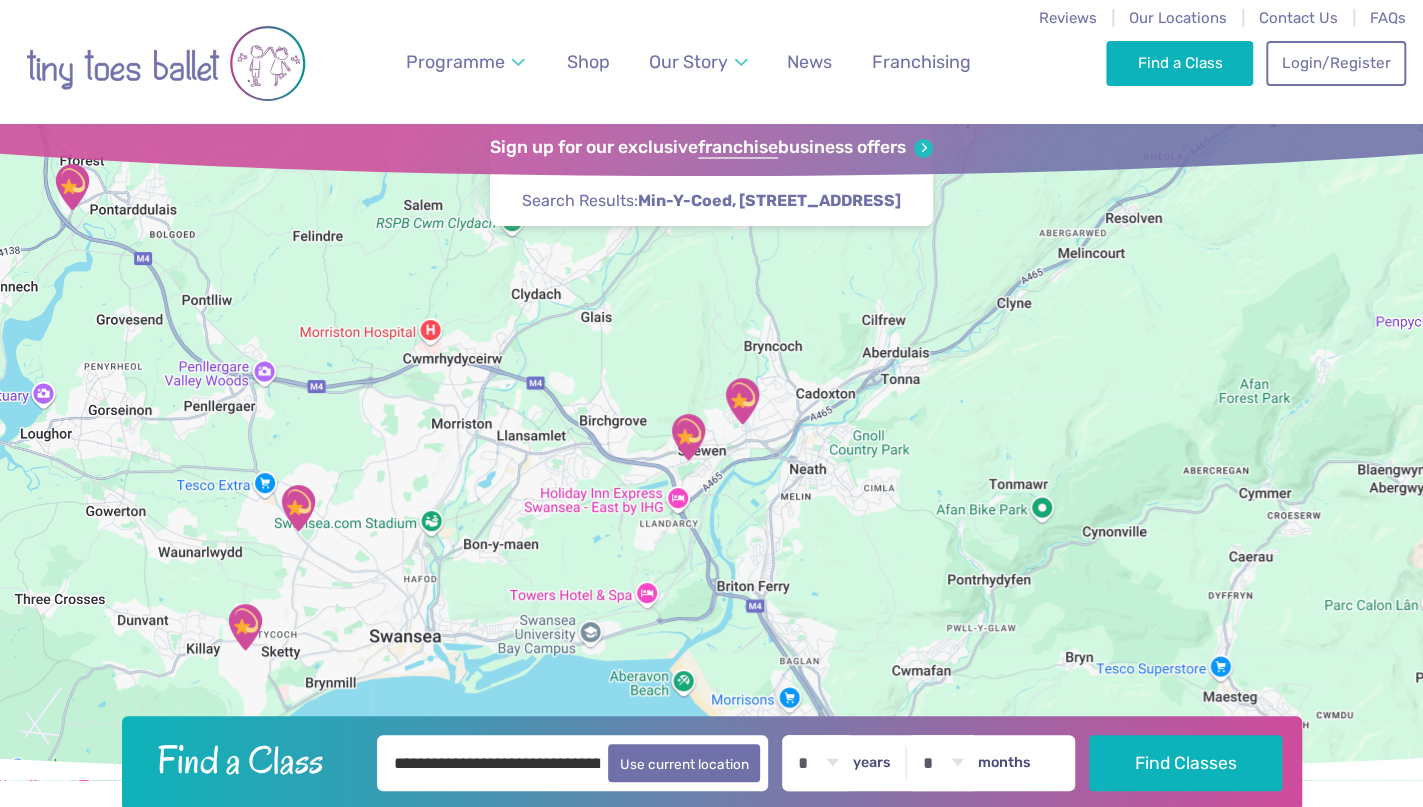 drag, startPoint x: 789, startPoint y: 418, endPoint x: 968, endPoint y: 467, distance: 185.58556 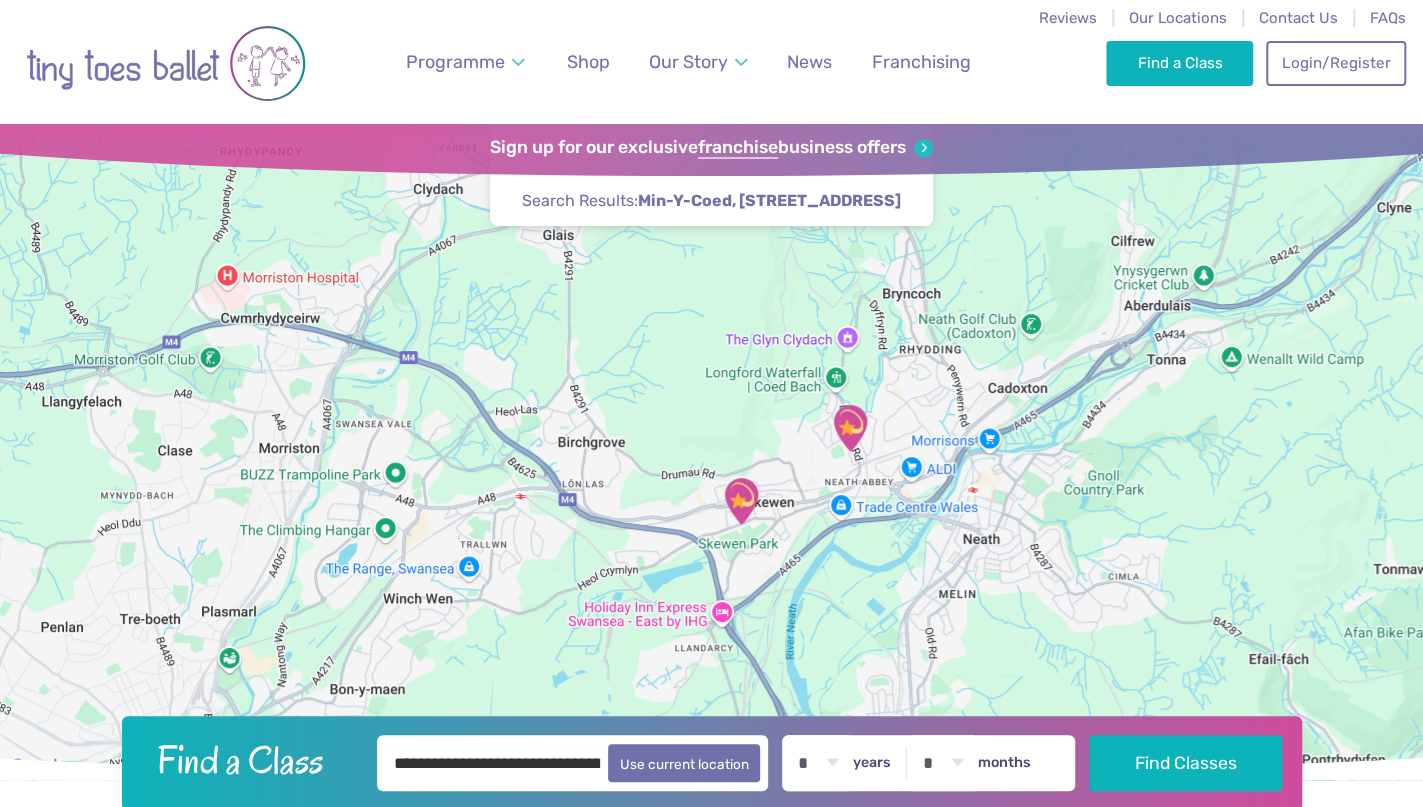 drag, startPoint x: 784, startPoint y: 536, endPoint x: 1027, endPoint y: 682, distance: 283.4872 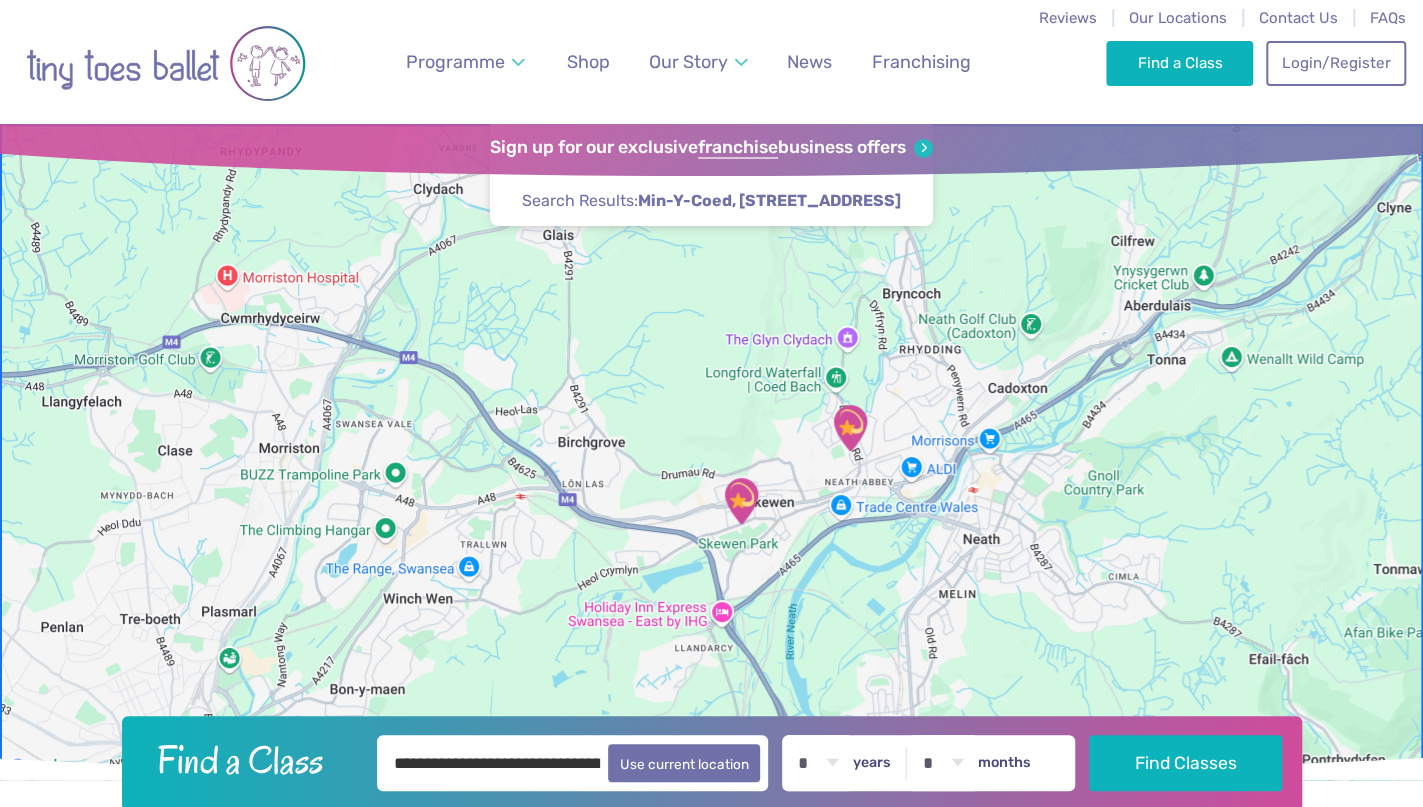 click at bounding box center [850, 428] 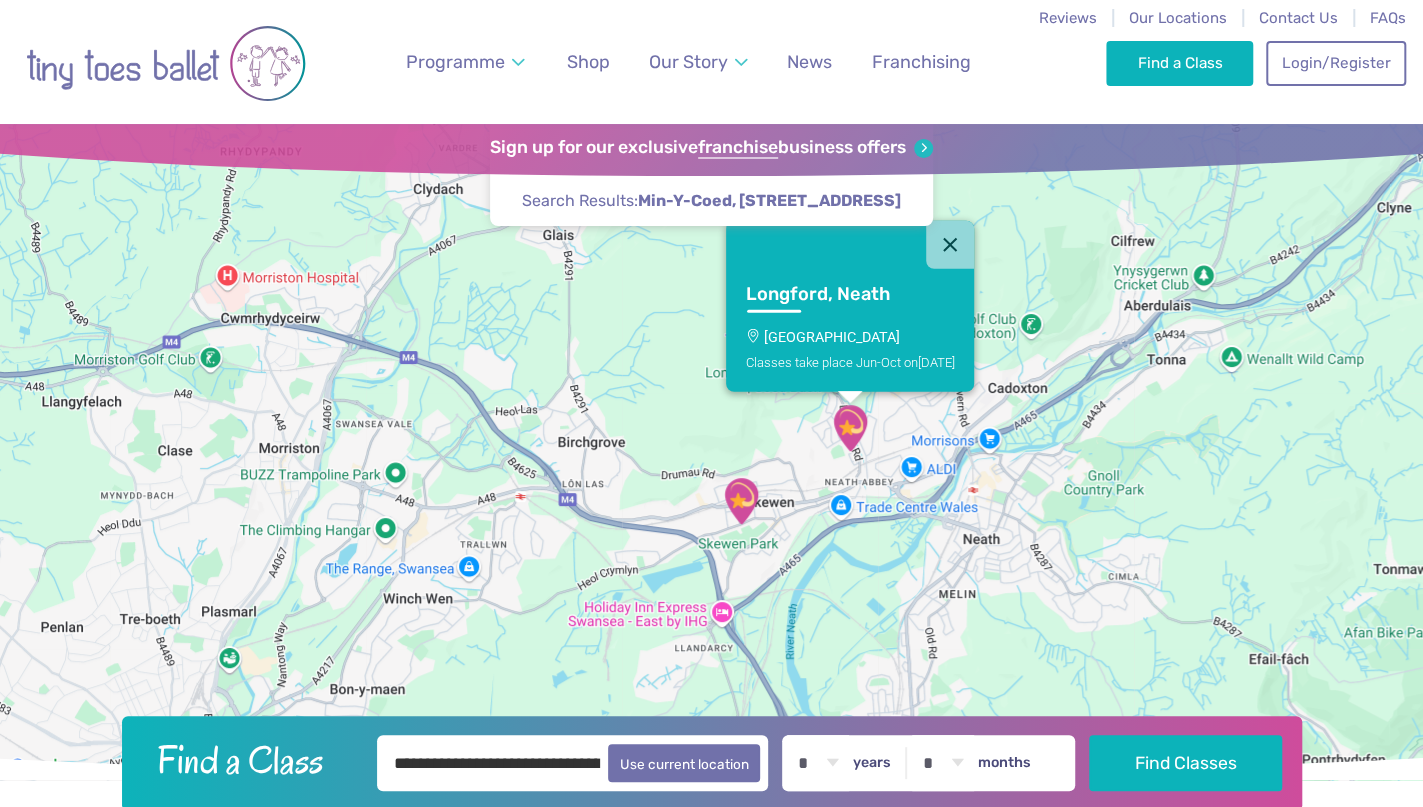 click at bounding box center (741, 501) 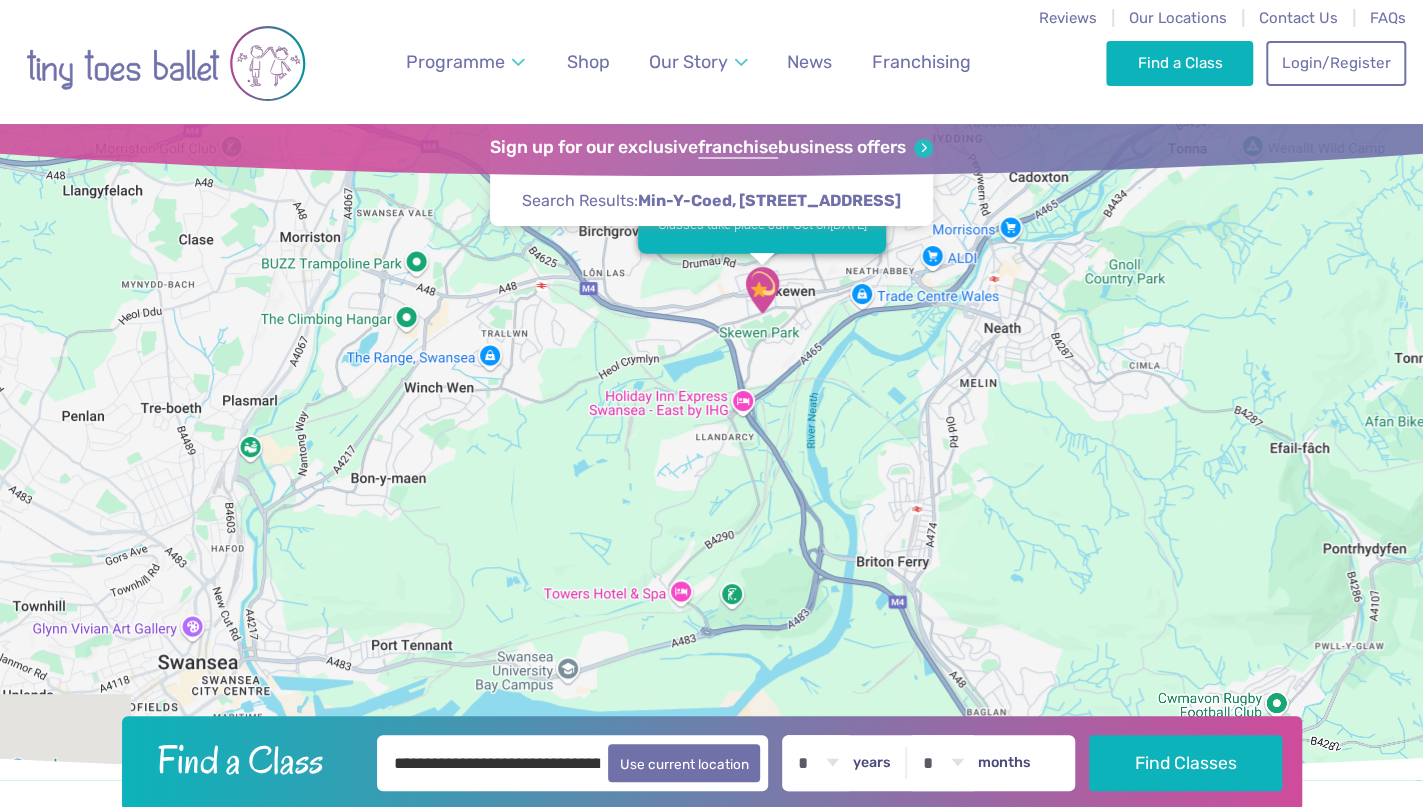 drag, startPoint x: 860, startPoint y: 591, endPoint x: 894, endPoint y: 339, distance: 254.28331 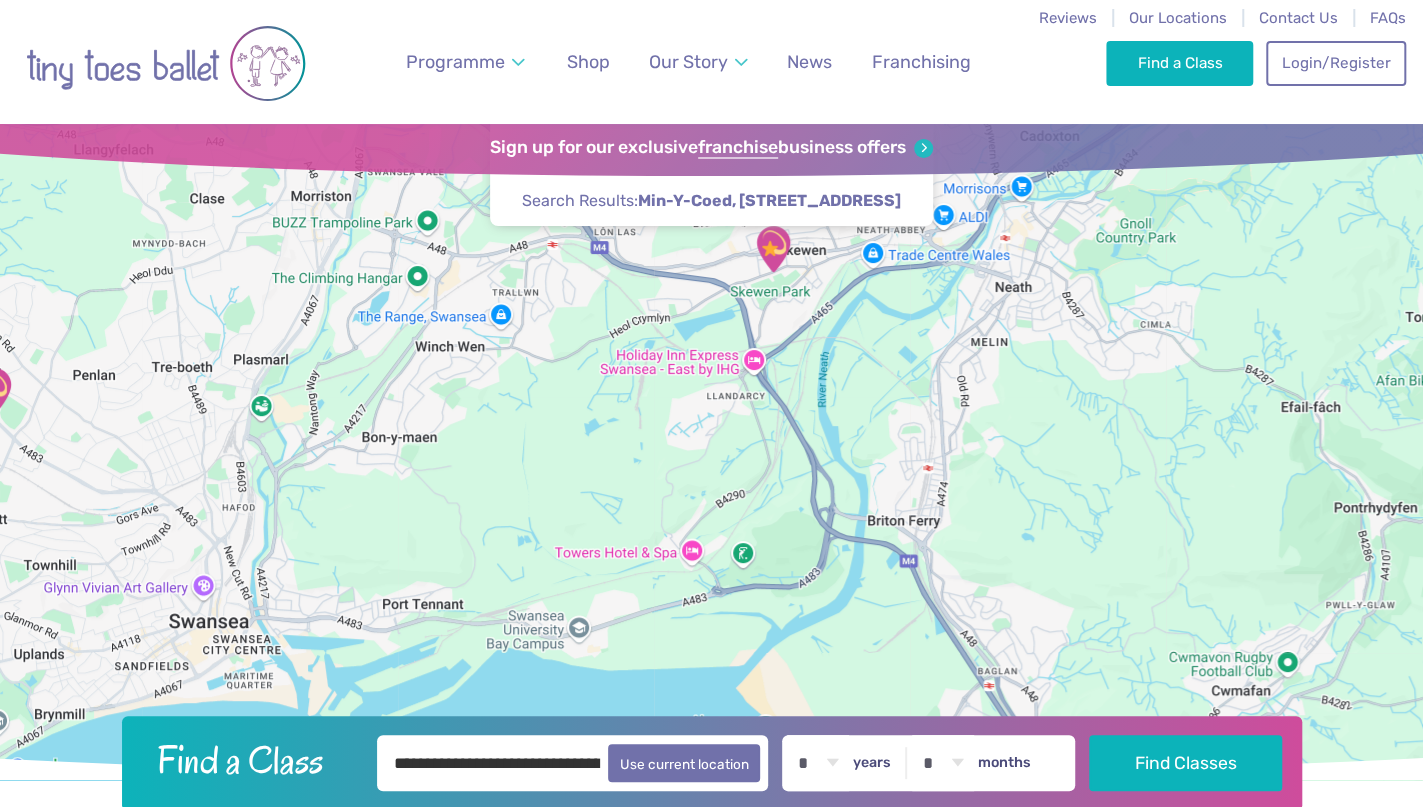 drag, startPoint x: 1025, startPoint y: 534, endPoint x: 911, endPoint y: 256, distance: 300.4663 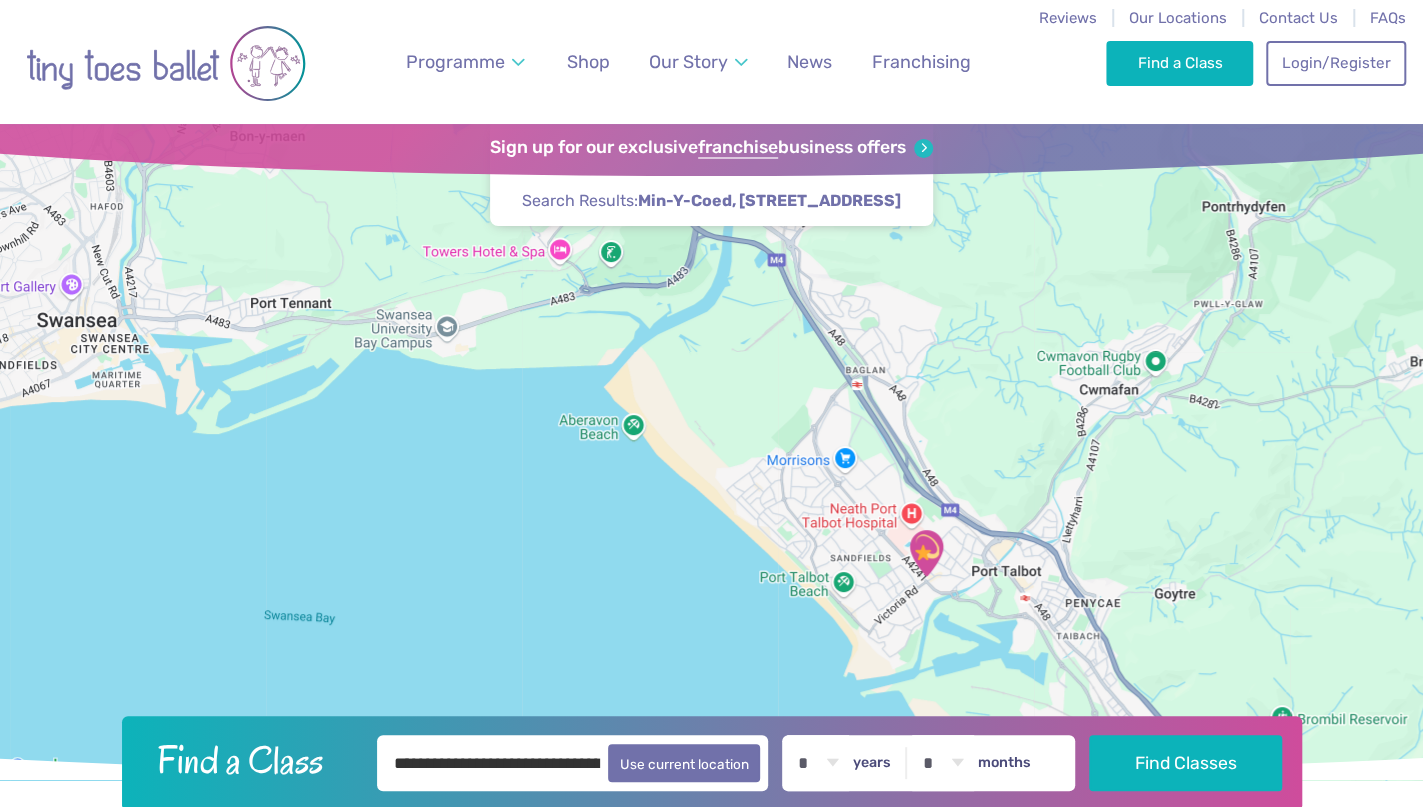 click at bounding box center [926, 553] 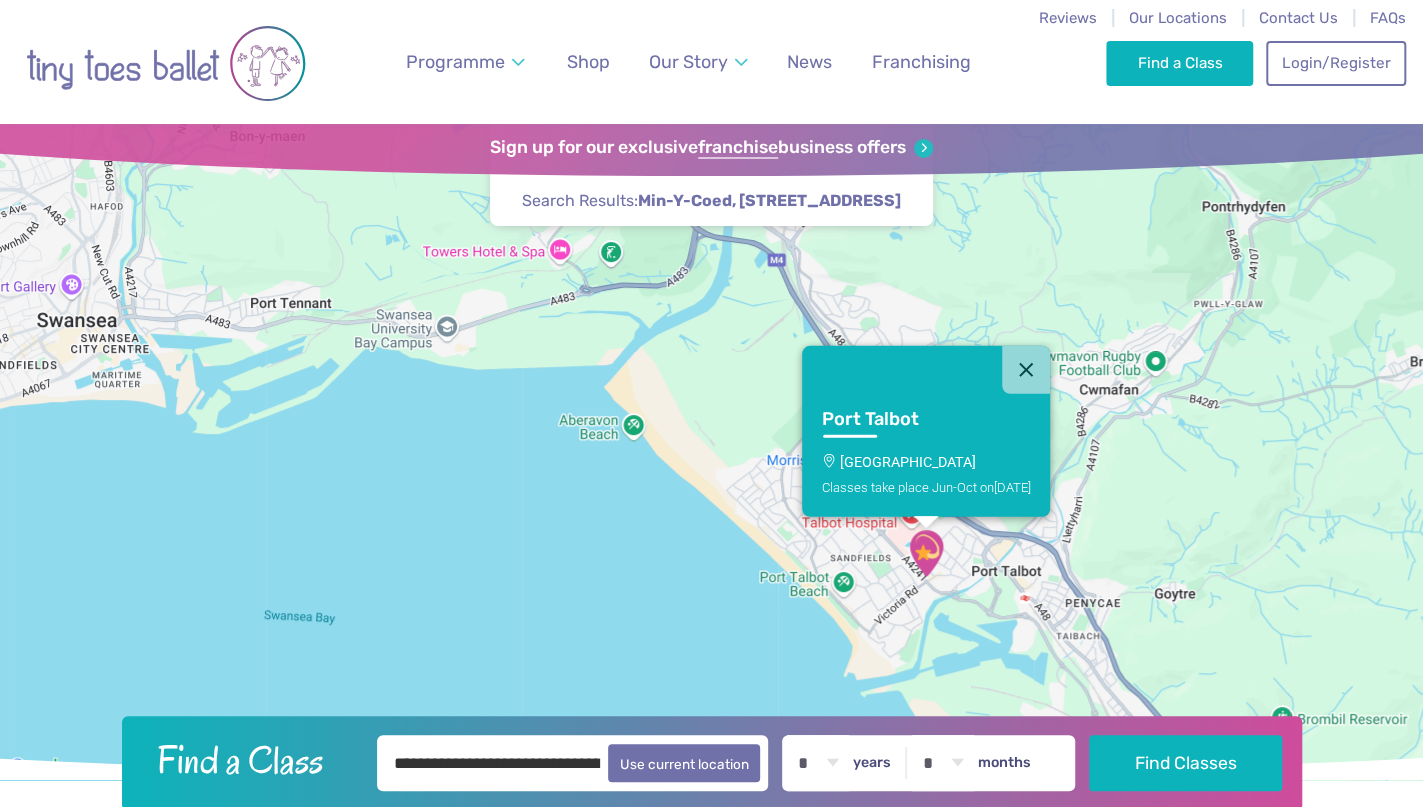 click on "To navigate, press the arrow keys. Port Talbot St Pauls Centre Classes take place Jun-Oct on  Saturday" at bounding box center (711, 452) 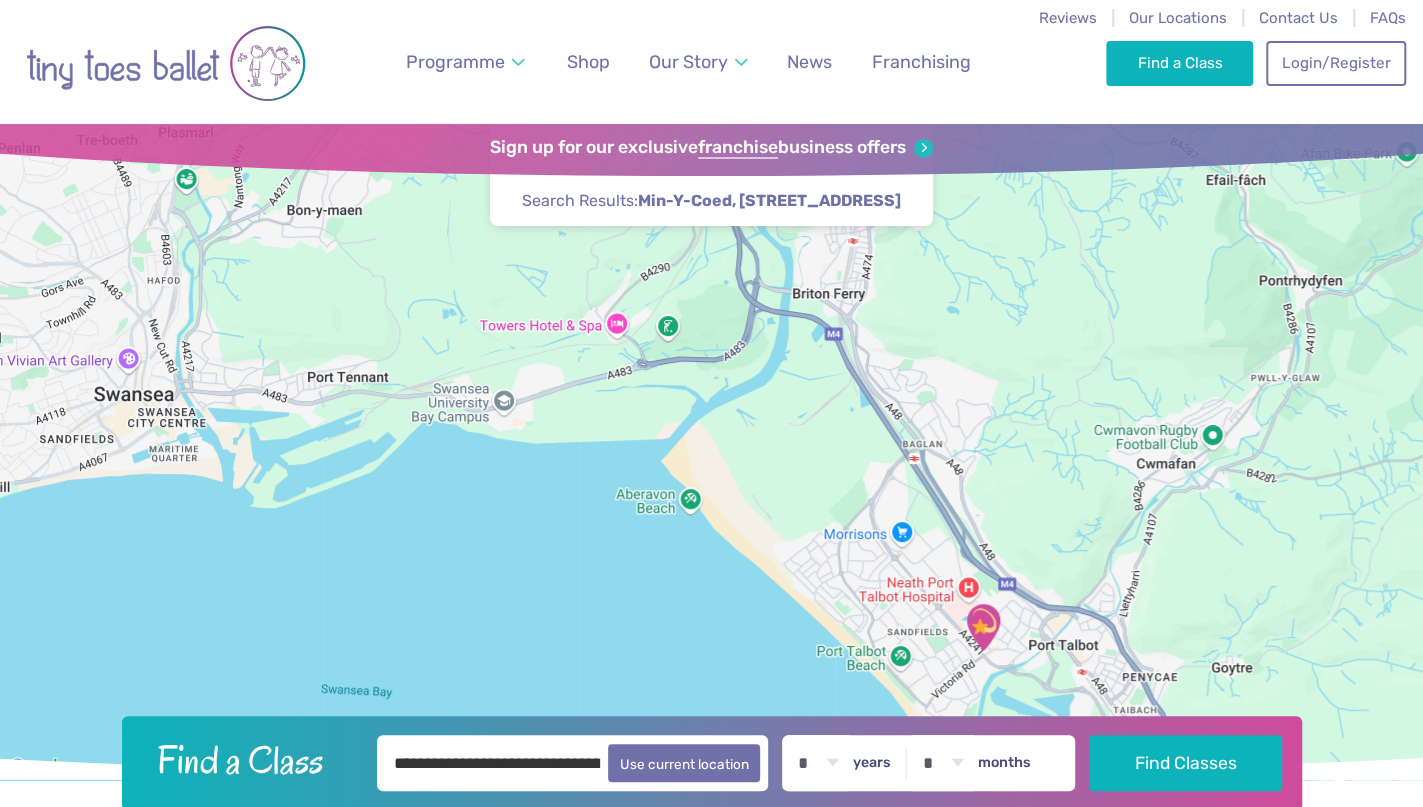 drag, startPoint x: 1009, startPoint y: 344, endPoint x: 1225, endPoint y: 576, distance: 316.9858 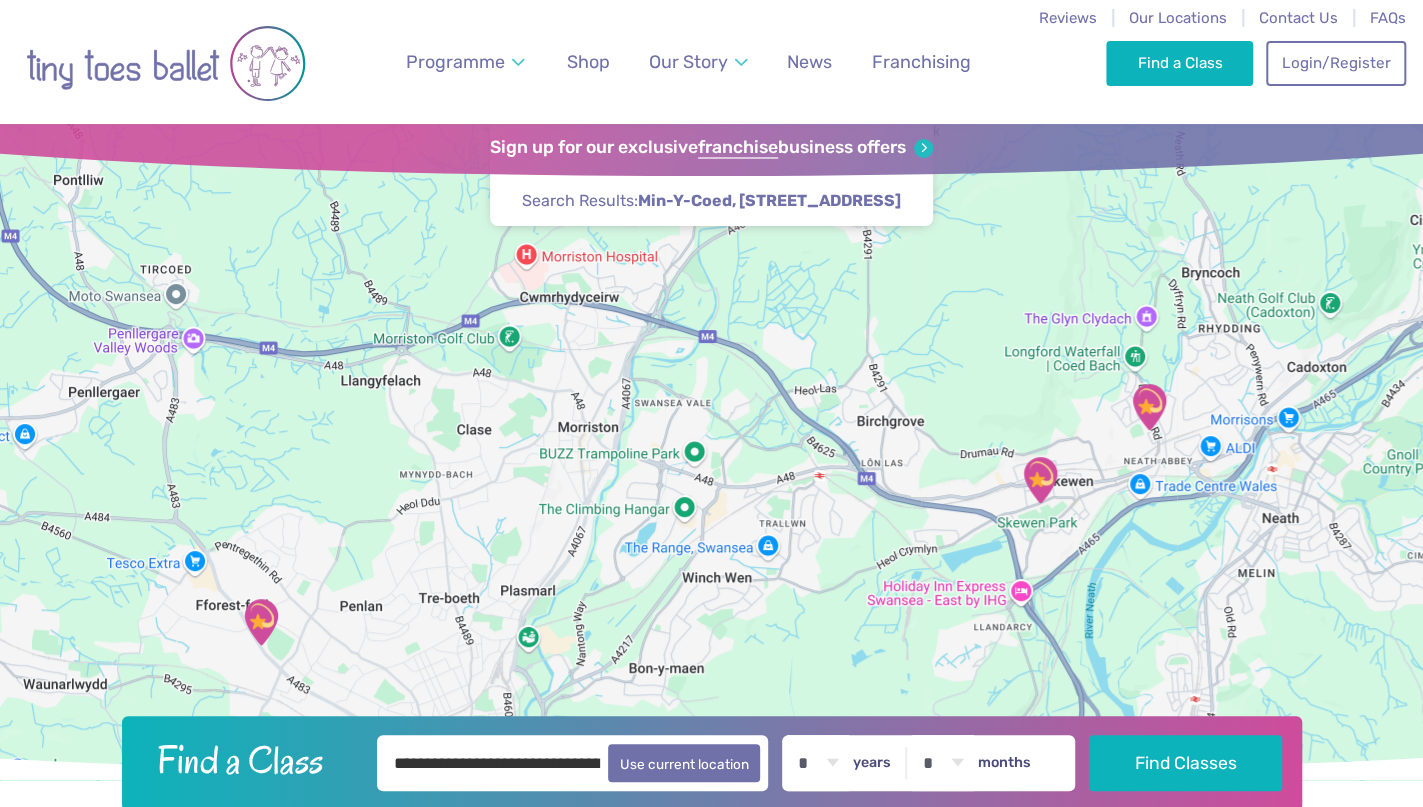 drag, startPoint x: 965, startPoint y: 387, endPoint x: 941, endPoint y: 577, distance: 191.5098 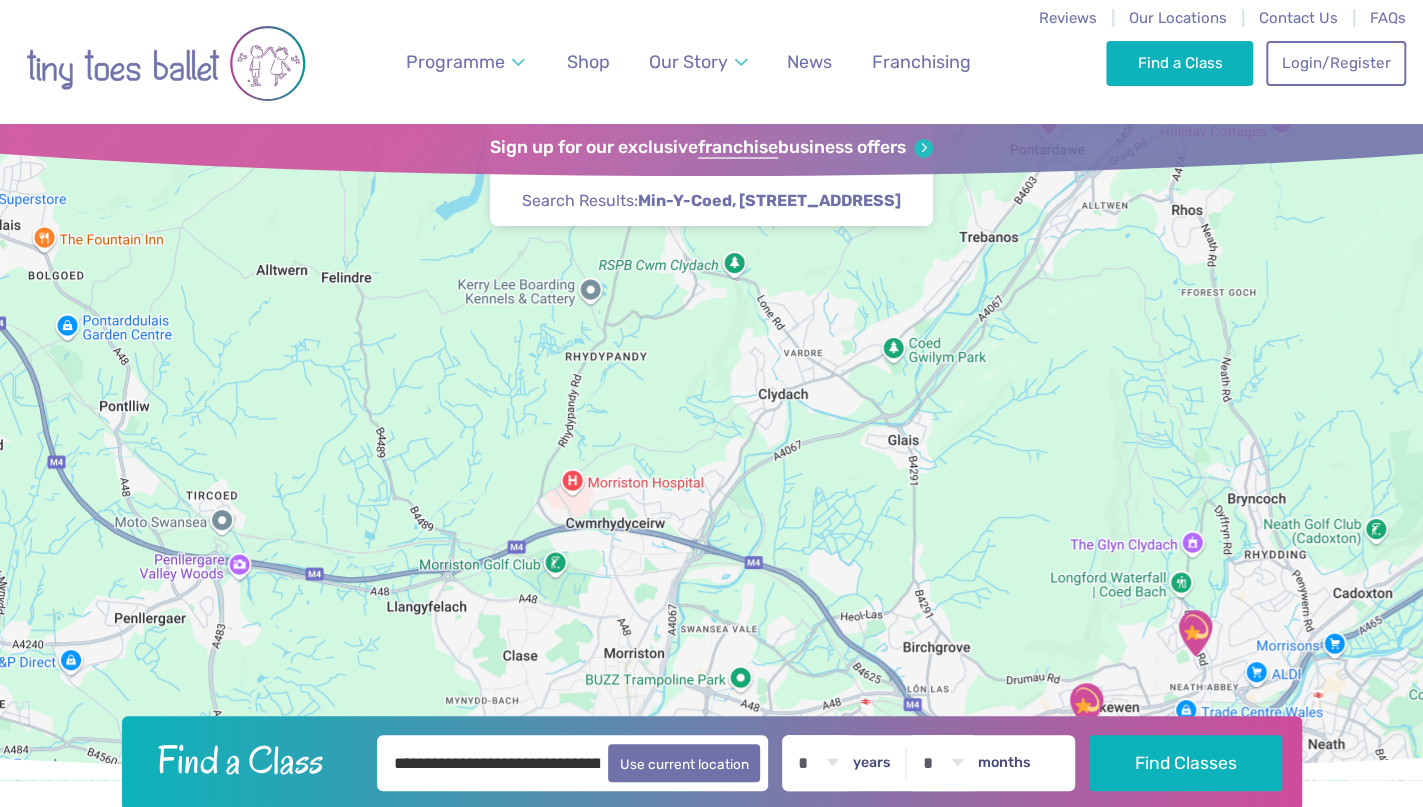 drag, startPoint x: 910, startPoint y: 452, endPoint x: 1019, endPoint y: 611, distance: 192.77448 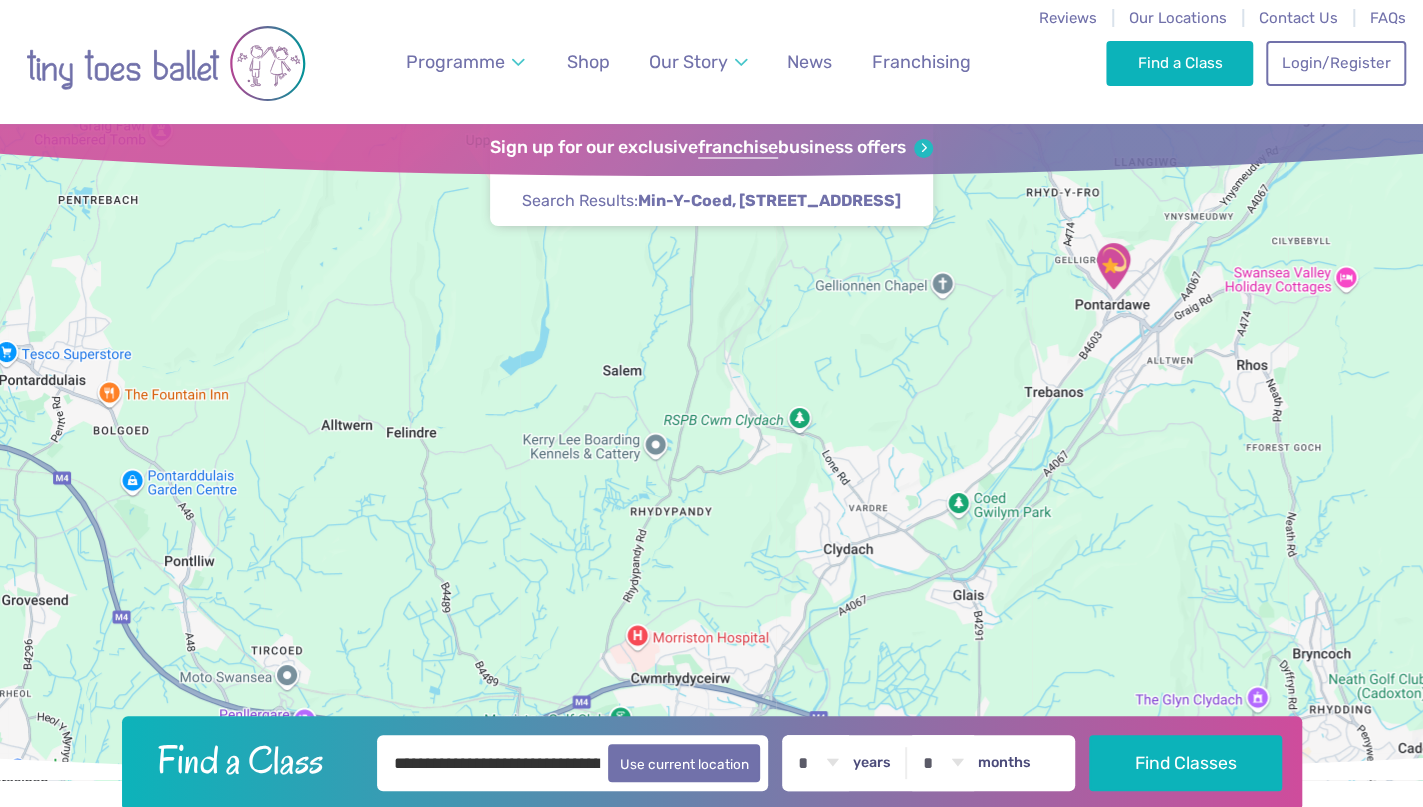 drag, startPoint x: 971, startPoint y: 491, endPoint x: 971, endPoint y: 664, distance: 173 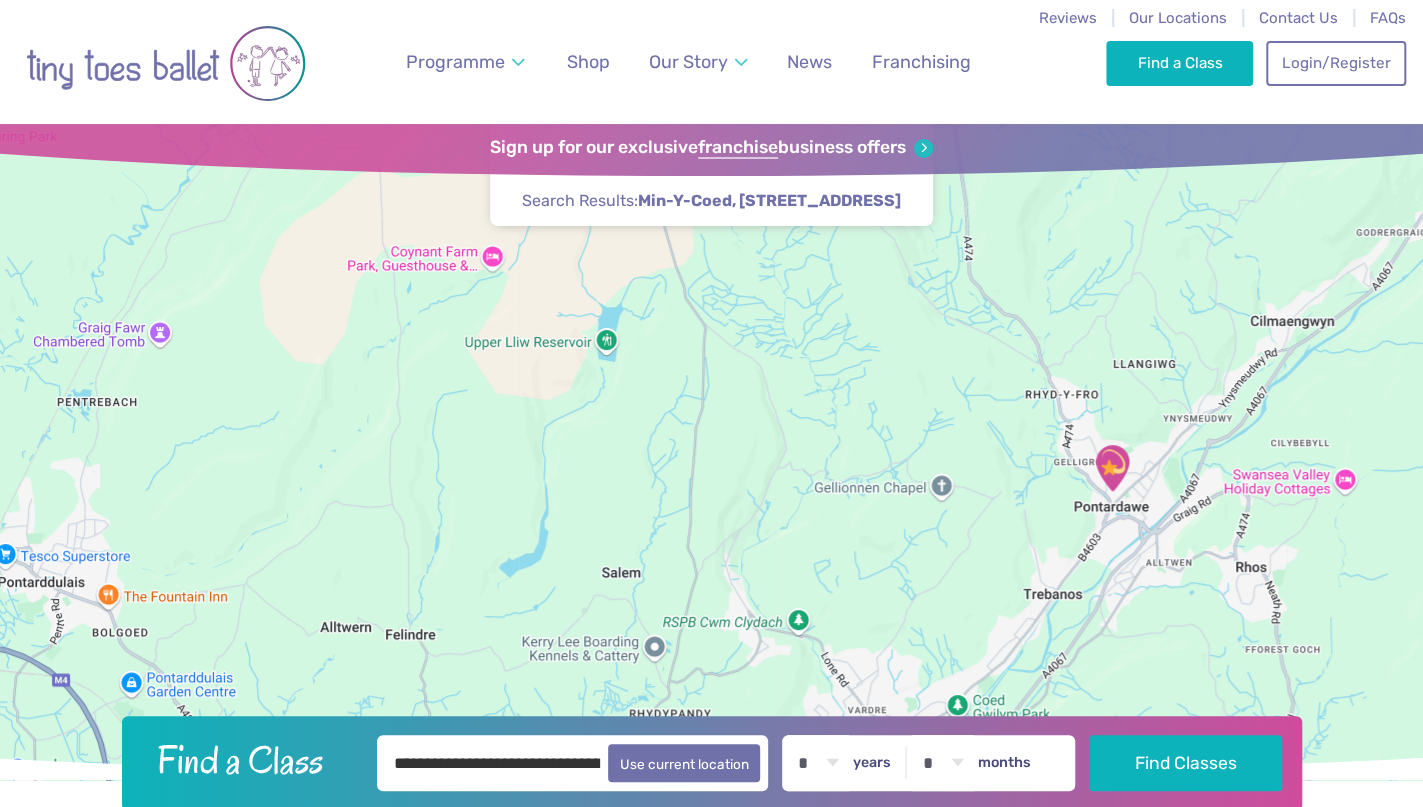 click on "To navigate, press the arrow keys." at bounding box center [711, 452] 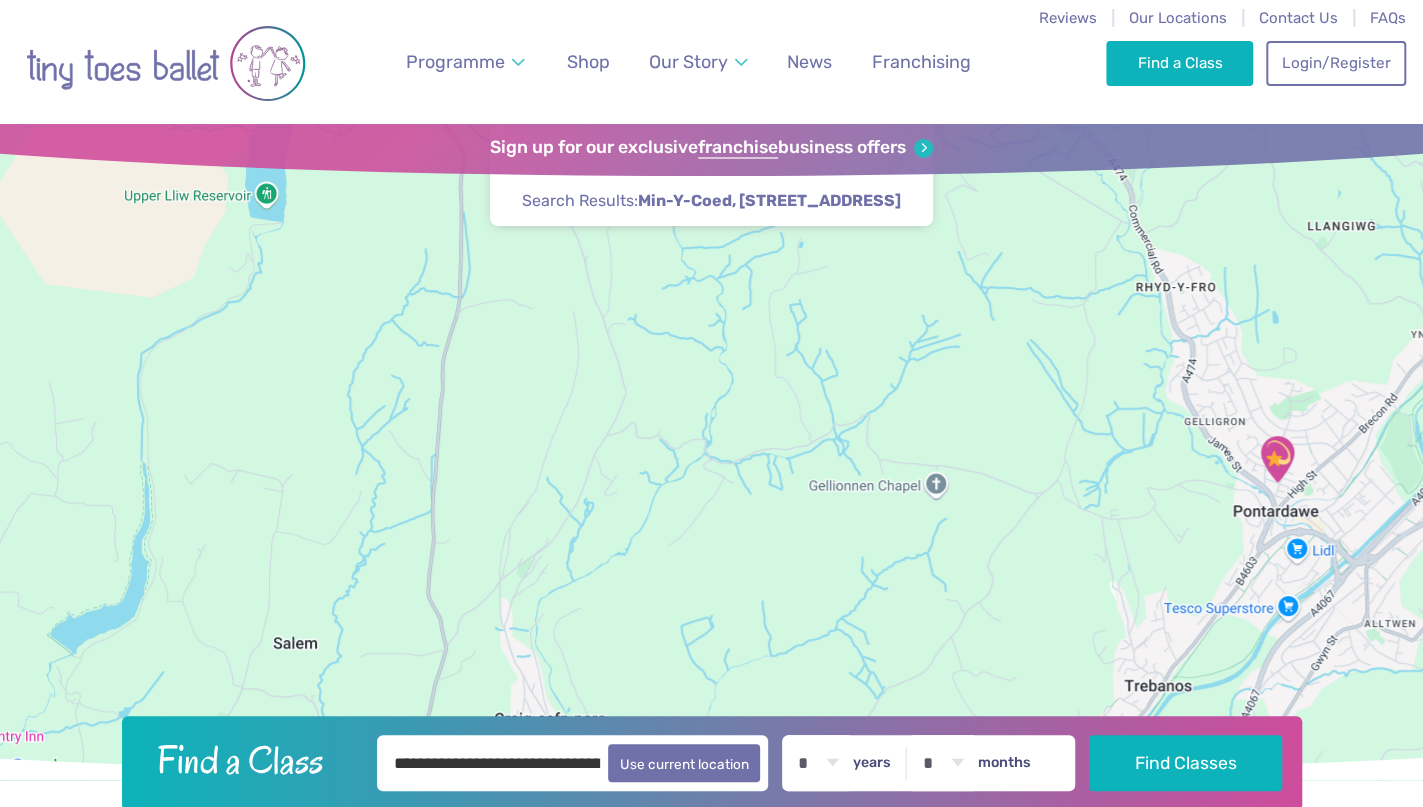 drag, startPoint x: 998, startPoint y: 561, endPoint x: 891, endPoint y: 360, distance: 227.70595 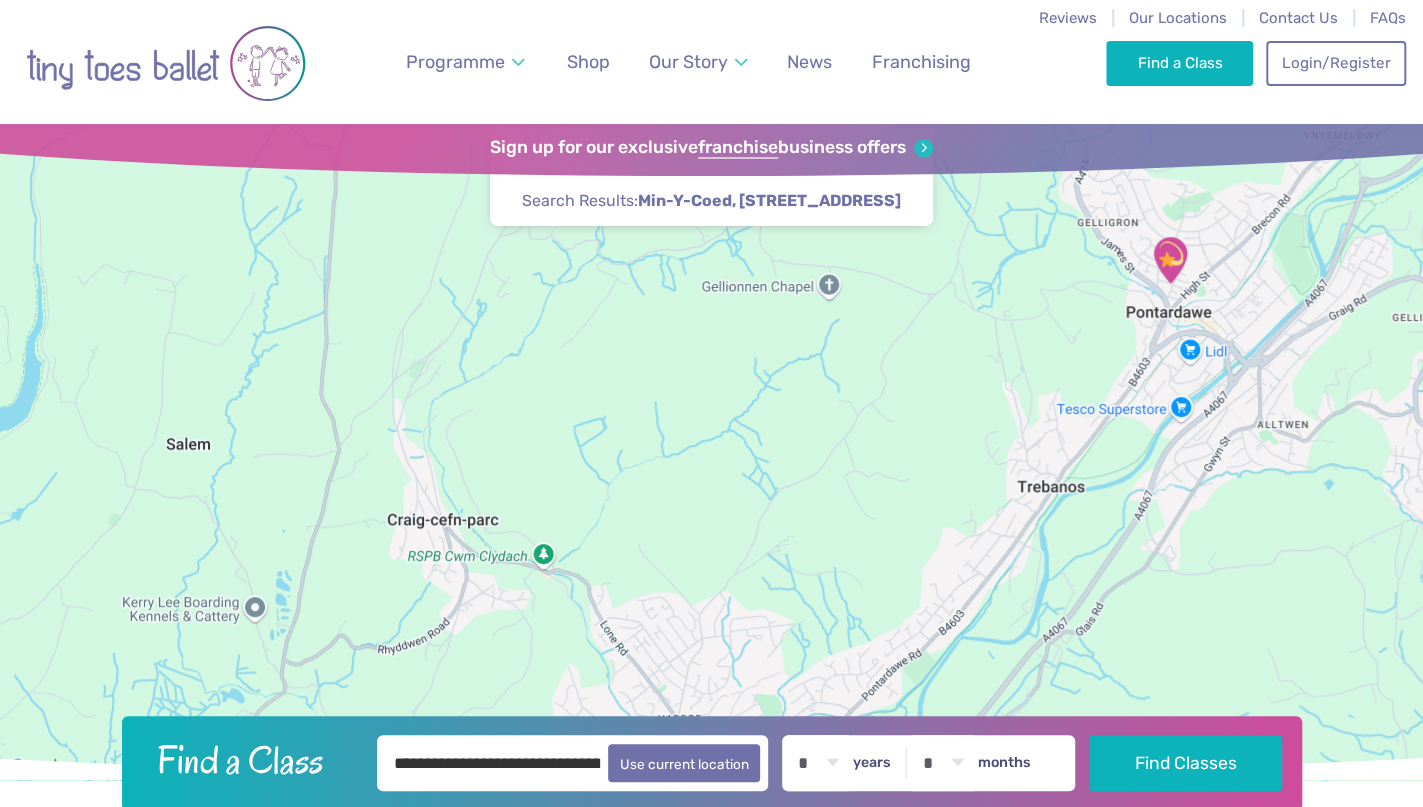 drag, startPoint x: 951, startPoint y: 525, endPoint x: 846, endPoint y: 215, distance: 327.29956 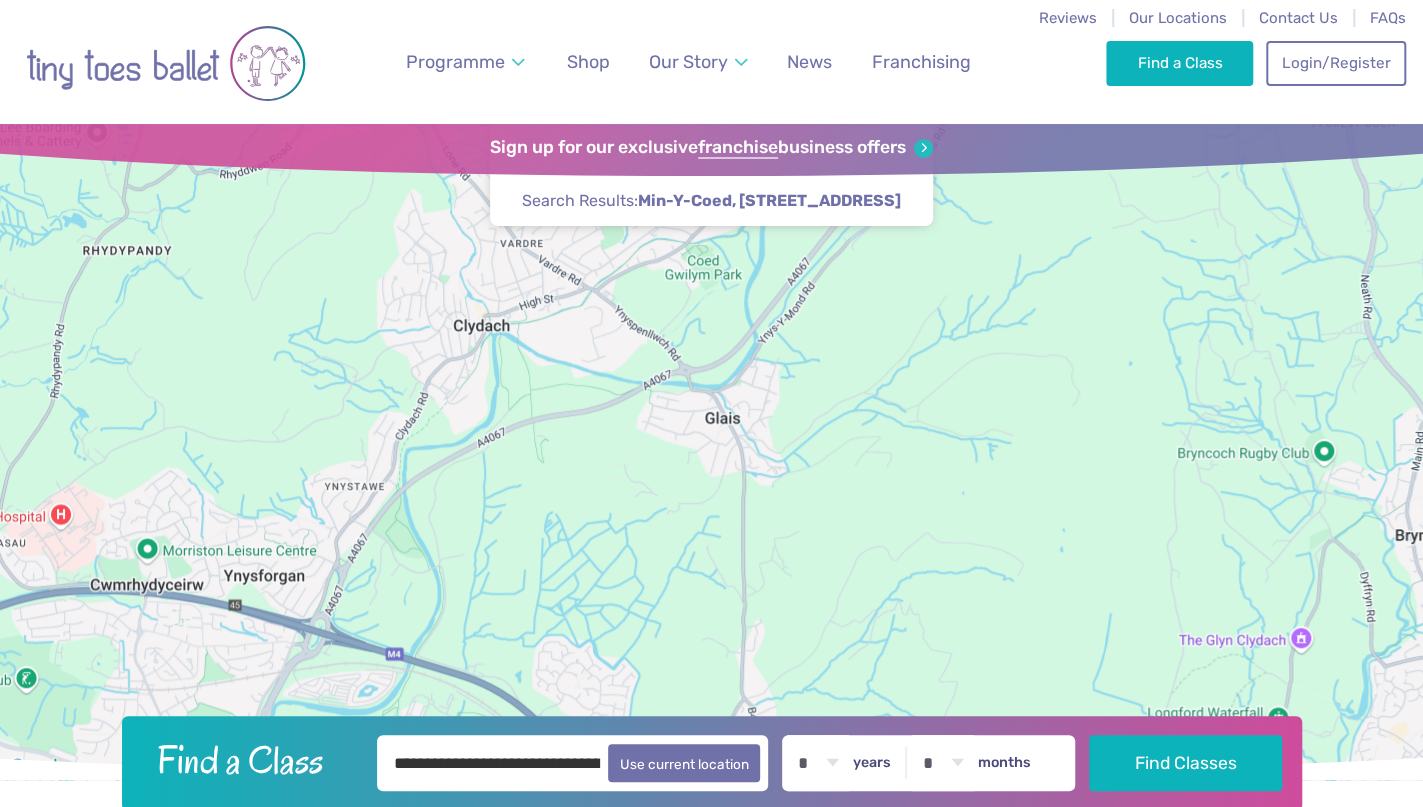 drag, startPoint x: 977, startPoint y: 519, endPoint x: 975, endPoint y: 293, distance: 226.00885 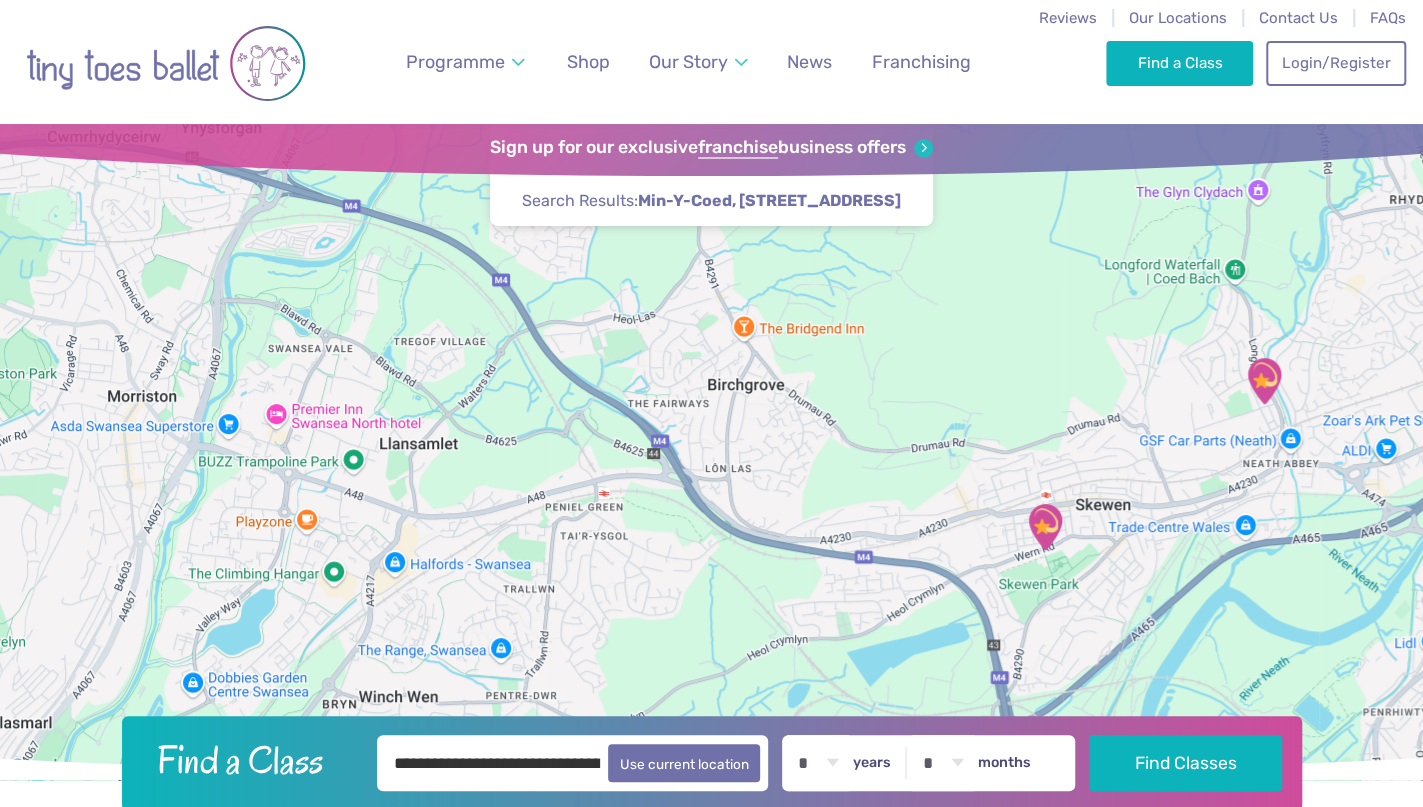 drag, startPoint x: 1009, startPoint y: 467, endPoint x: 964, endPoint y: 203, distance: 267.80777 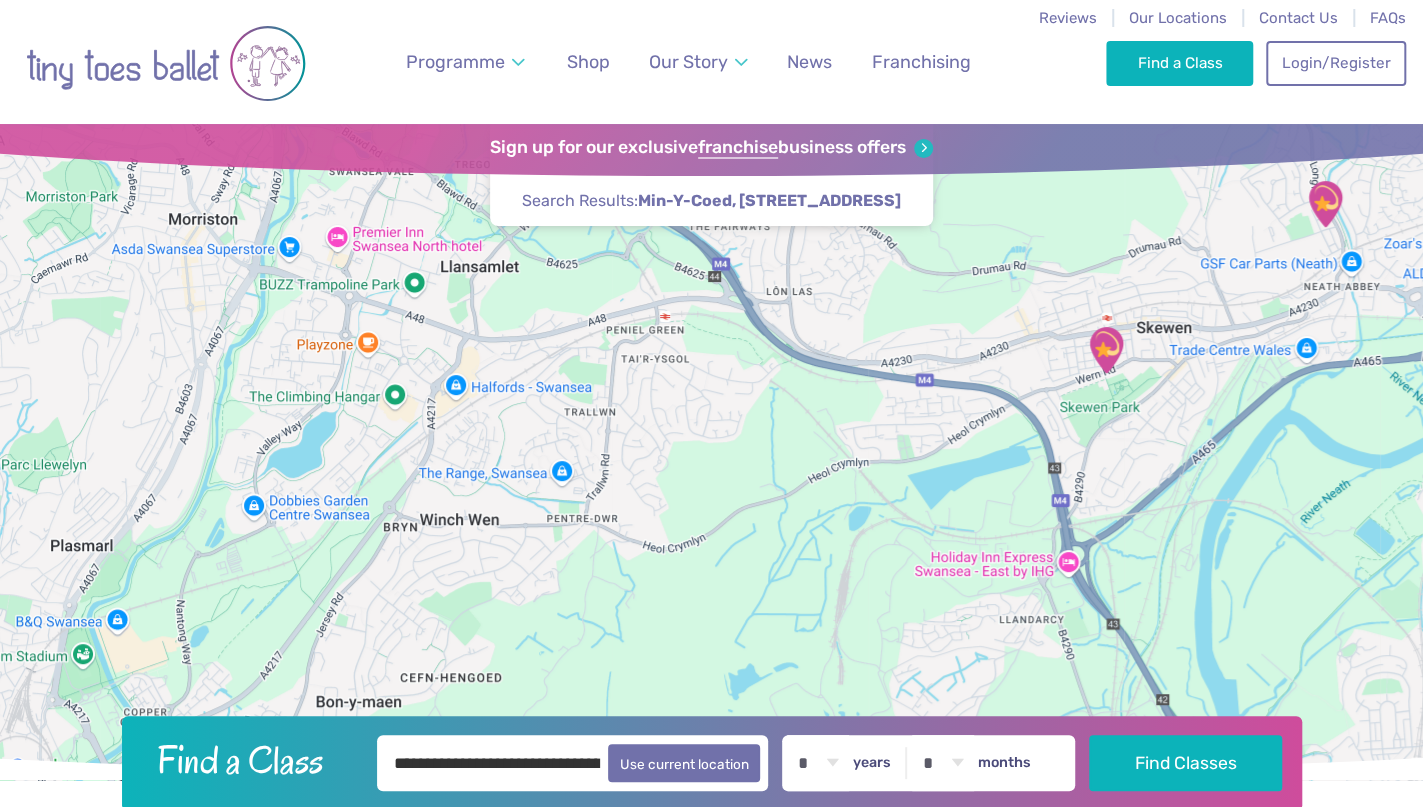 drag, startPoint x: 695, startPoint y: 627, endPoint x: 808, endPoint y: 331, distance: 316.8359 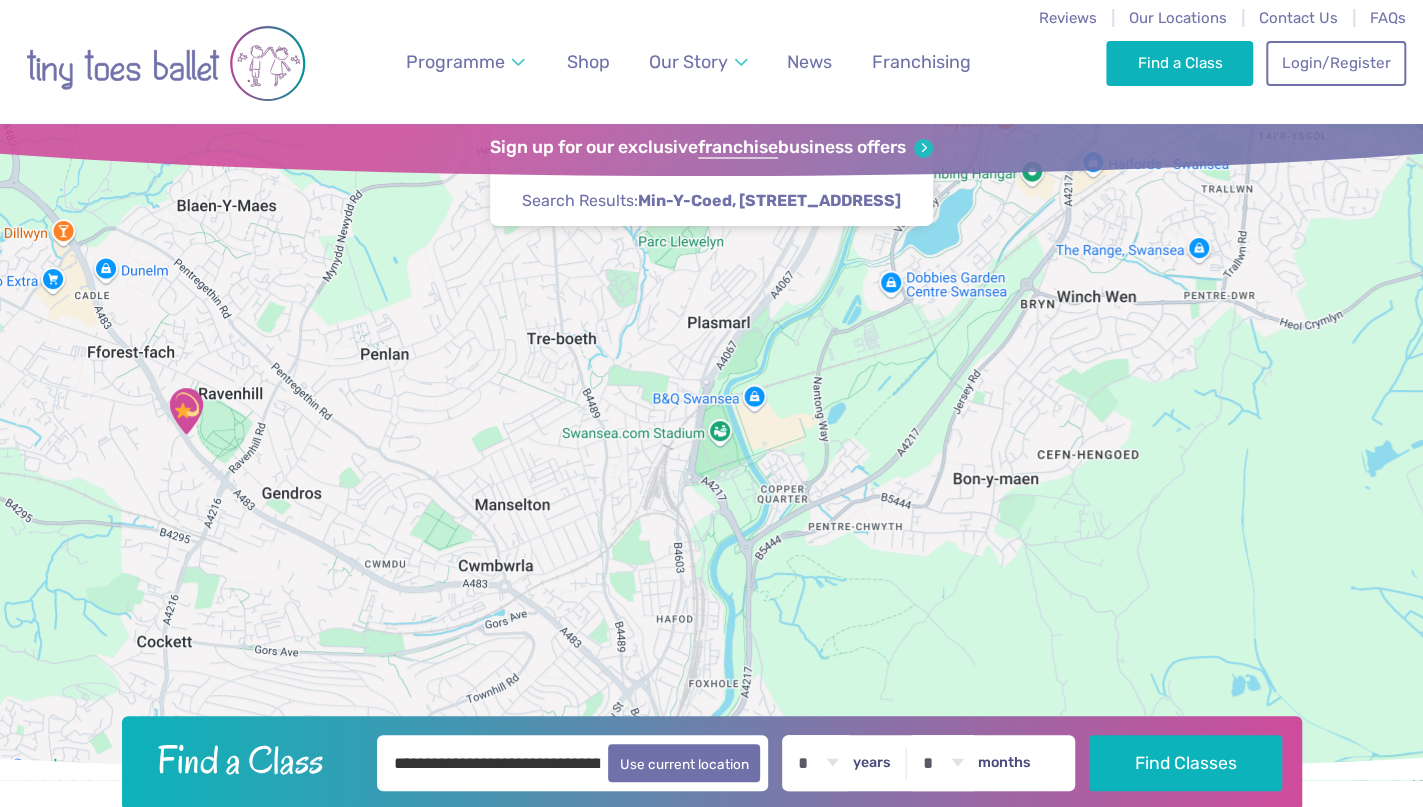 drag, startPoint x: 575, startPoint y: 483, endPoint x: 1160, endPoint y: 502, distance: 585.3085 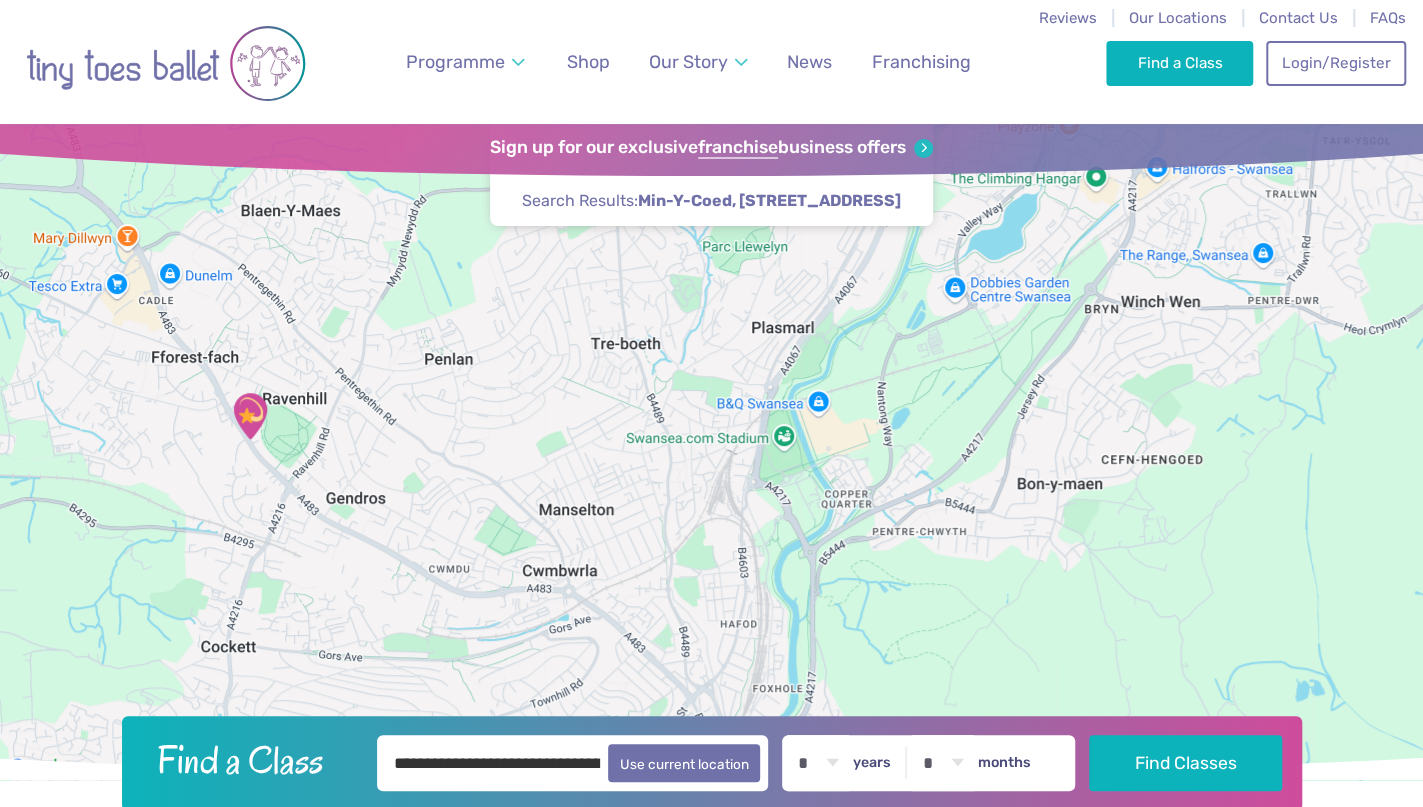click at bounding box center [250, 416] 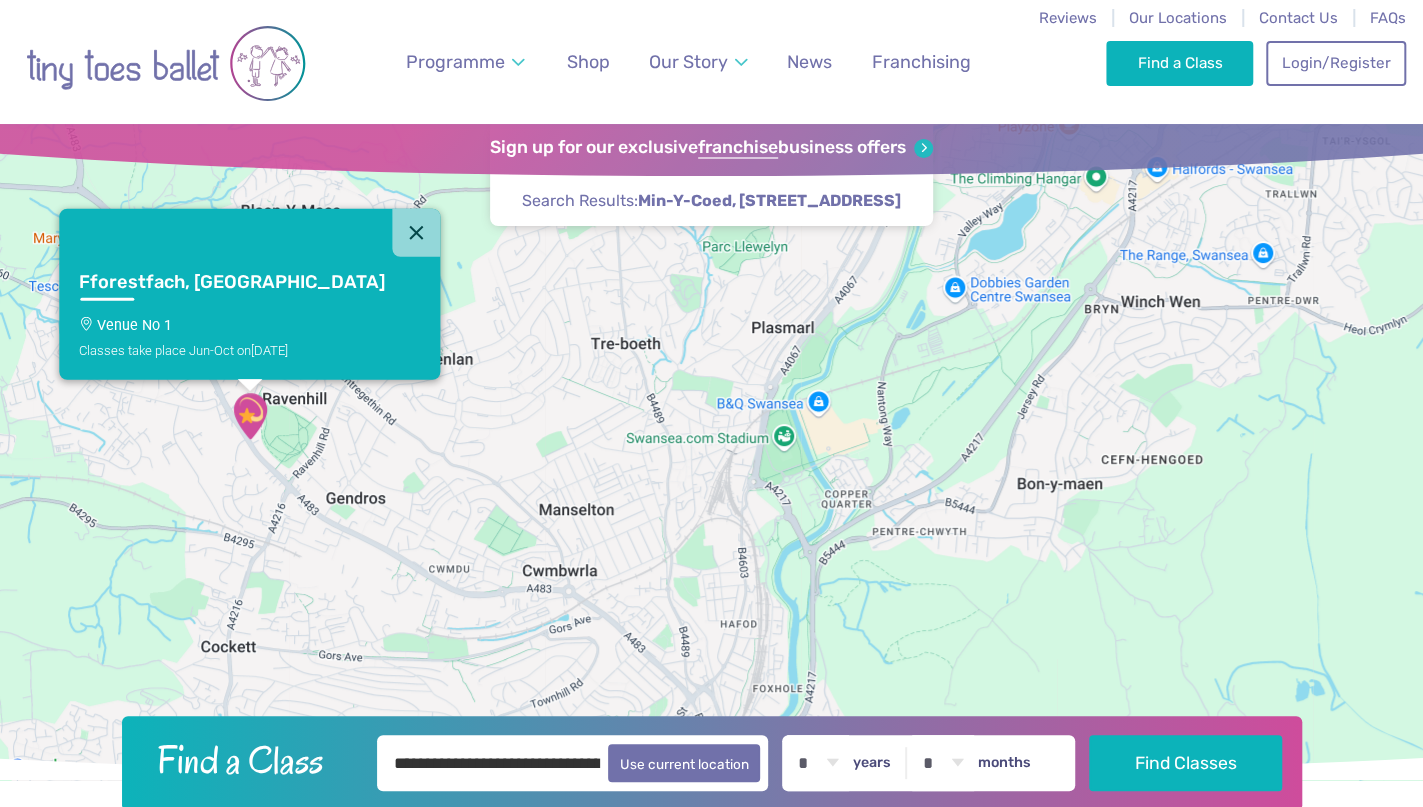 click on "To navigate, press the arrow keys. Fforestfach, Swansea Venue No 1 Classes take place Jun-Oct on  Friday" at bounding box center (711, 452) 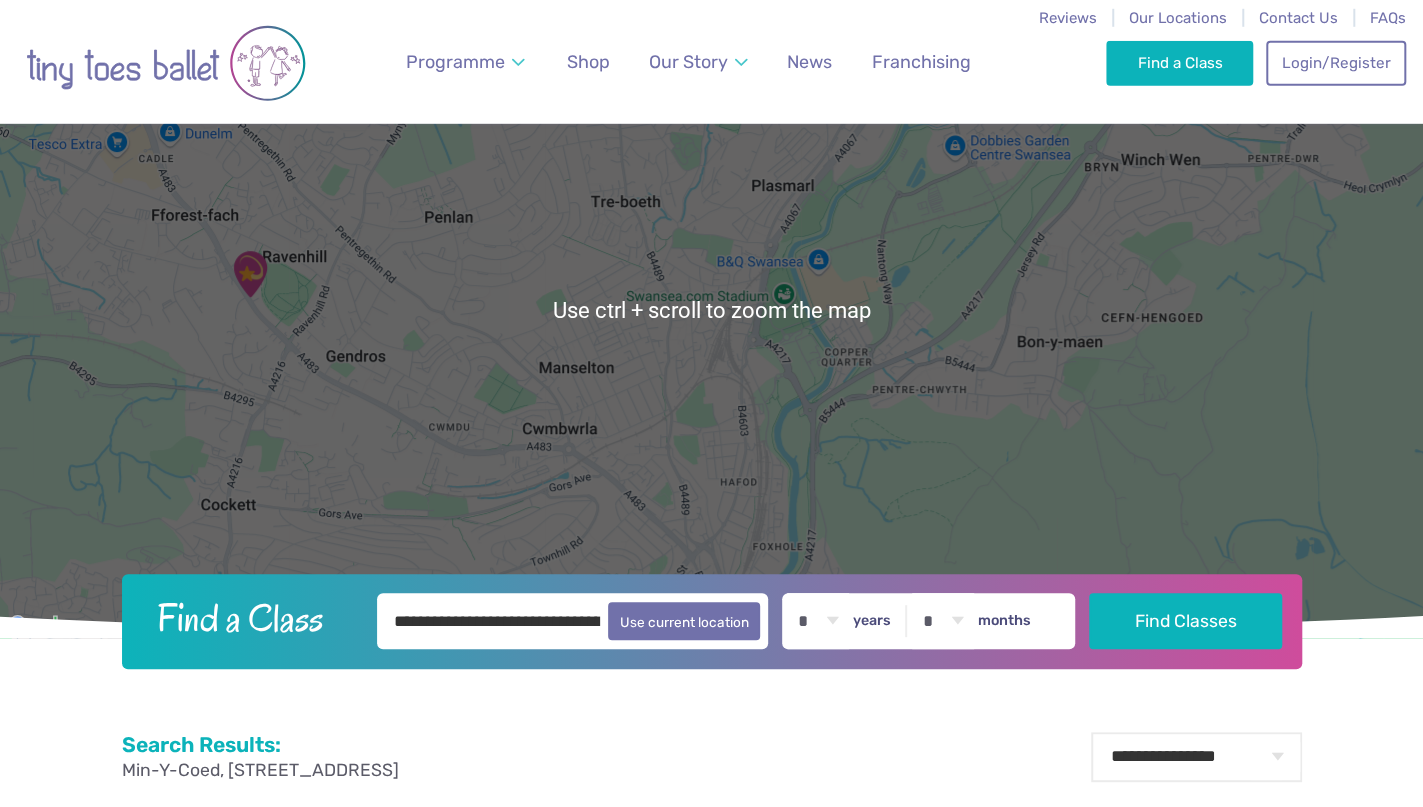 scroll, scrollTop: 0, scrollLeft: 0, axis: both 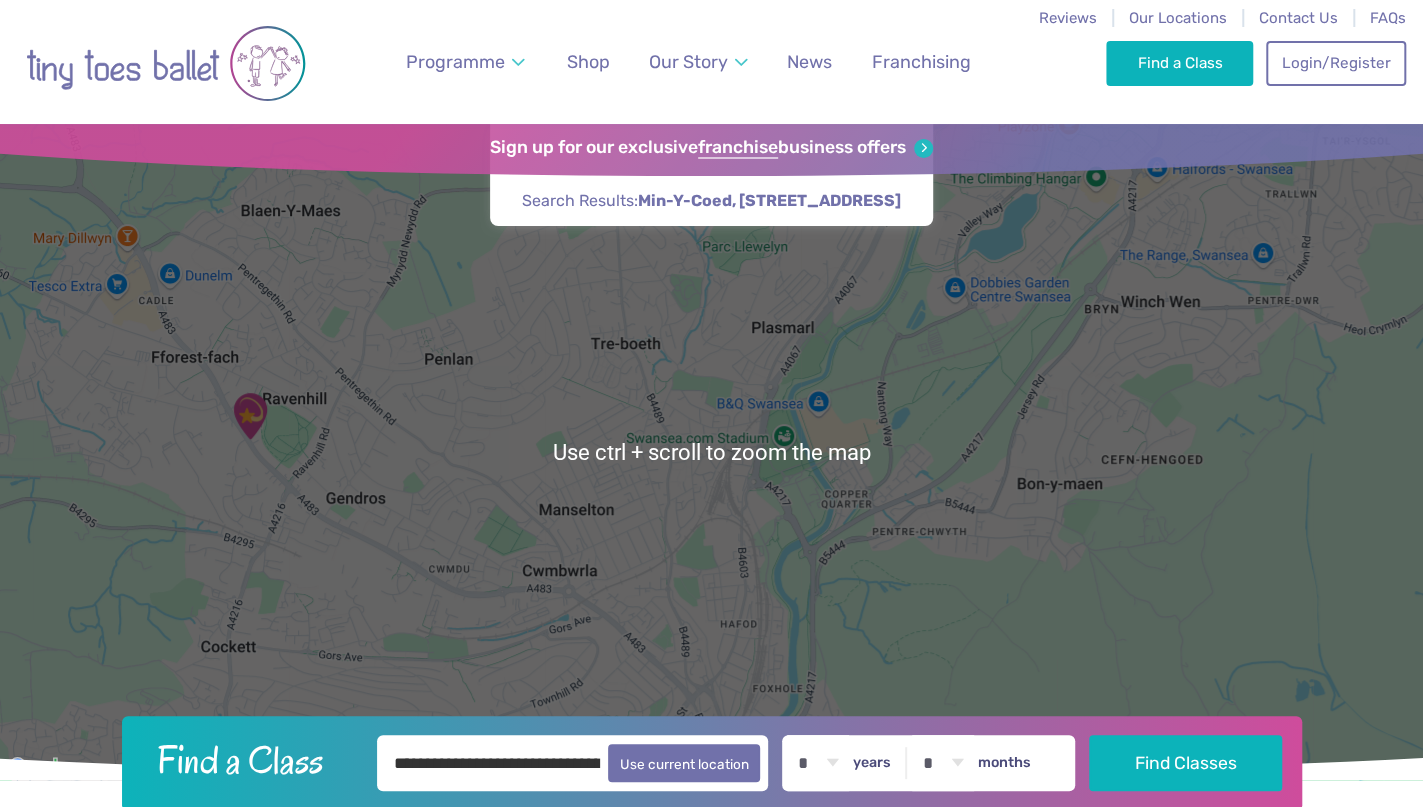 drag, startPoint x: 1187, startPoint y: 451, endPoint x: 923, endPoint y: 615, distance: 310.79254 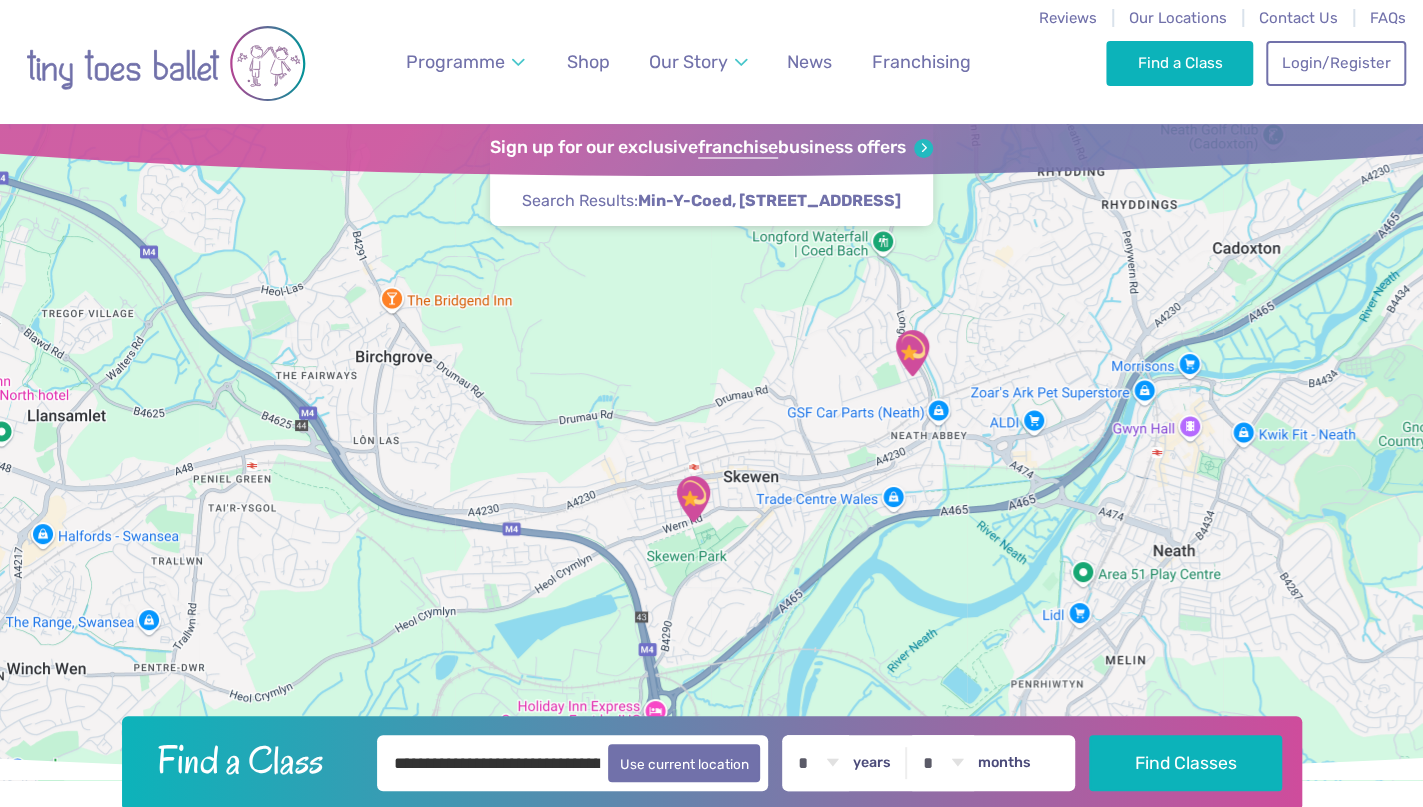 drag, startPoint x: 1111, startPoint y: 515, endPoint x: 1030, endPoint y: 337, distance: 195.5633 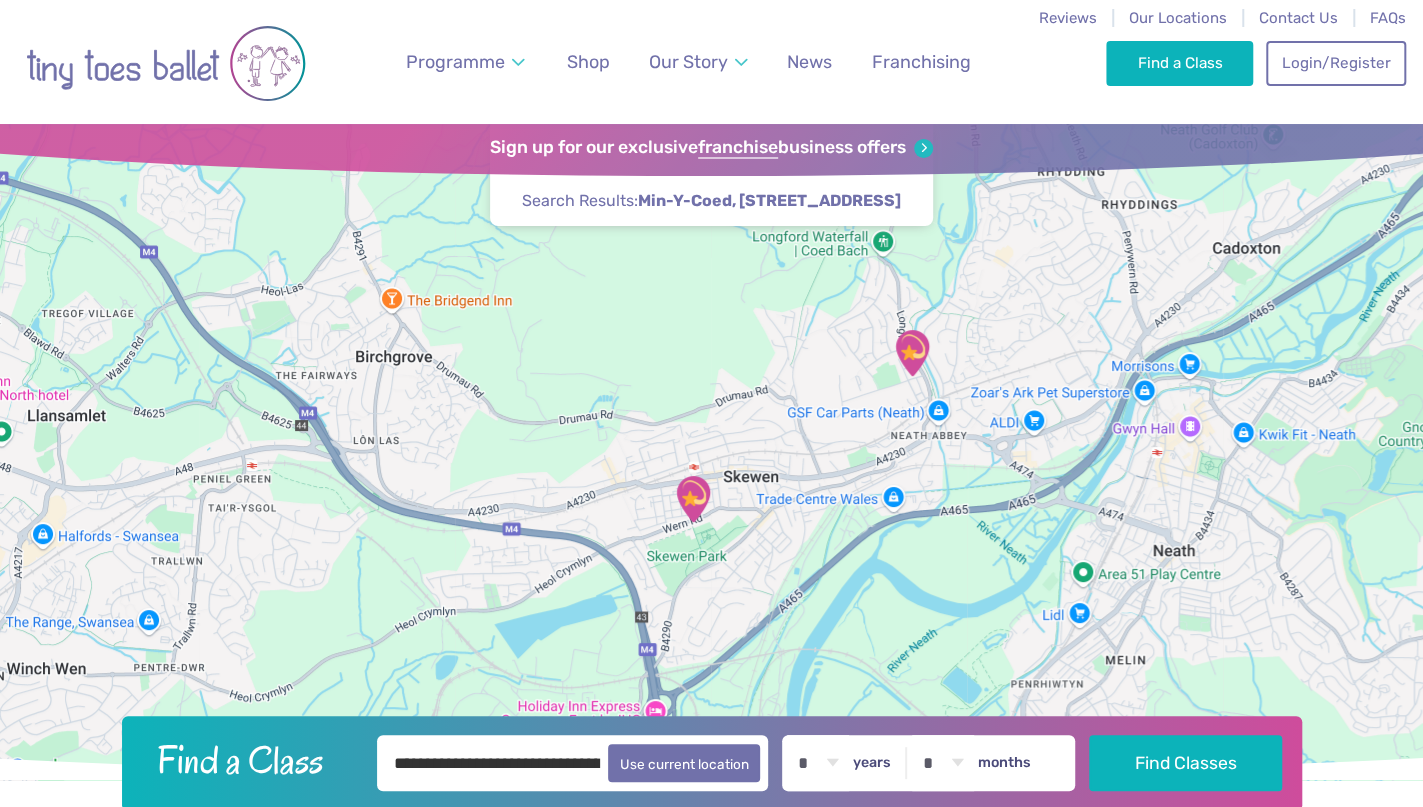 click at bounding box center [693, 499] 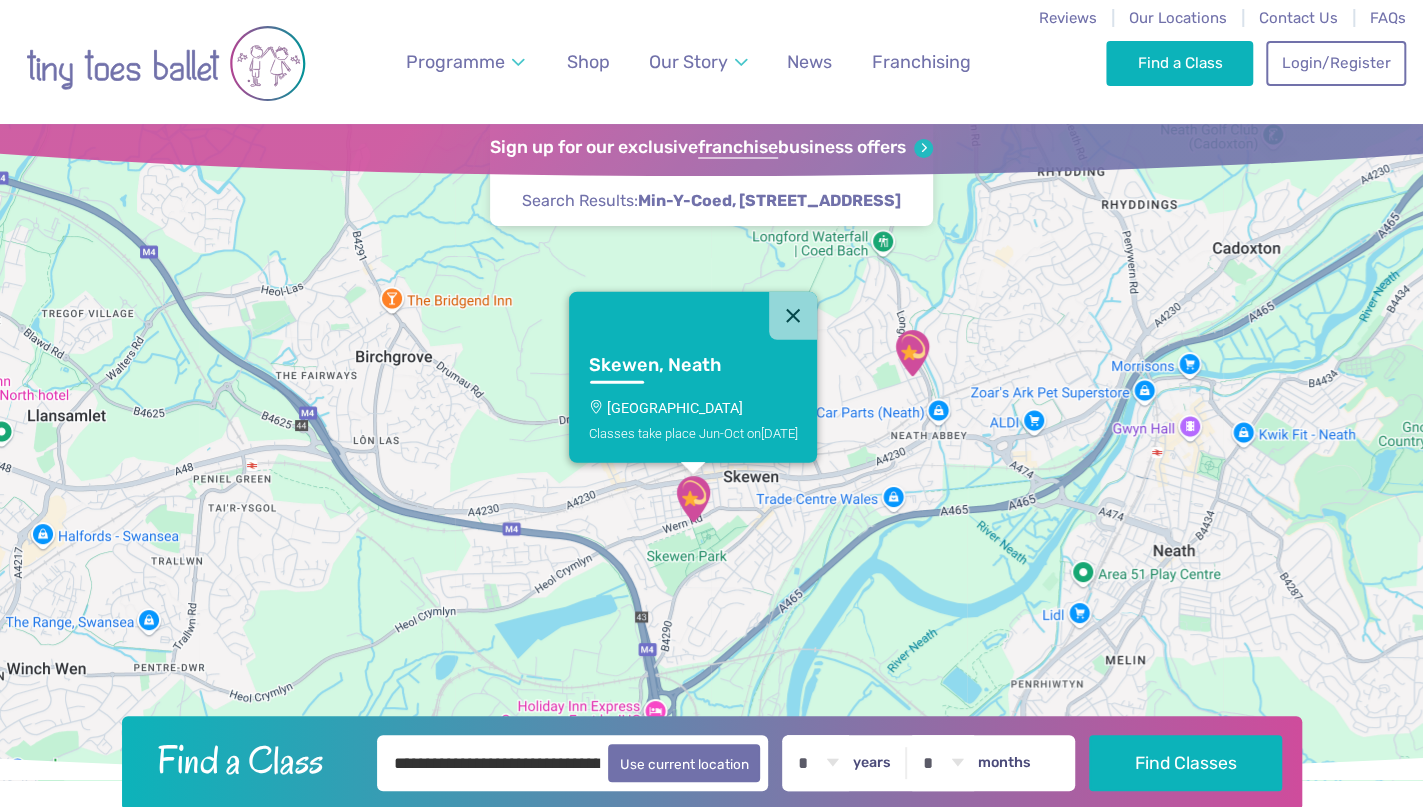 click on "Skewen, Neath" at bounding box center [674, 365] 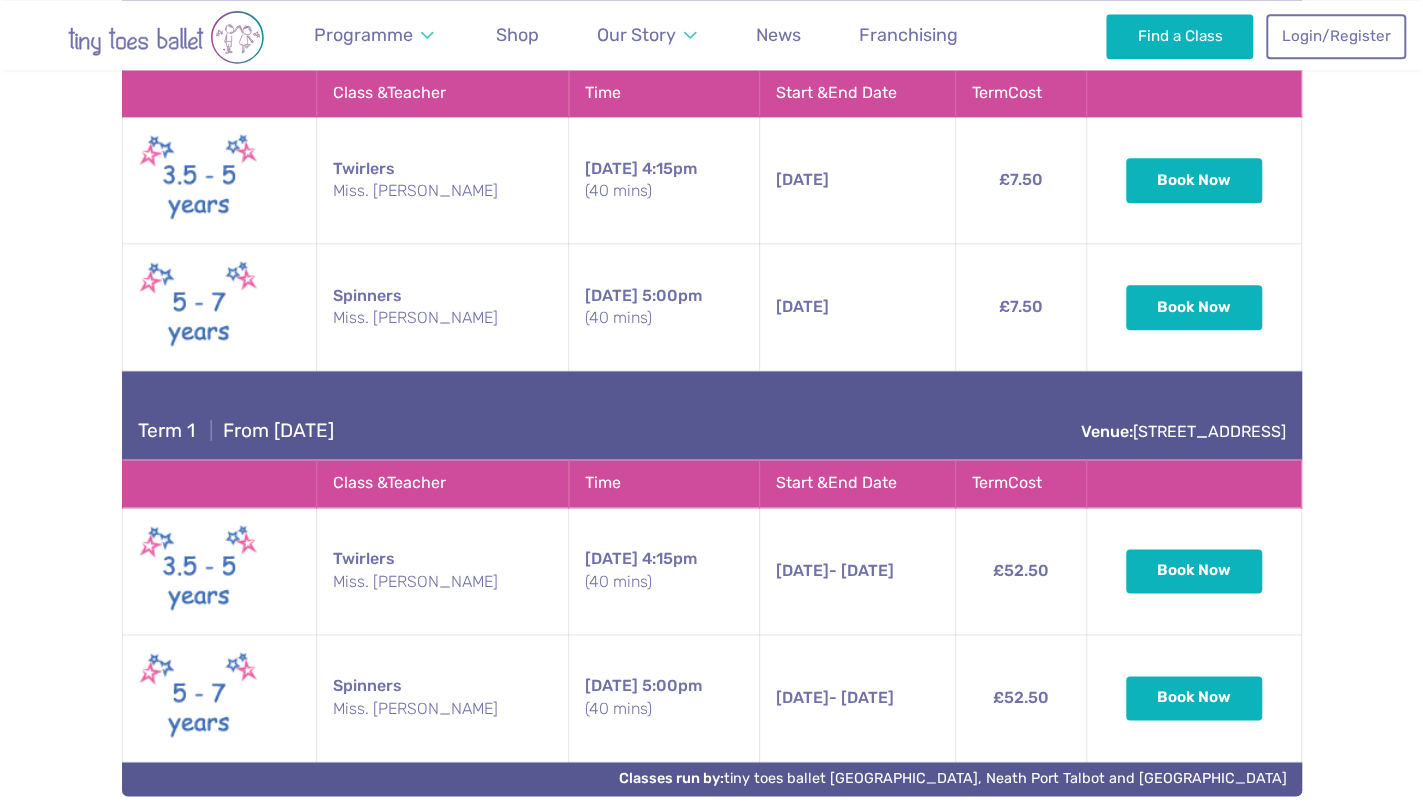 scroll, scrollTop: 1436, scrollLeft: 0, axis: vertical 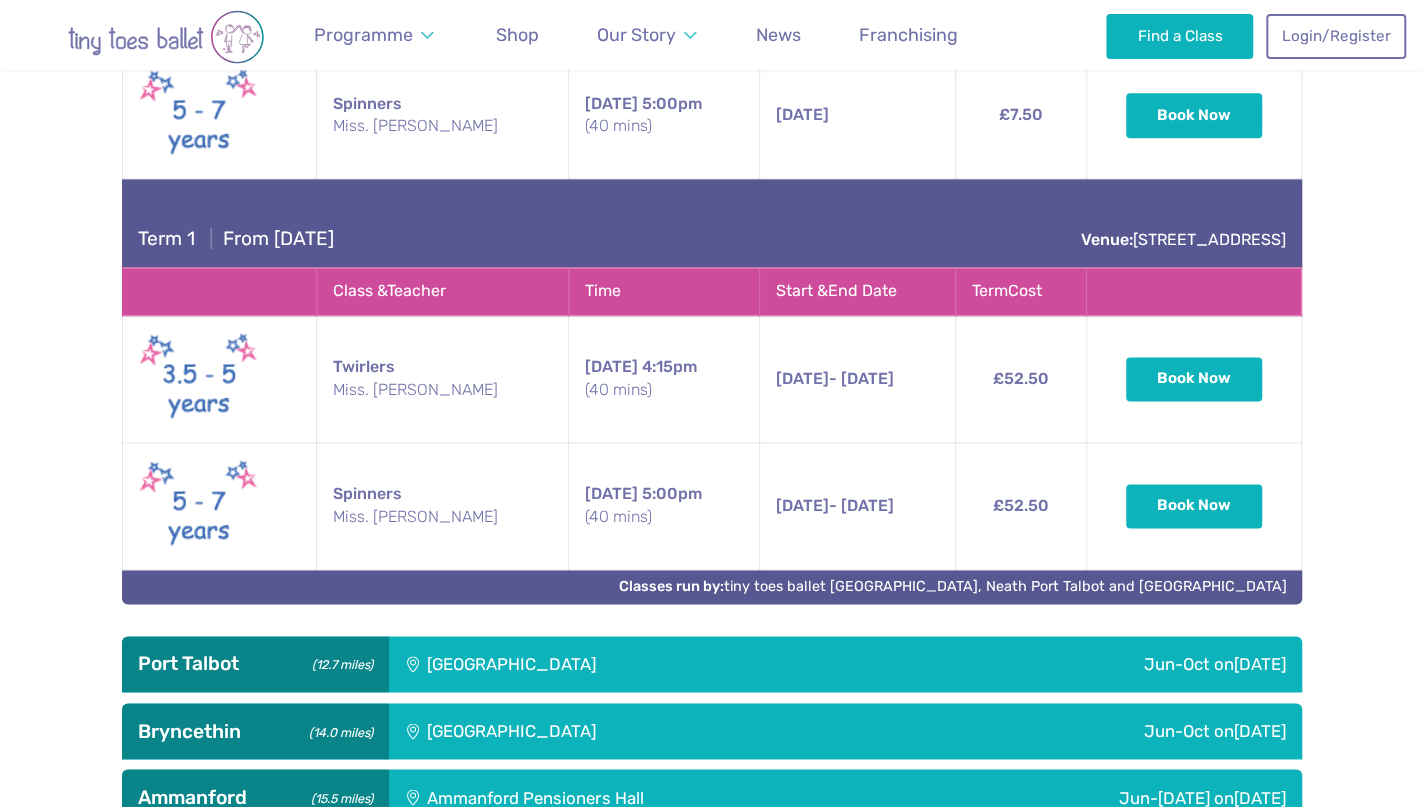 click on "[GEOGRAPHIC_DATA]" at bounding box center [645, 664] 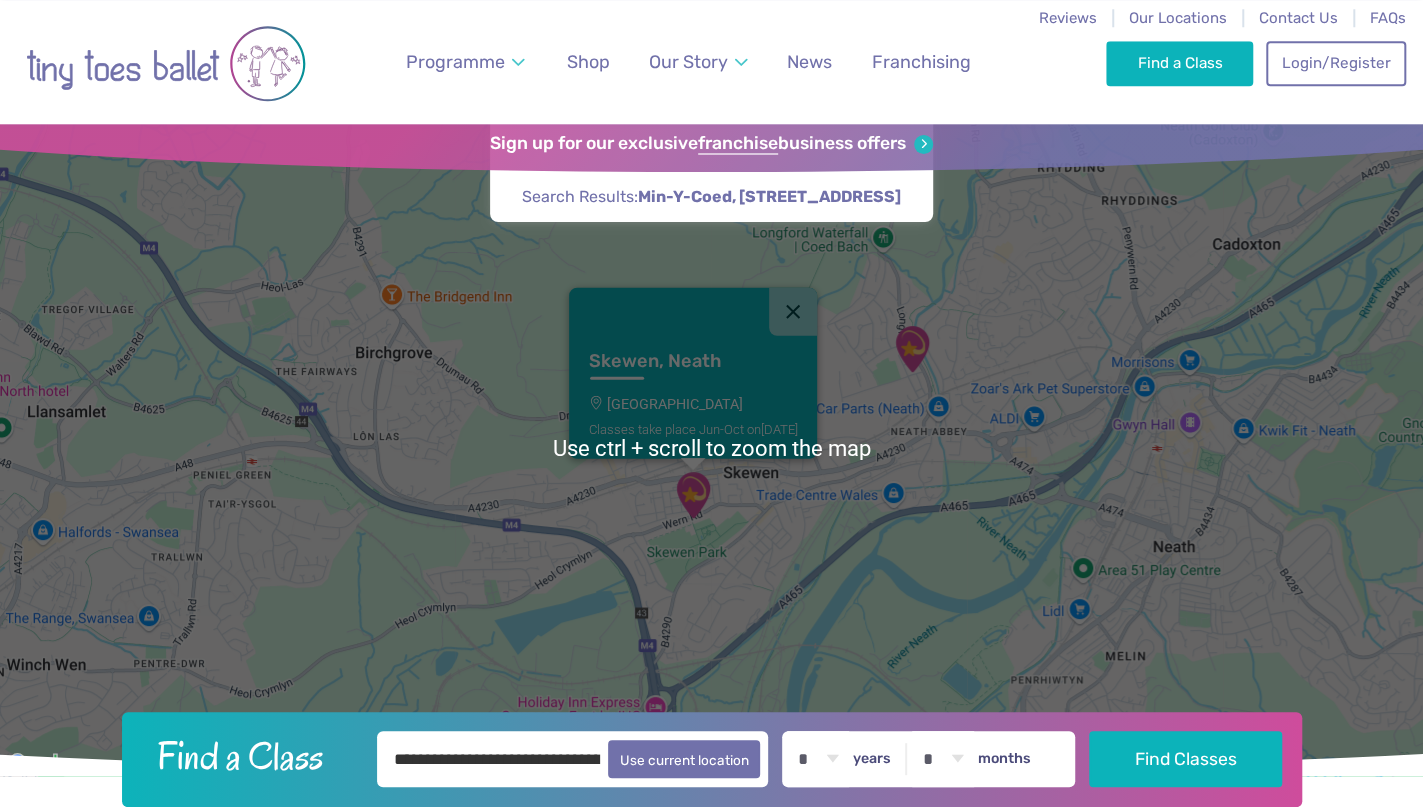 scroll, scrollTop: 0, scrollLeft: 0, axis: both 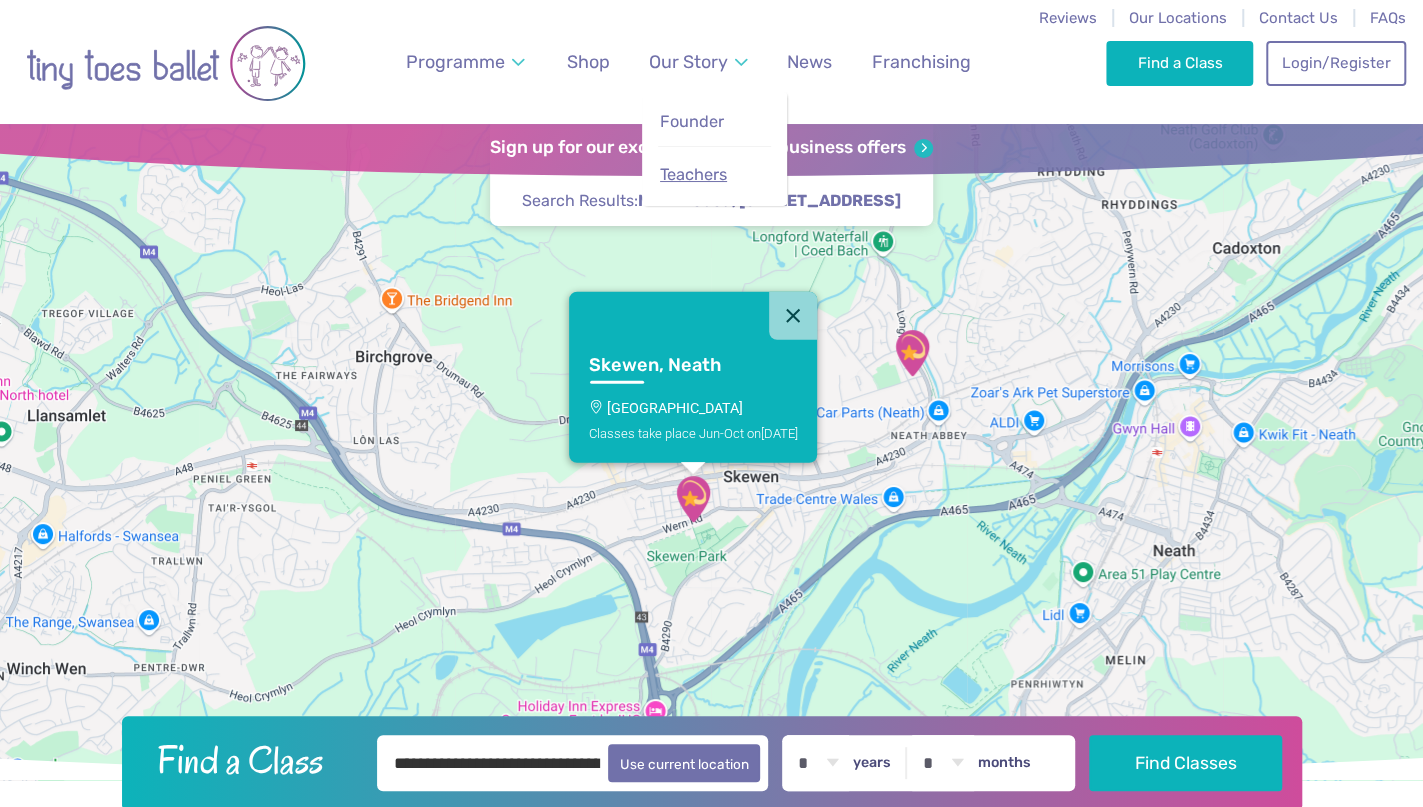 click on "Teachers" at bounding box center (693, 174) 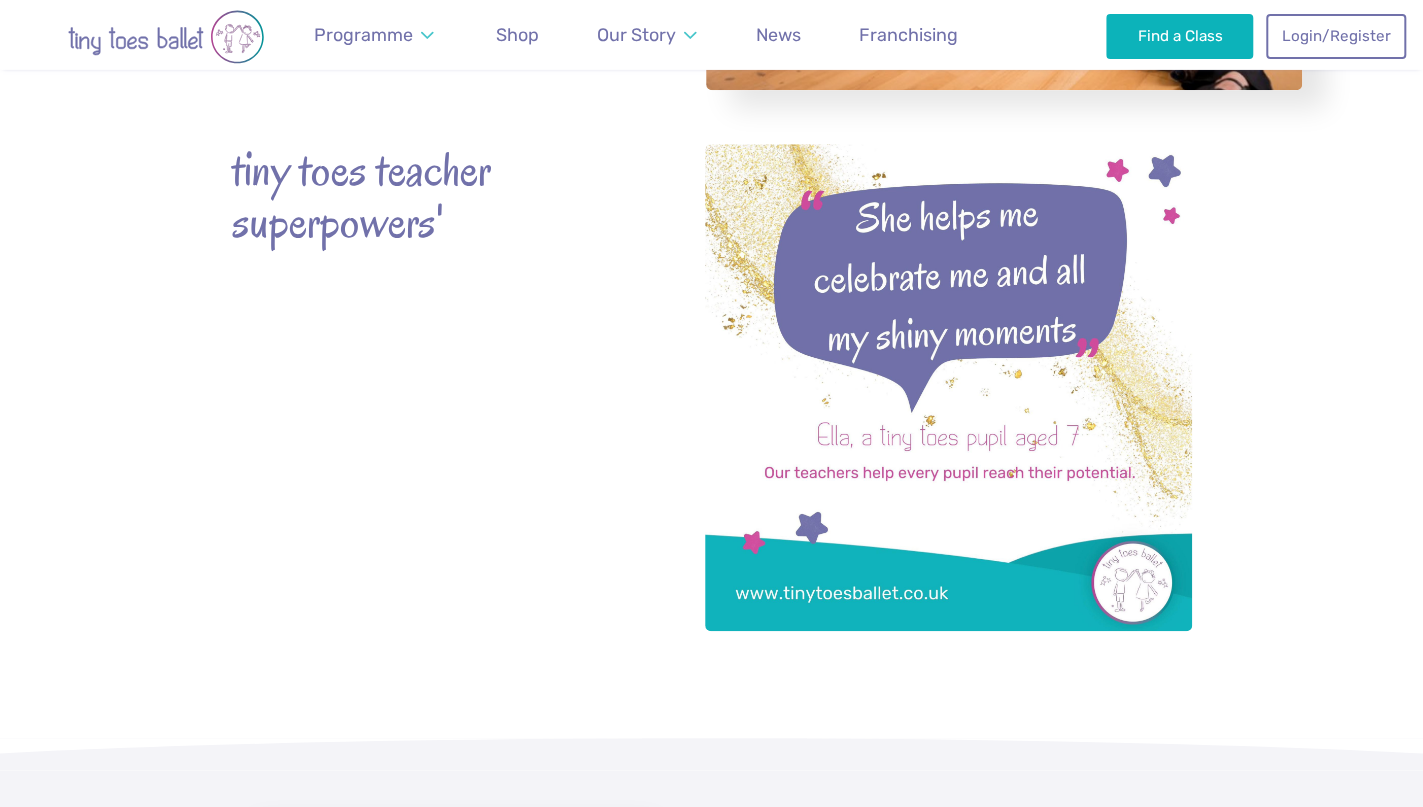 scroll, scrollTop: 0, scrollLeft: 0, axis: both 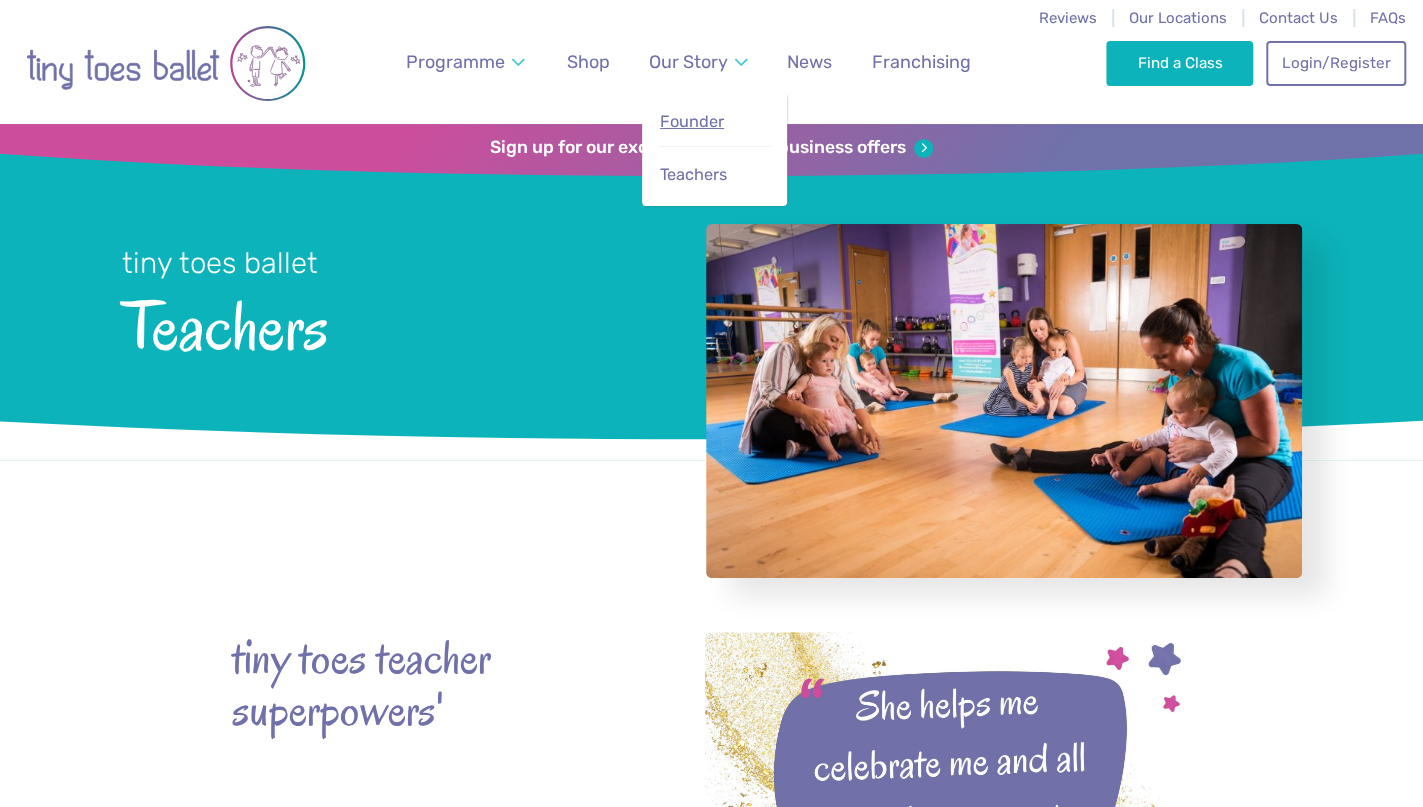 click on "Founder" at bounding box center (692, 121) 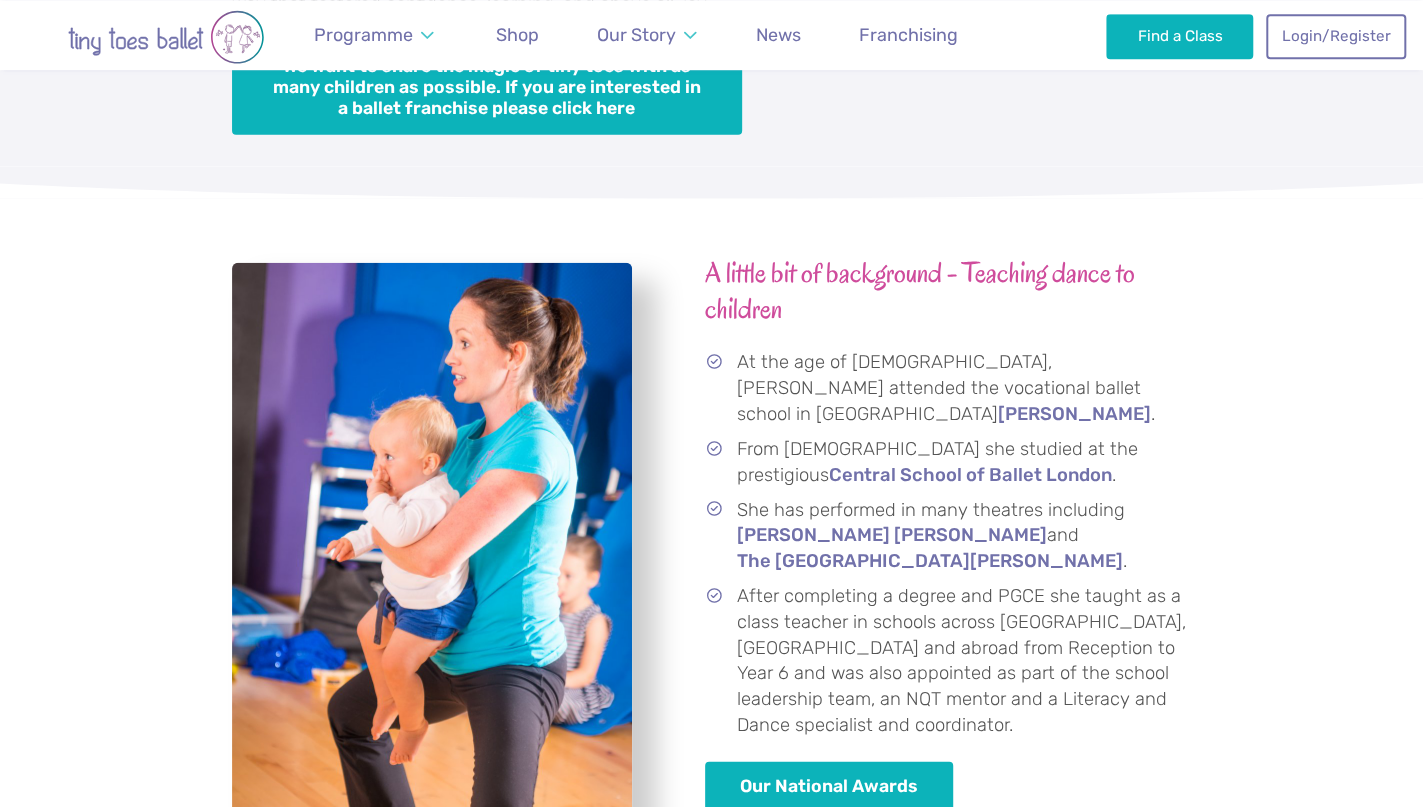 scroll, scrollTop: 2773, scrollLeft: 0, axis: vertical 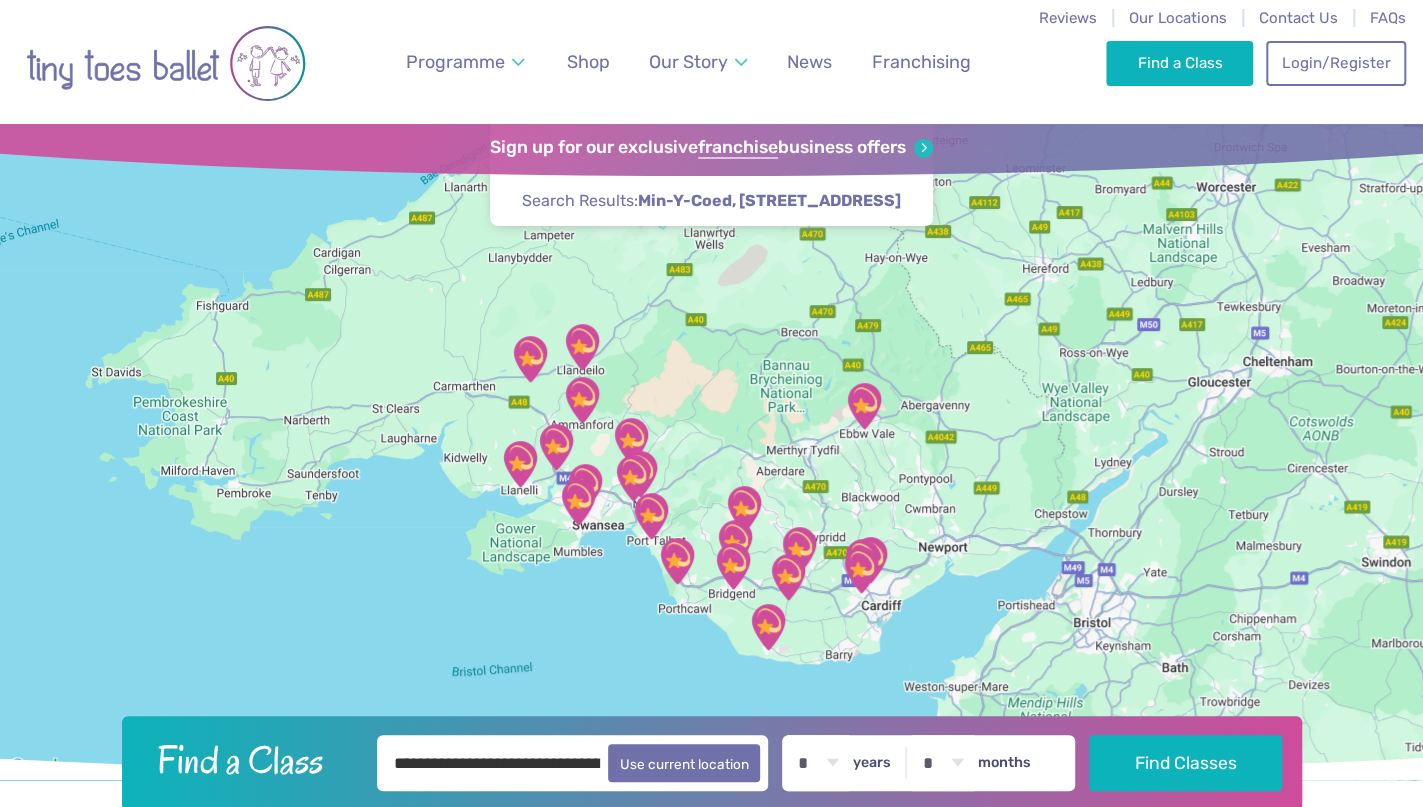 click at bounding box center (633, 478) 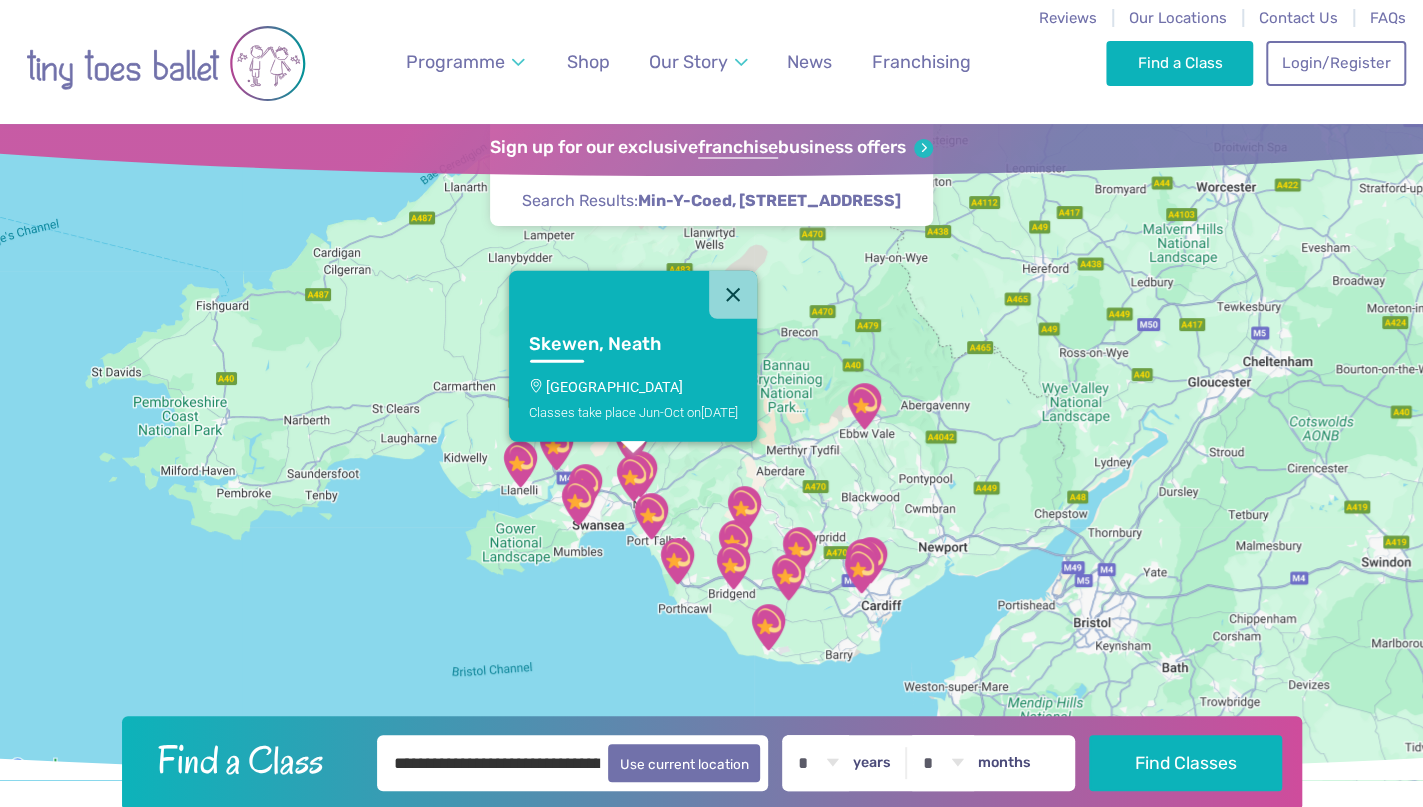 click on "Skewen, Neath" at bounding box center [614, 344] 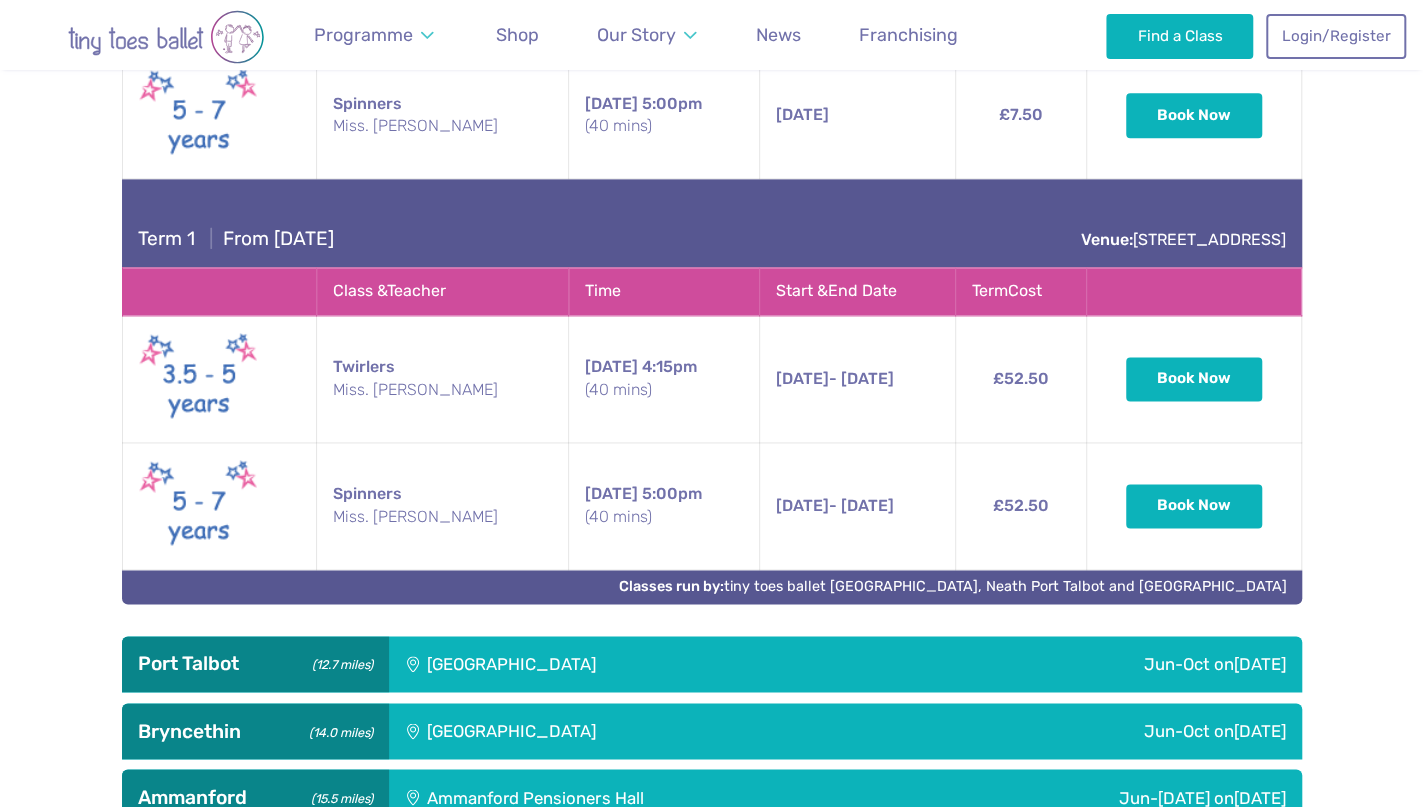scroll, scrollTop: 1782, scrollLeft: 0, axis: vertical 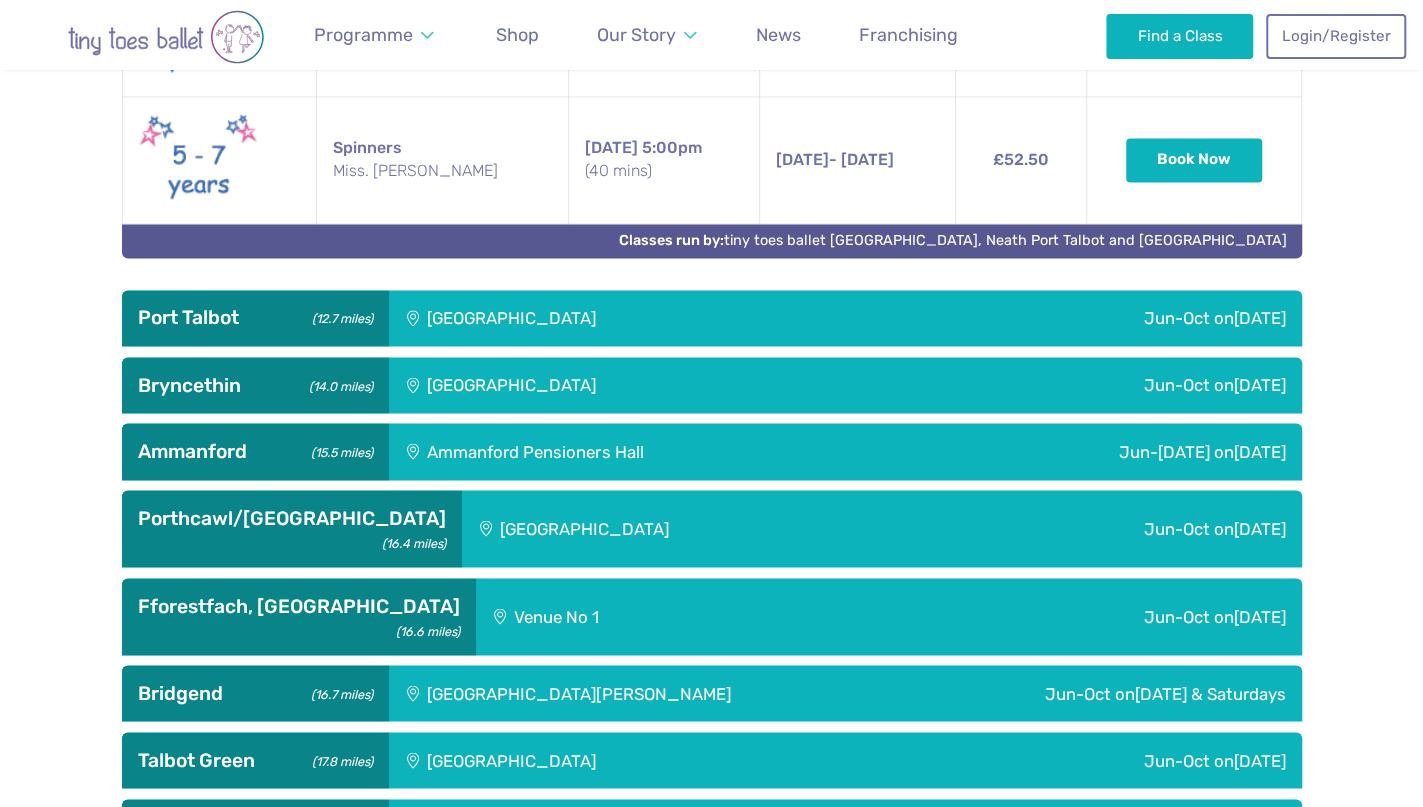 click on "Ammanford Pensioners Hall" at bounding box center [652, 451] 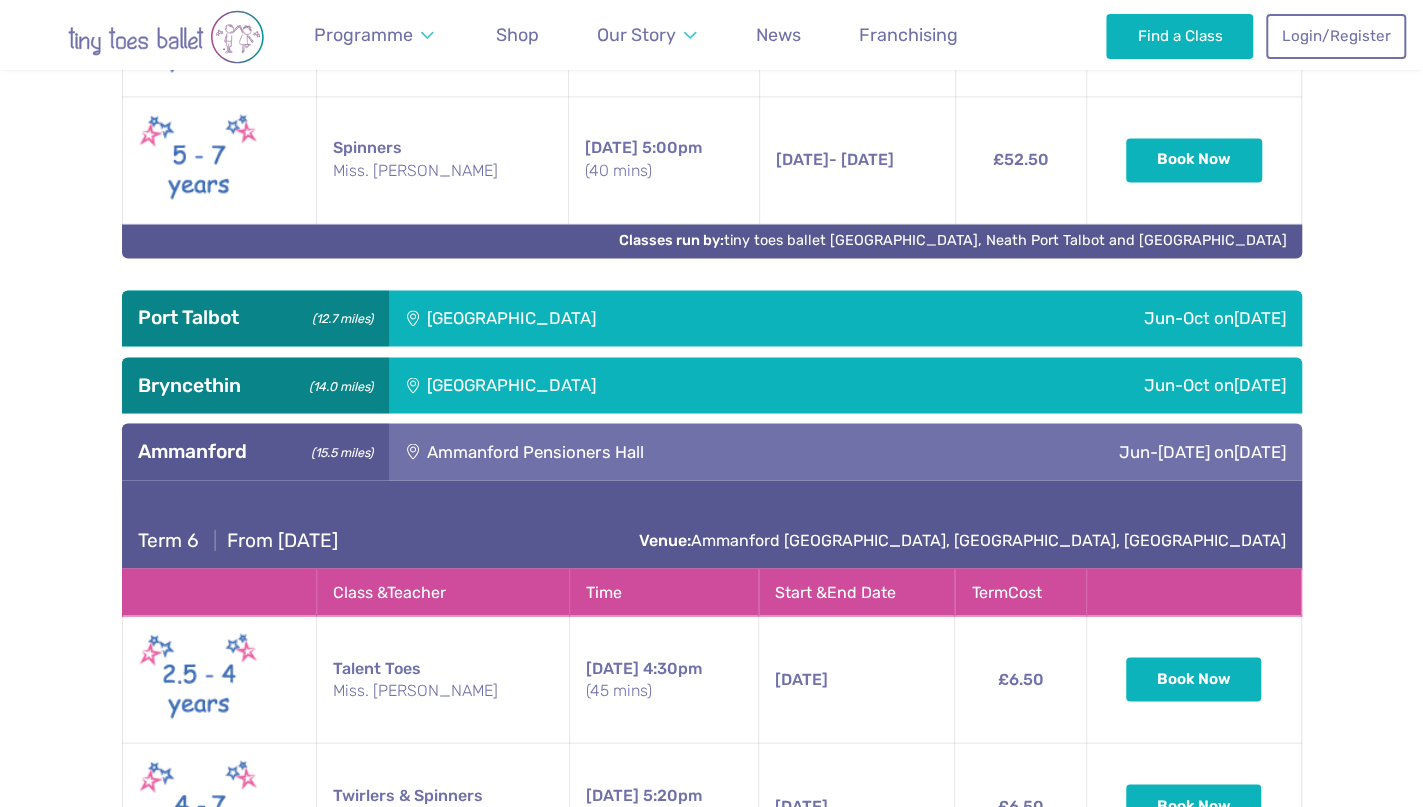 click on "[GEOGRAPHIC_DATA]" at bounding box center (645, 385) 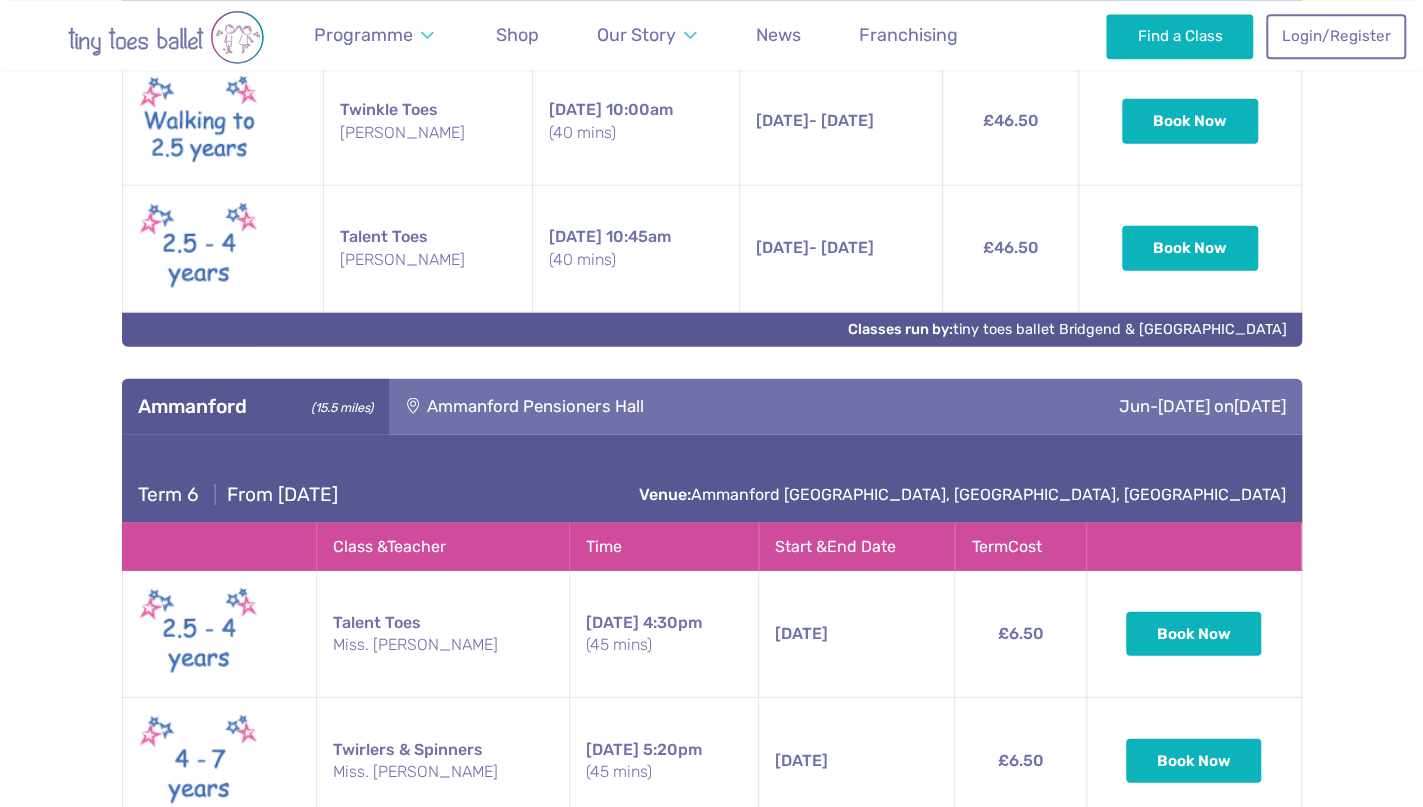 scroll, scrollTop: 2822, scrollLeft: 0, axis: vertical 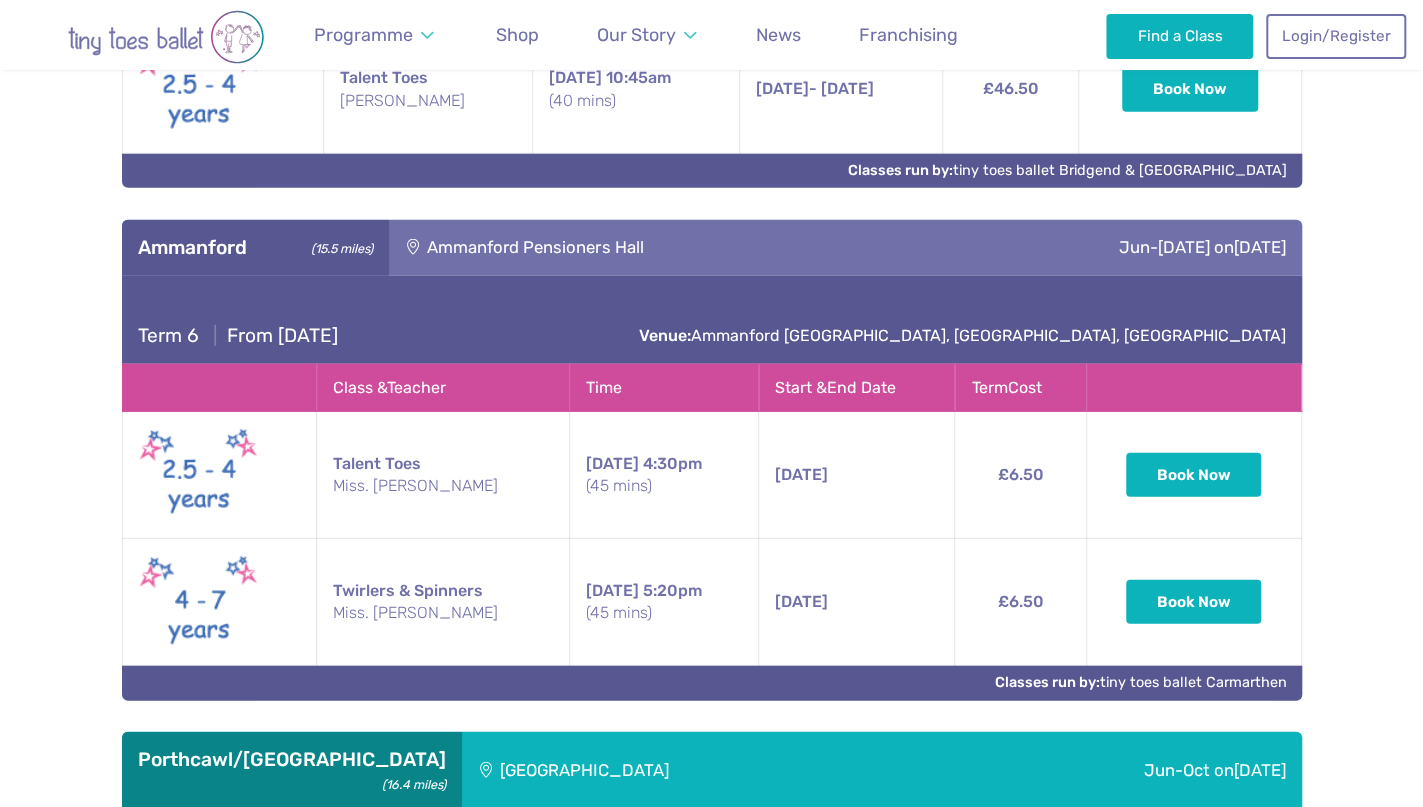 click on "Classes run by:  tiny toes ballet Bridgend & [GEOGRAPHIC_DATA]" at bounding box center (712, 171) 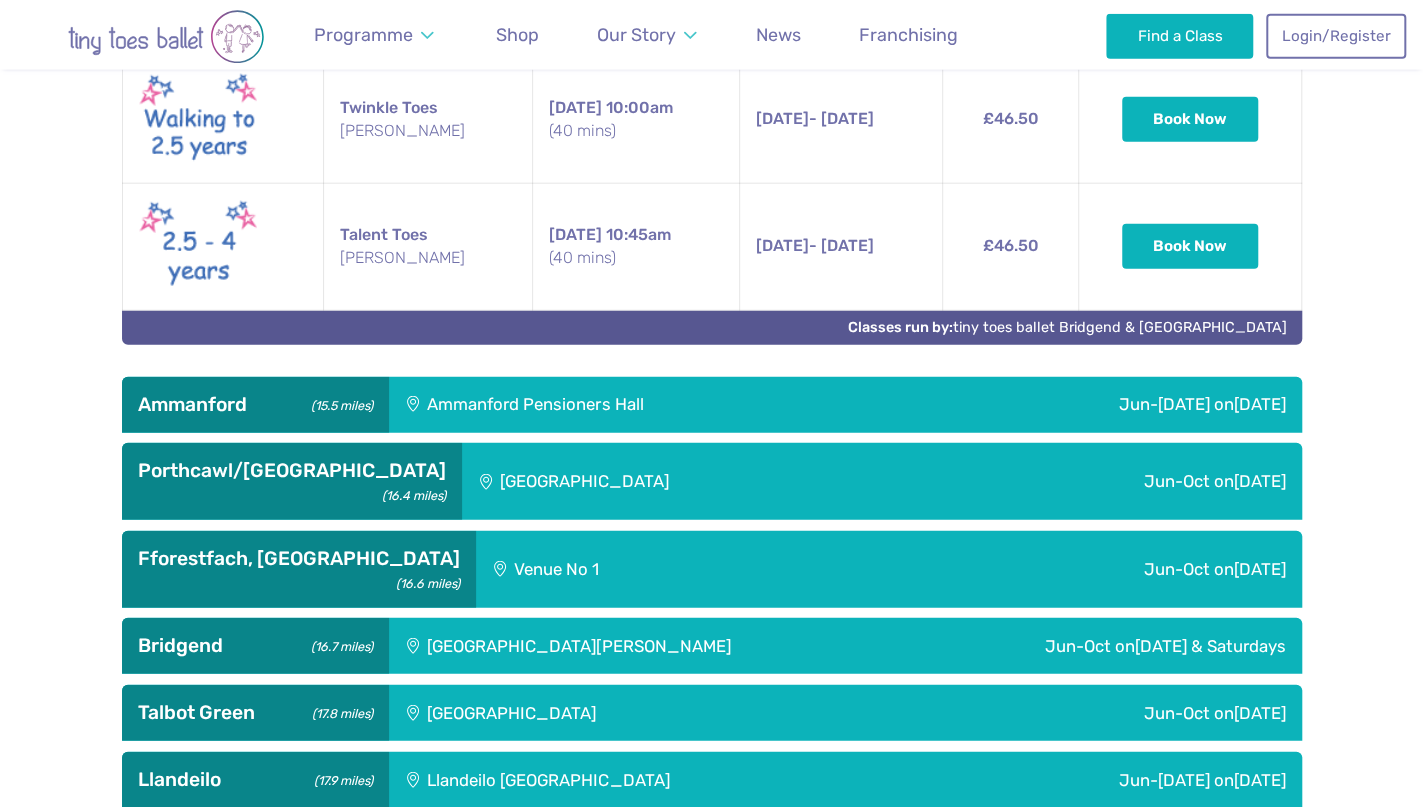 scroll, scrollTop: 2476, scrollLeft: 0, axis: vertical 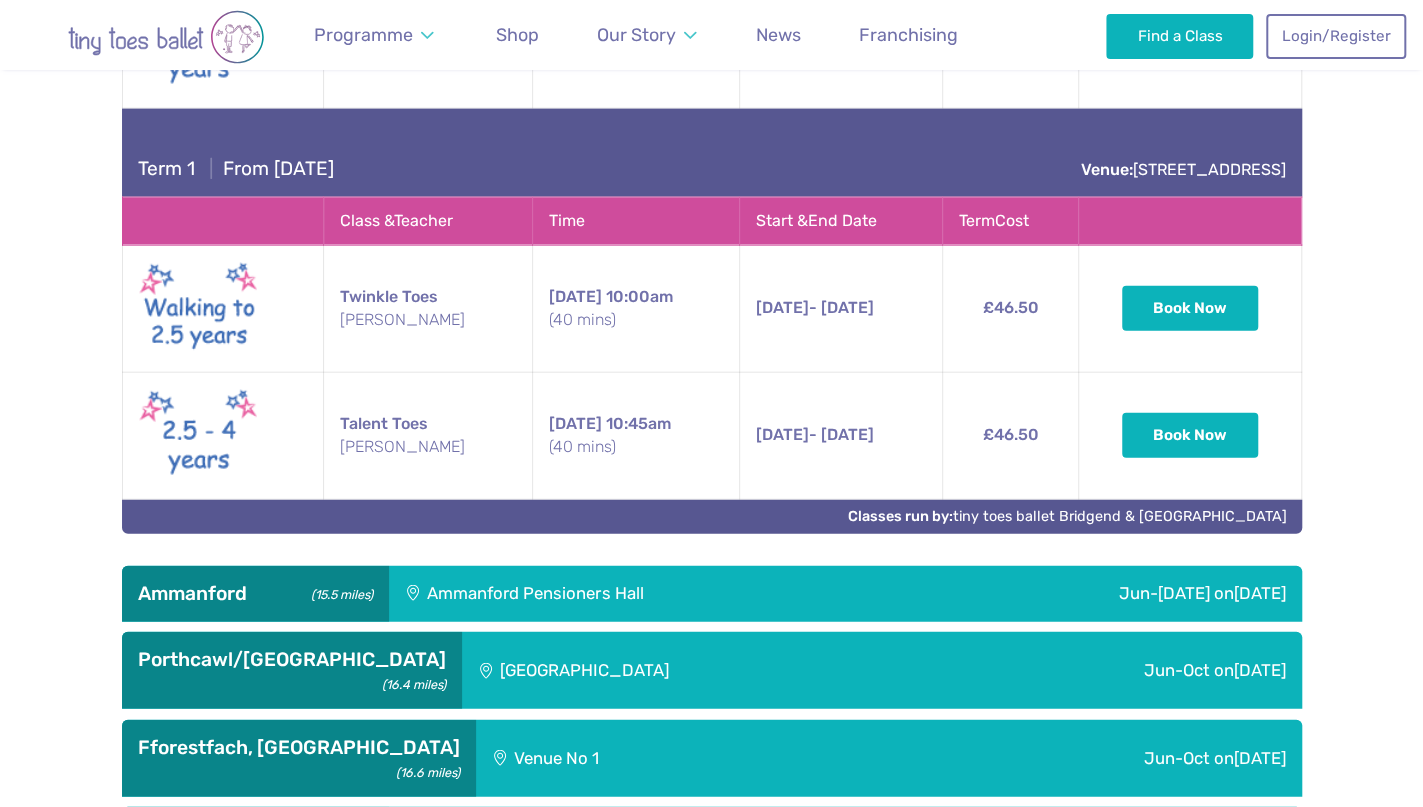 click on "Term 1   |  From [DATE]
Venue:  [GEOGRAPHIC_DATA], [STREET_ADDRESS]" at bounding box center [712, 153] 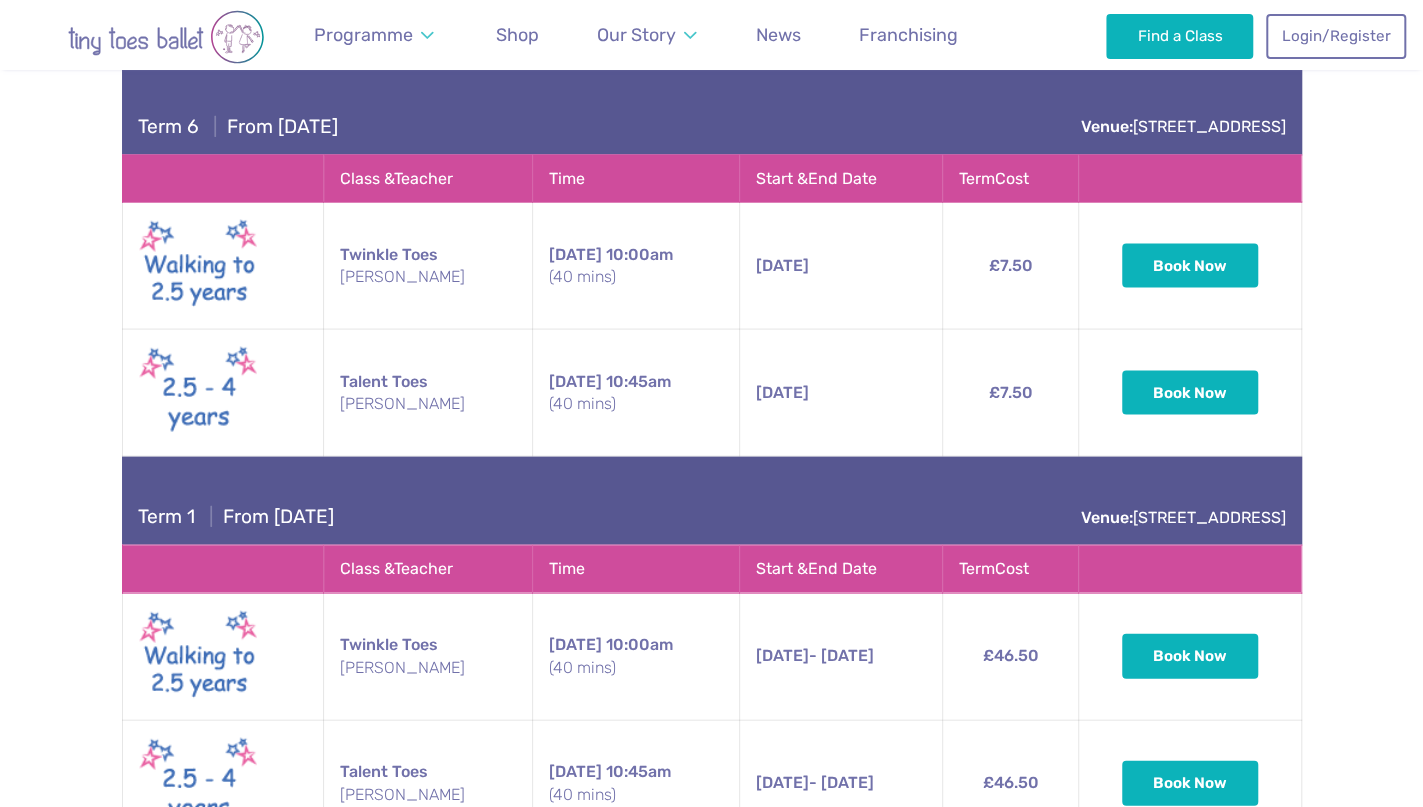 scroll, scrollTop: 1782, scrollLeft: 0, axis: vertical 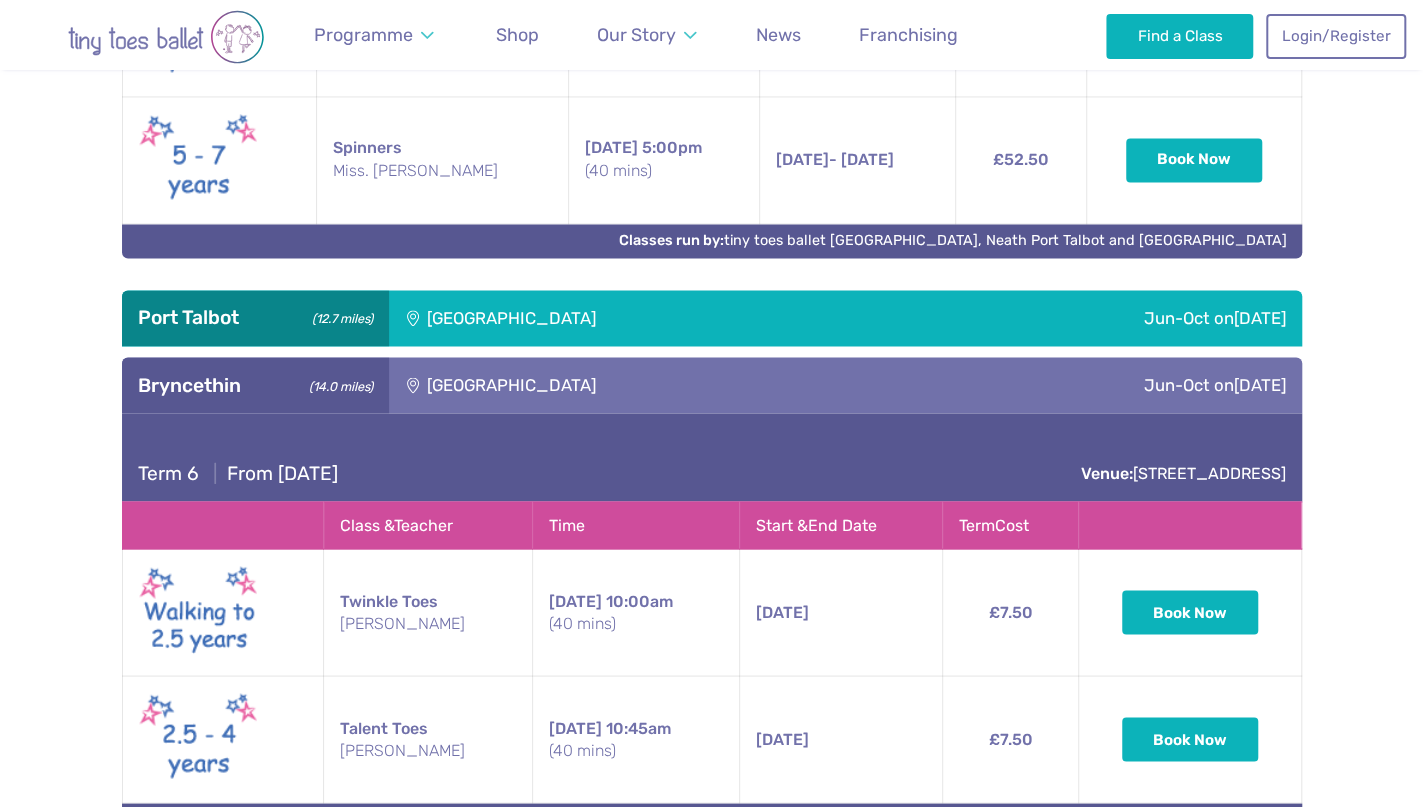 click on "[GEOGRAPHIC_DATA]" at bounding box center [645, 385] 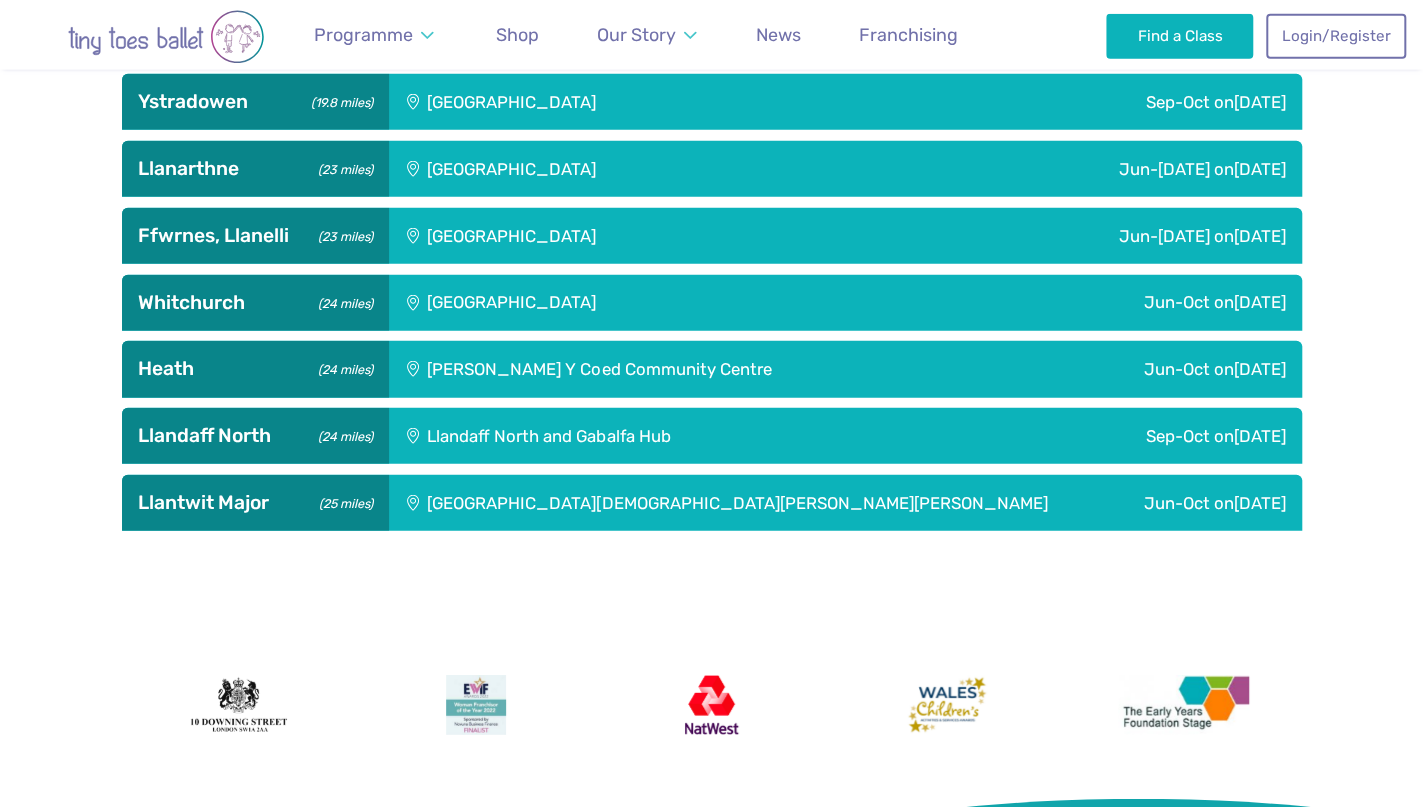 scroll, scrollTop: 2822, scrollLeft: 0, axis: vertical 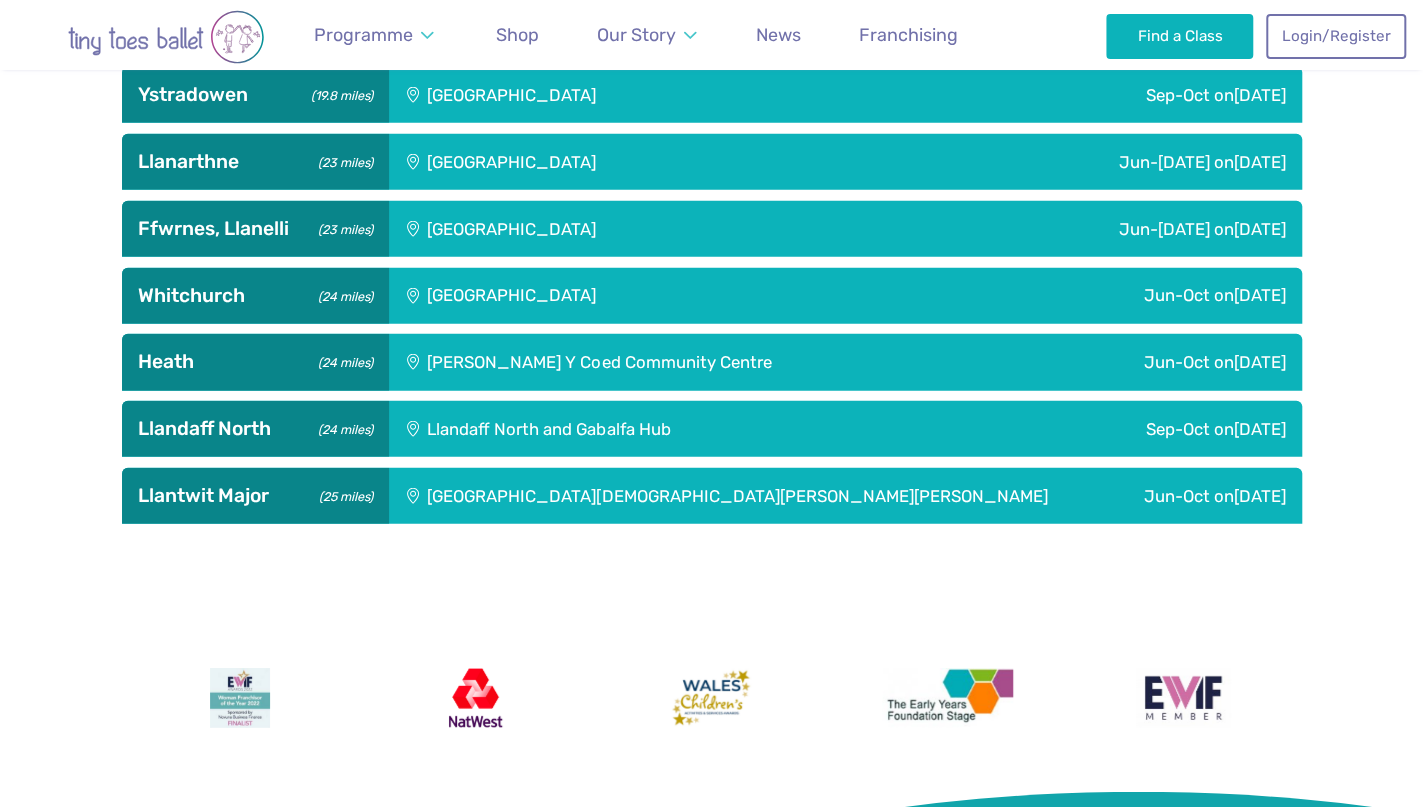 click on "Llantwit Major (25 miles)" at bounding box center (255, 496) 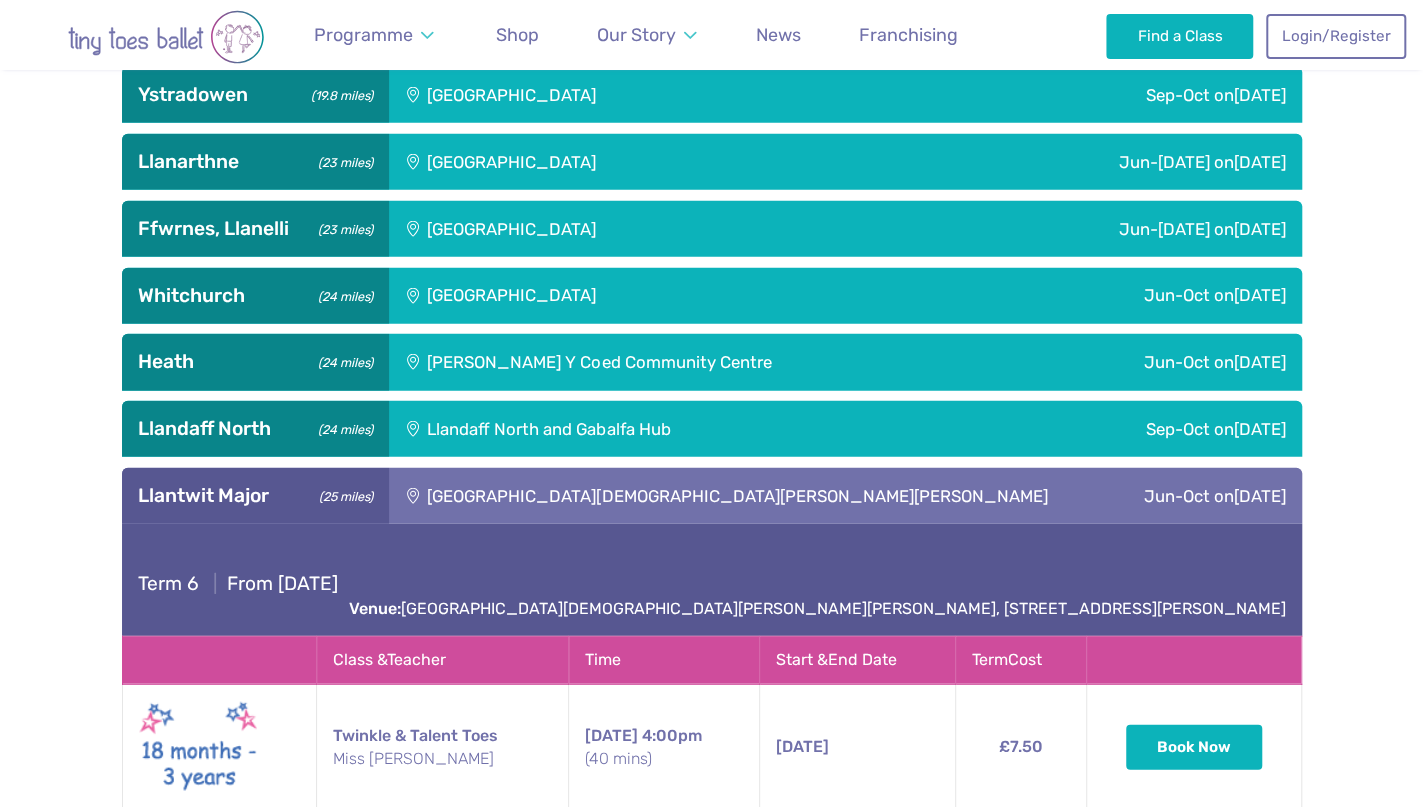 click on "Llantwit Major (25 miles)" at bounding box center [255, 496] 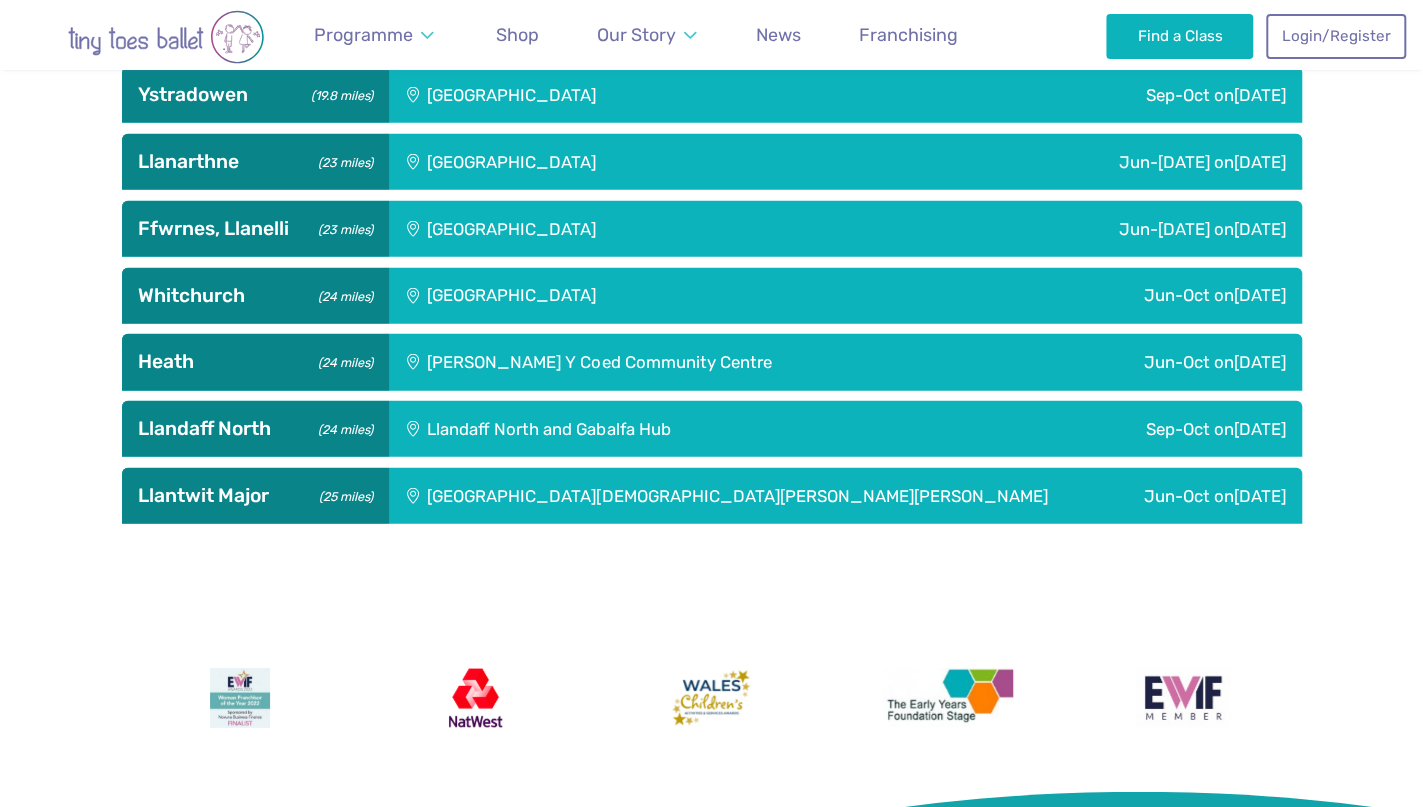 click on "[GEOGRAPHIC_DATA] (24 miles)" at bounding box center (255, 429) 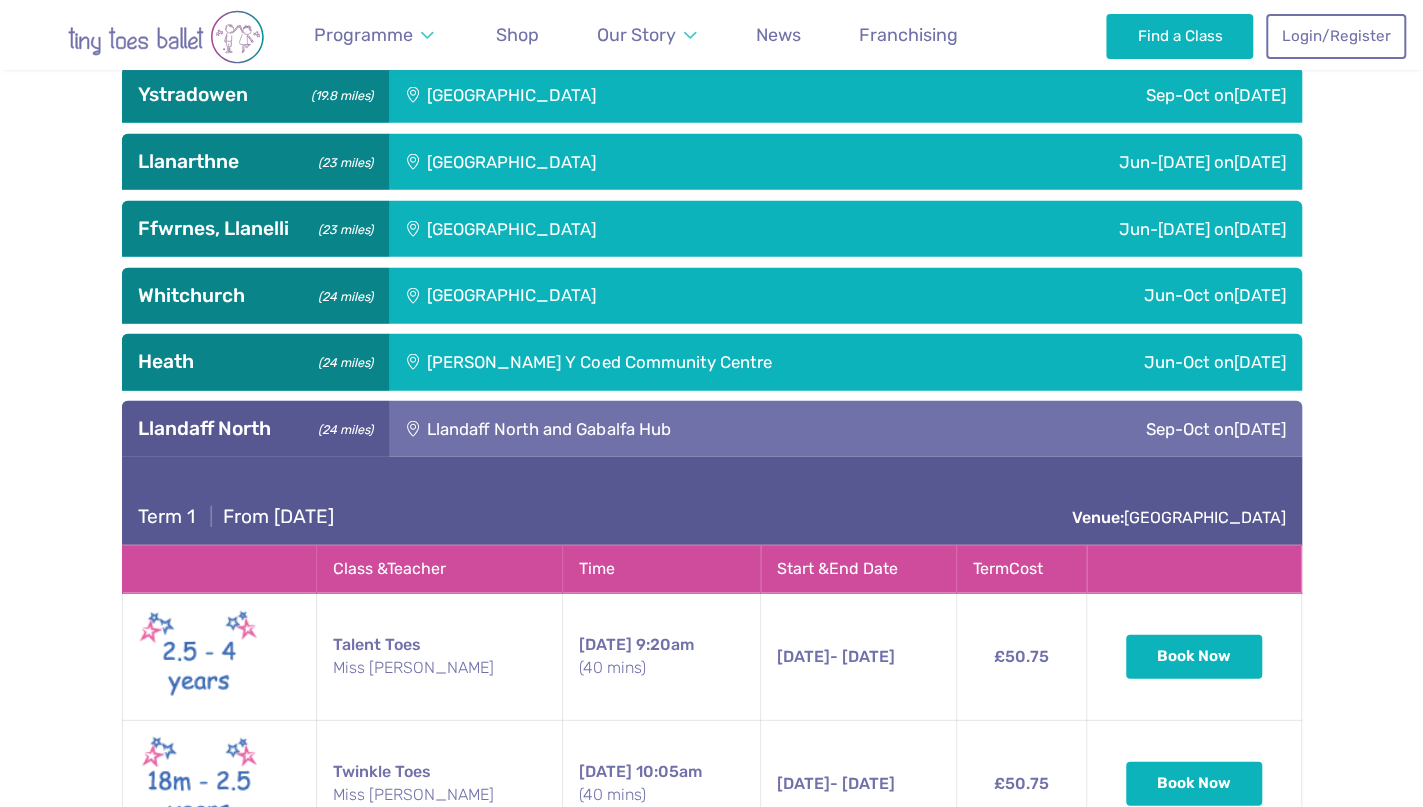 click on "[GEOGRAPHIC_DATA] (24 miles)" at bounding box center [255, 429] 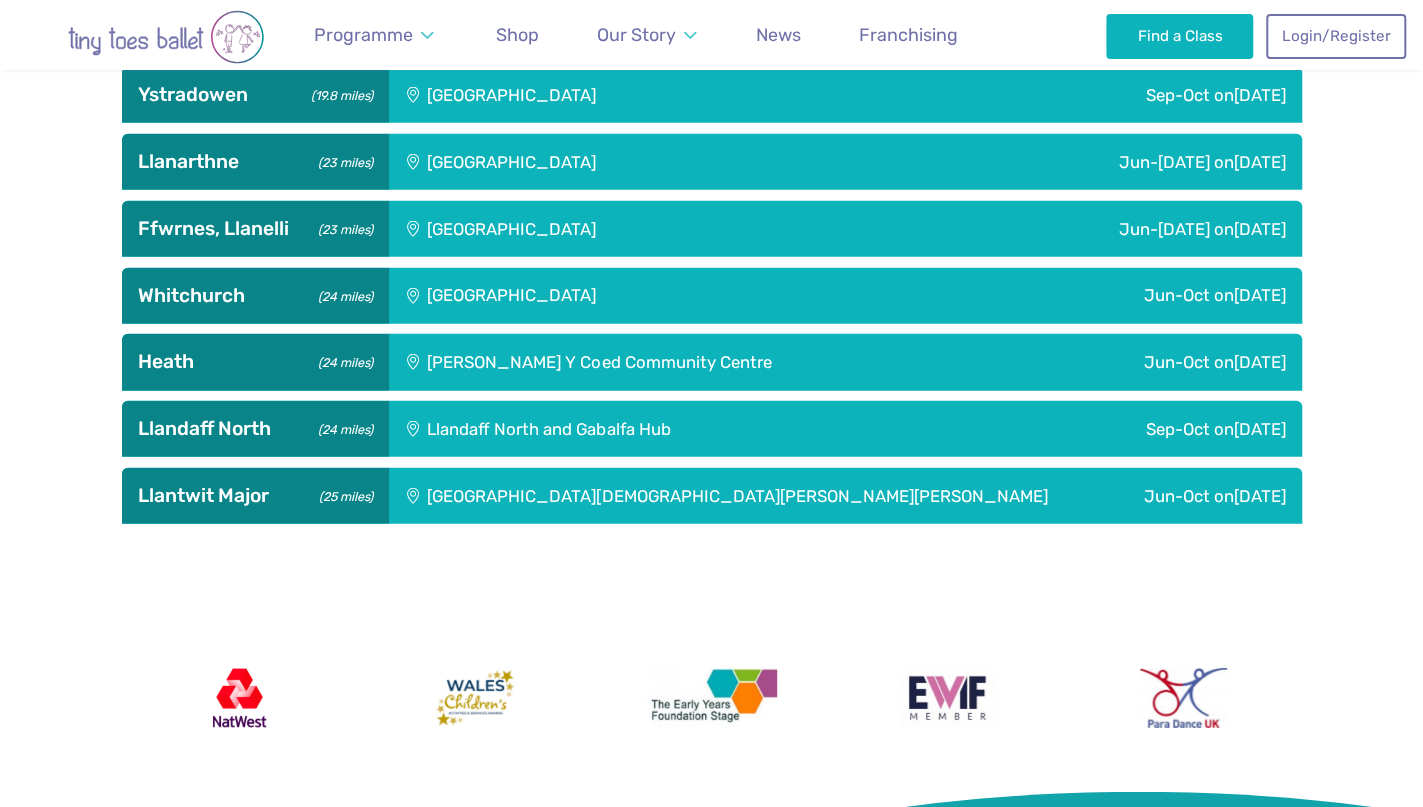click on "Ffwrnes, [GEOGRAPHIC_DATA] (23 miles)" at bounding box center [255, 229] 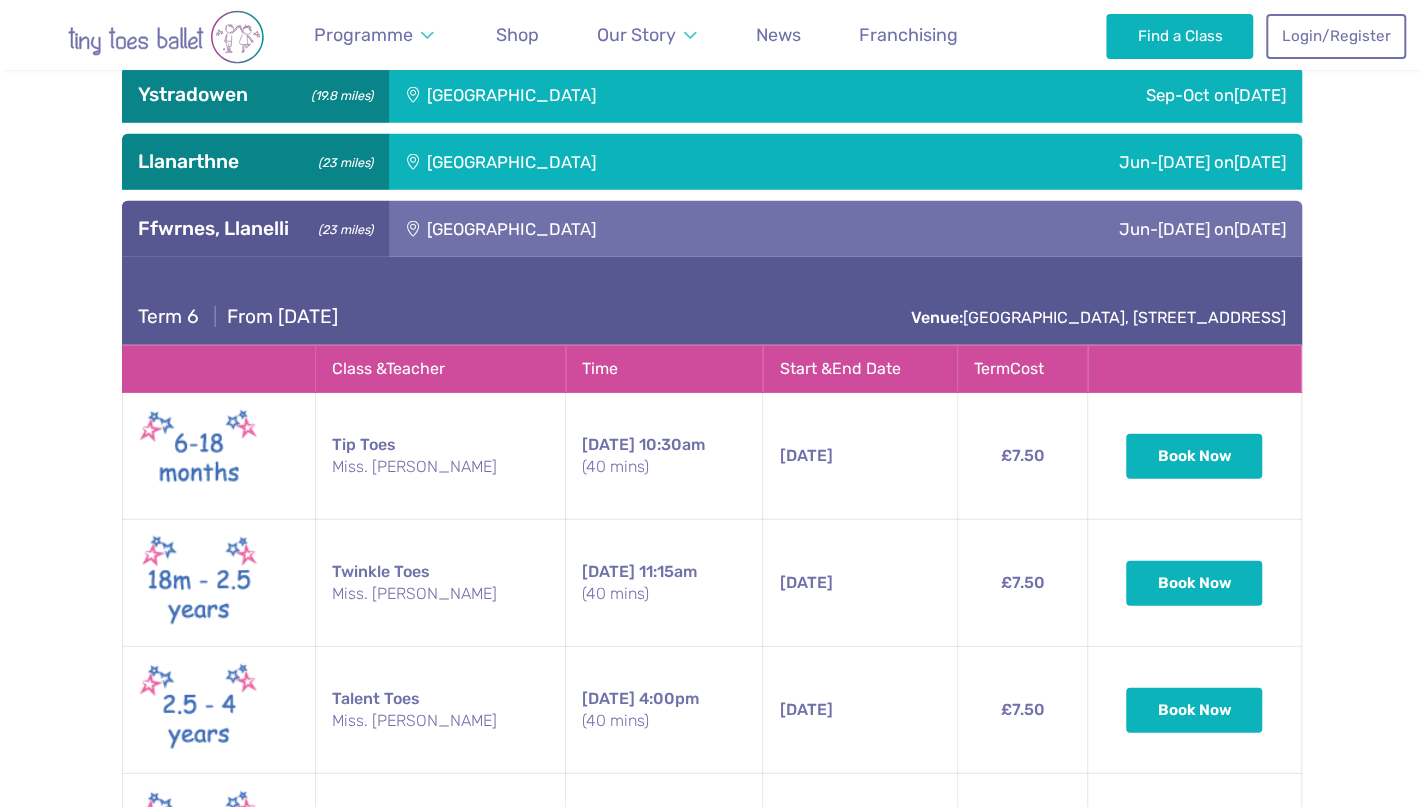 click on "Ffwrnes, [GEOGRAPHIC_DATA] (23 miles)" at bounding box center [255, 229] 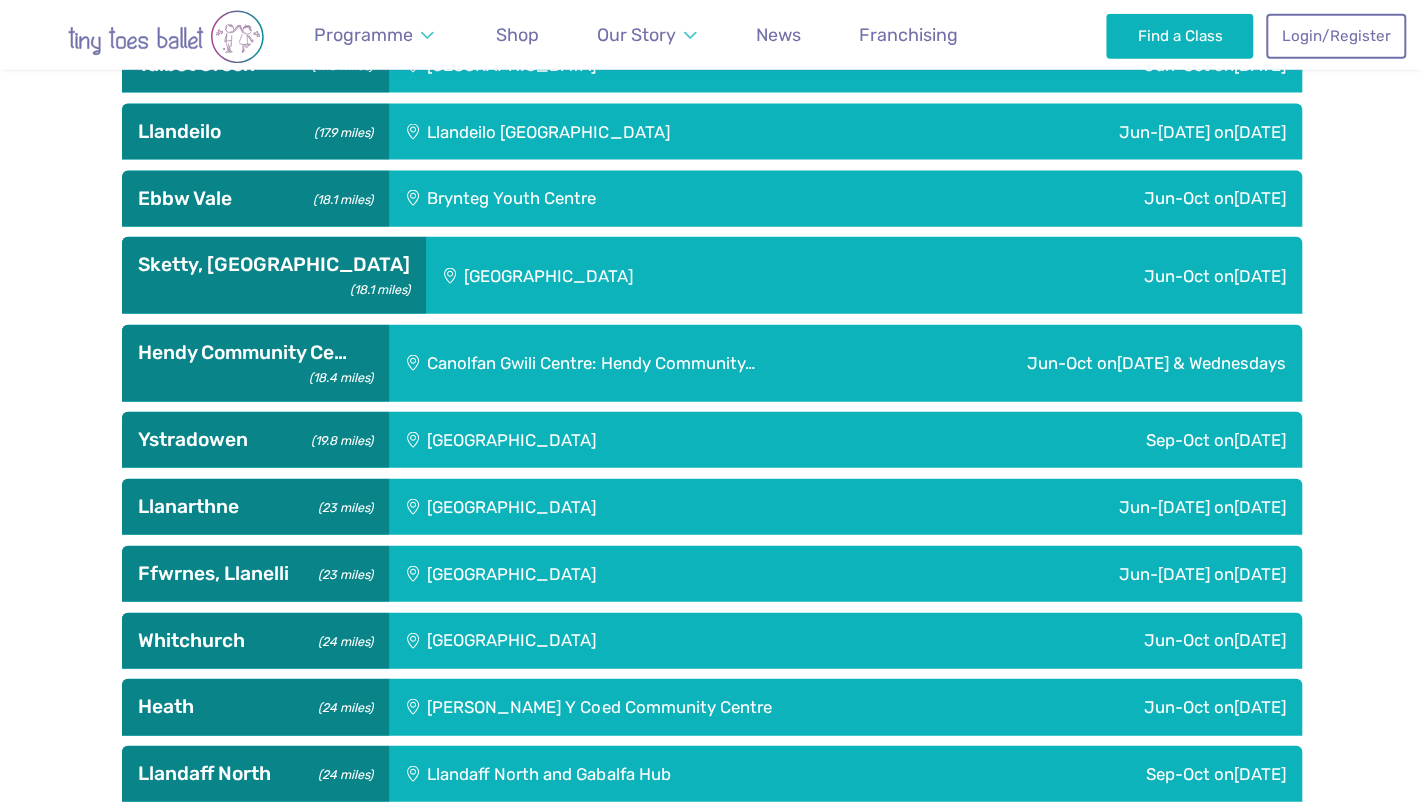 scroll, scrollTop: 2476, scrollLeft: 0, axis: vertical 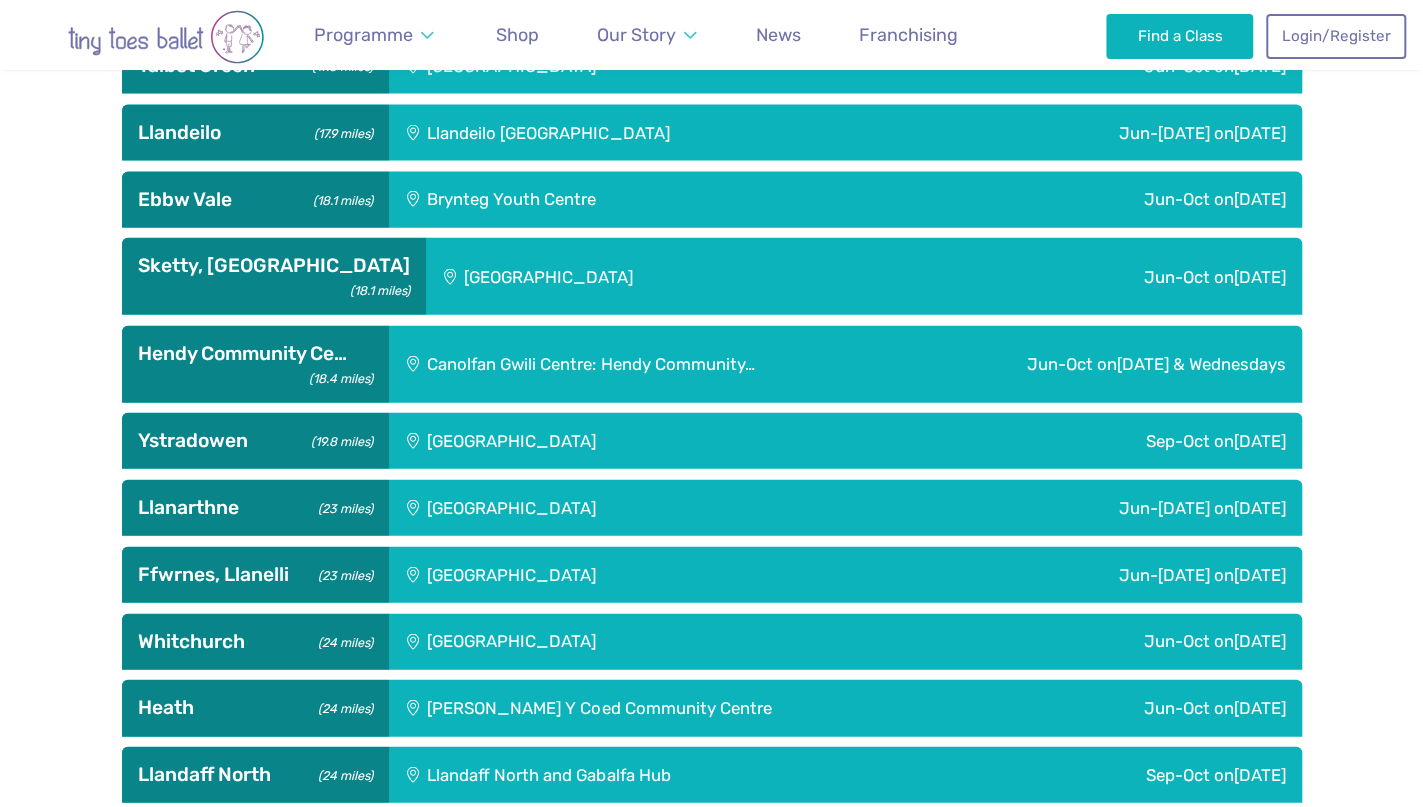 click on "[GEOGRAPHIC_DATA] (23 miles)" at bounding box center (255, 508) 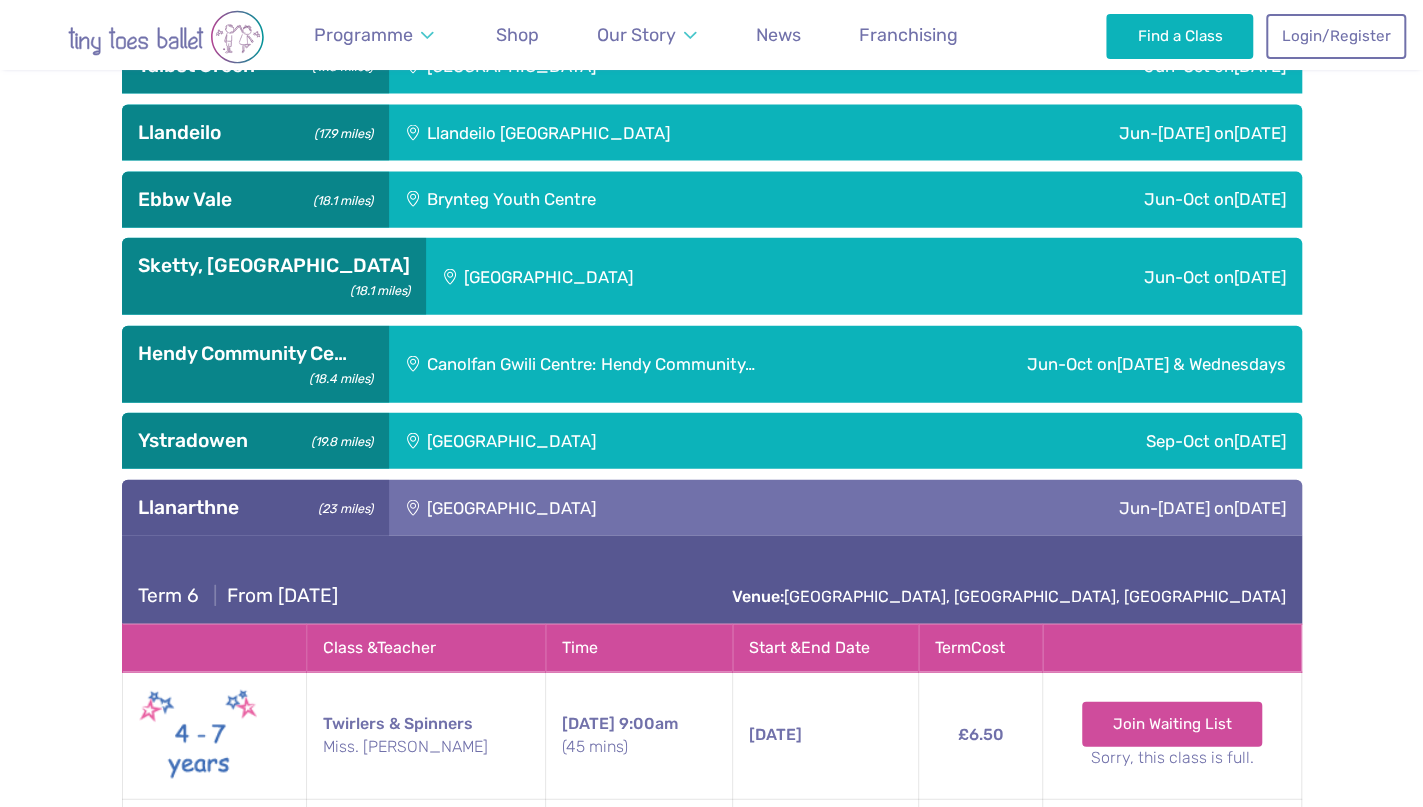 click on "[GEOGRAPHIC_DATA] (23 miles)" at bounding box center (255, 508) 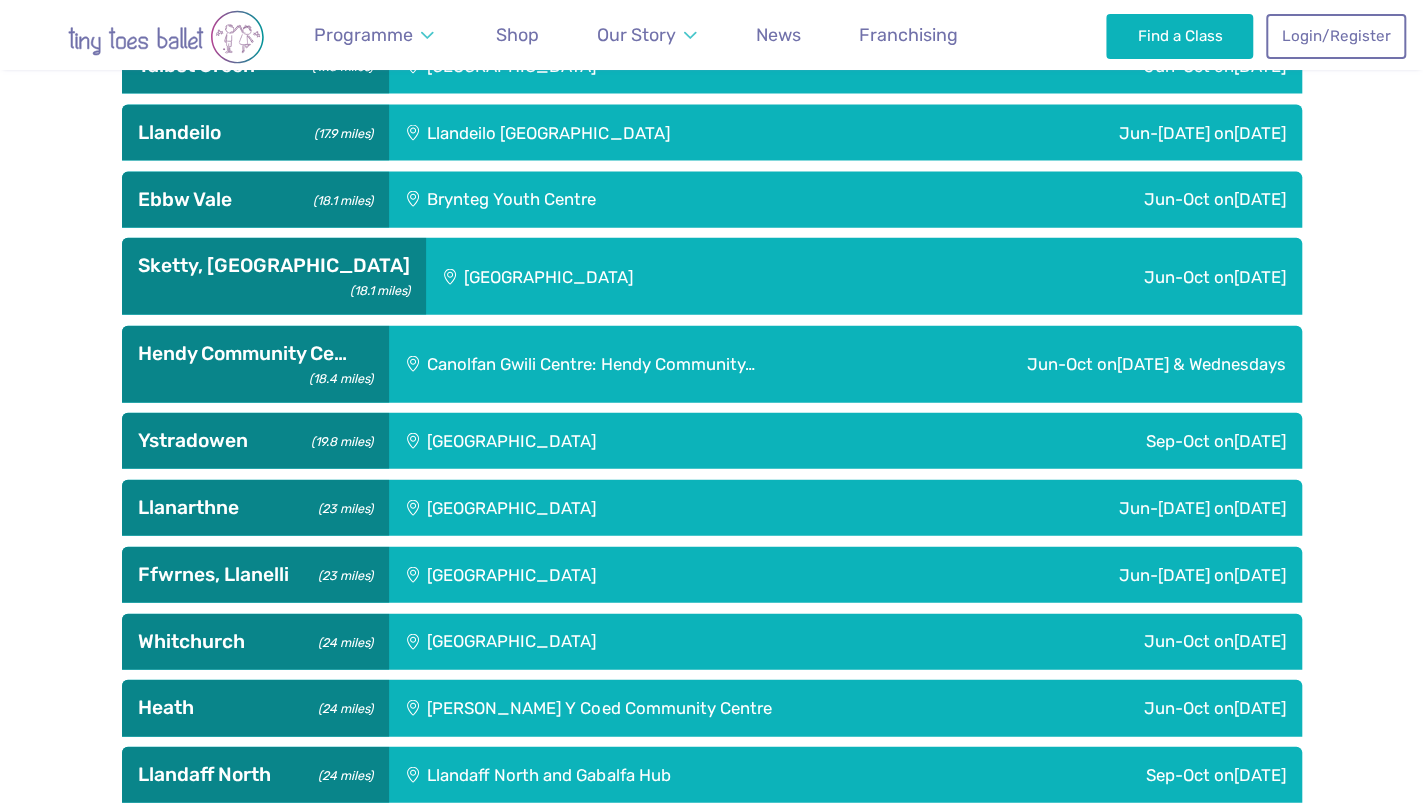 click on "Ystradowen (19.8 miles)" at bounding box center (255, 441) 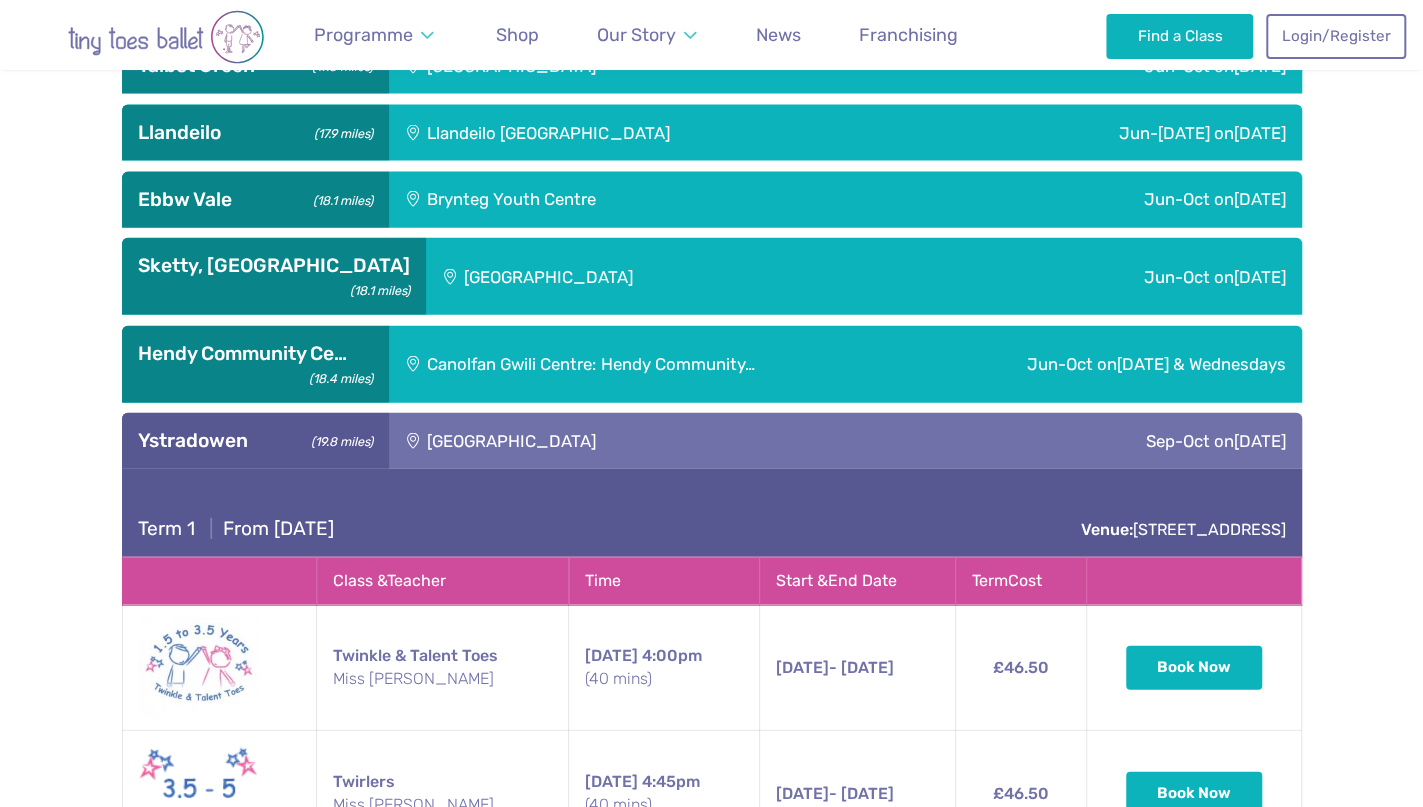 click on "Ystradowen (19.8 miles)" at bounding box center (255, 441) 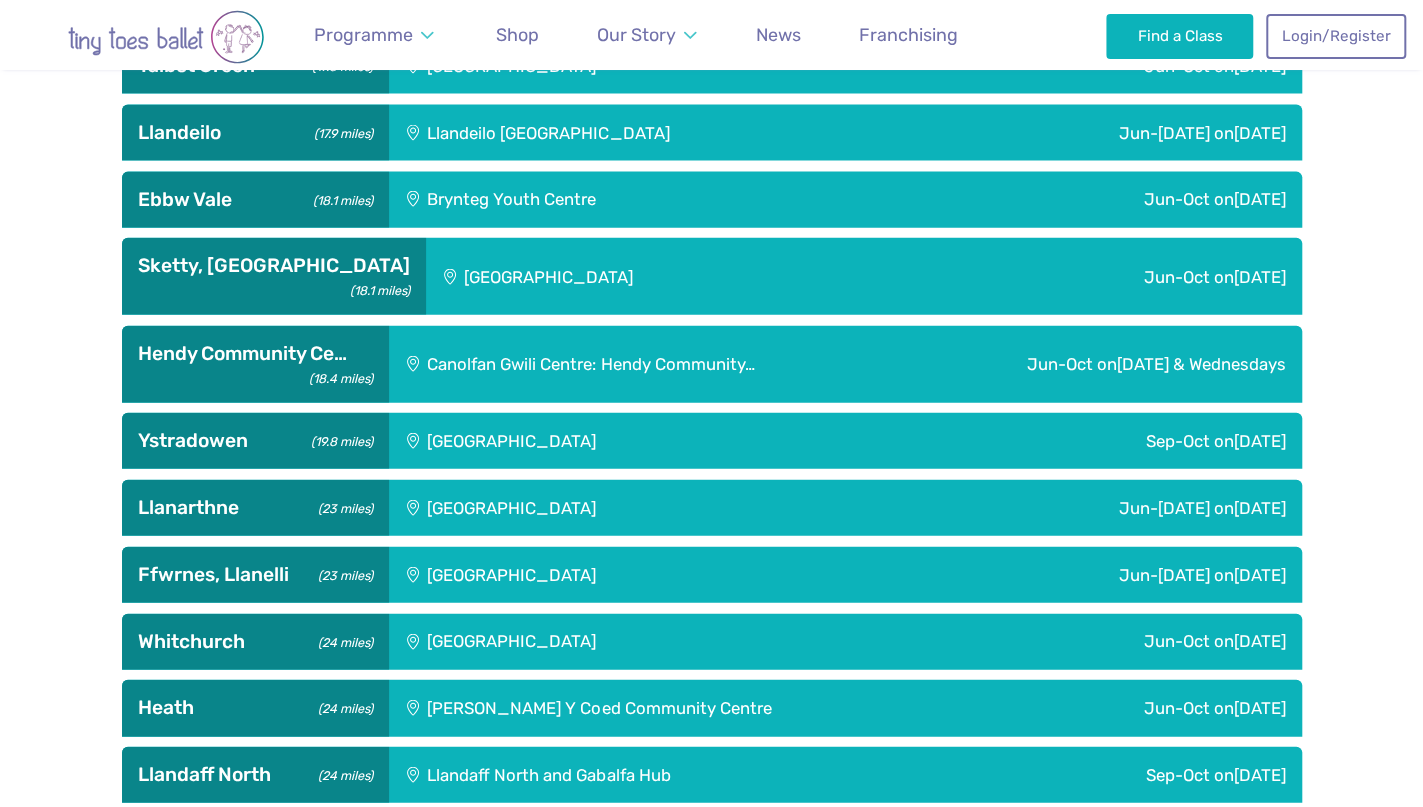 click on "Hendy Community Ce… (18.4 miles)" at bounding box center (255, 354) 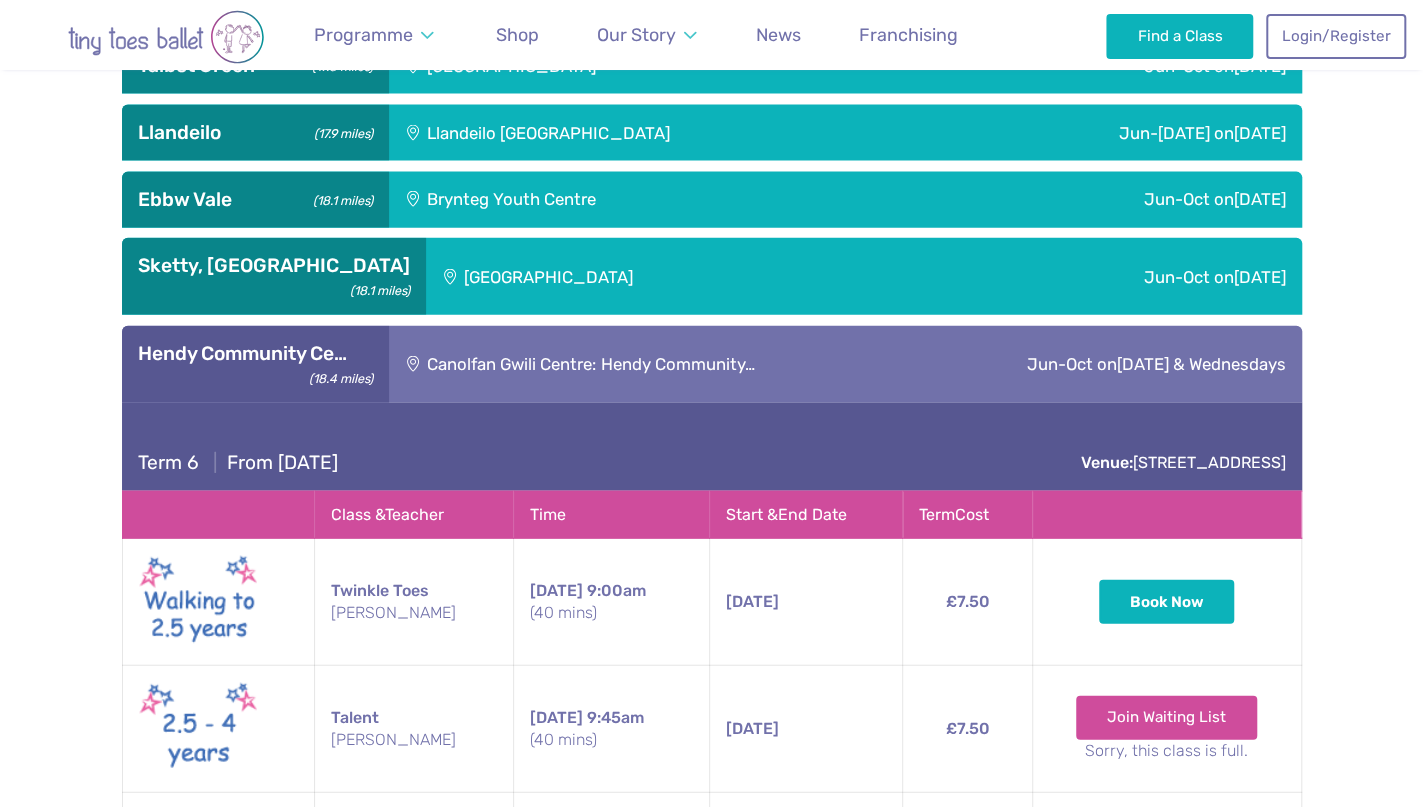 click on "Hendy Community Ce… (18.4 miles)" at bounding box center (255, 354) 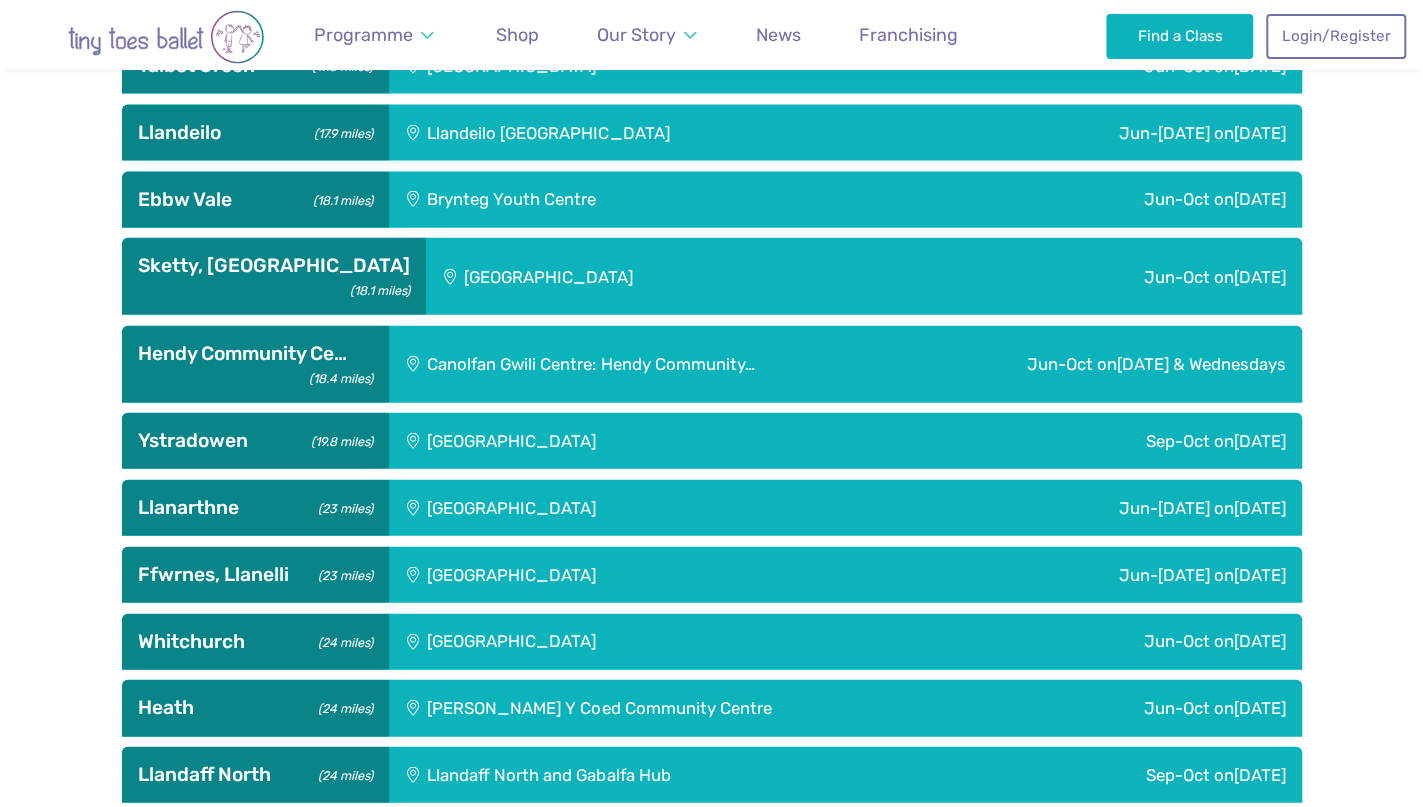 click on "Sketty, [GEOGRAPHIC_DATA] (18.1 miles)" at bounding box center [274, 266] 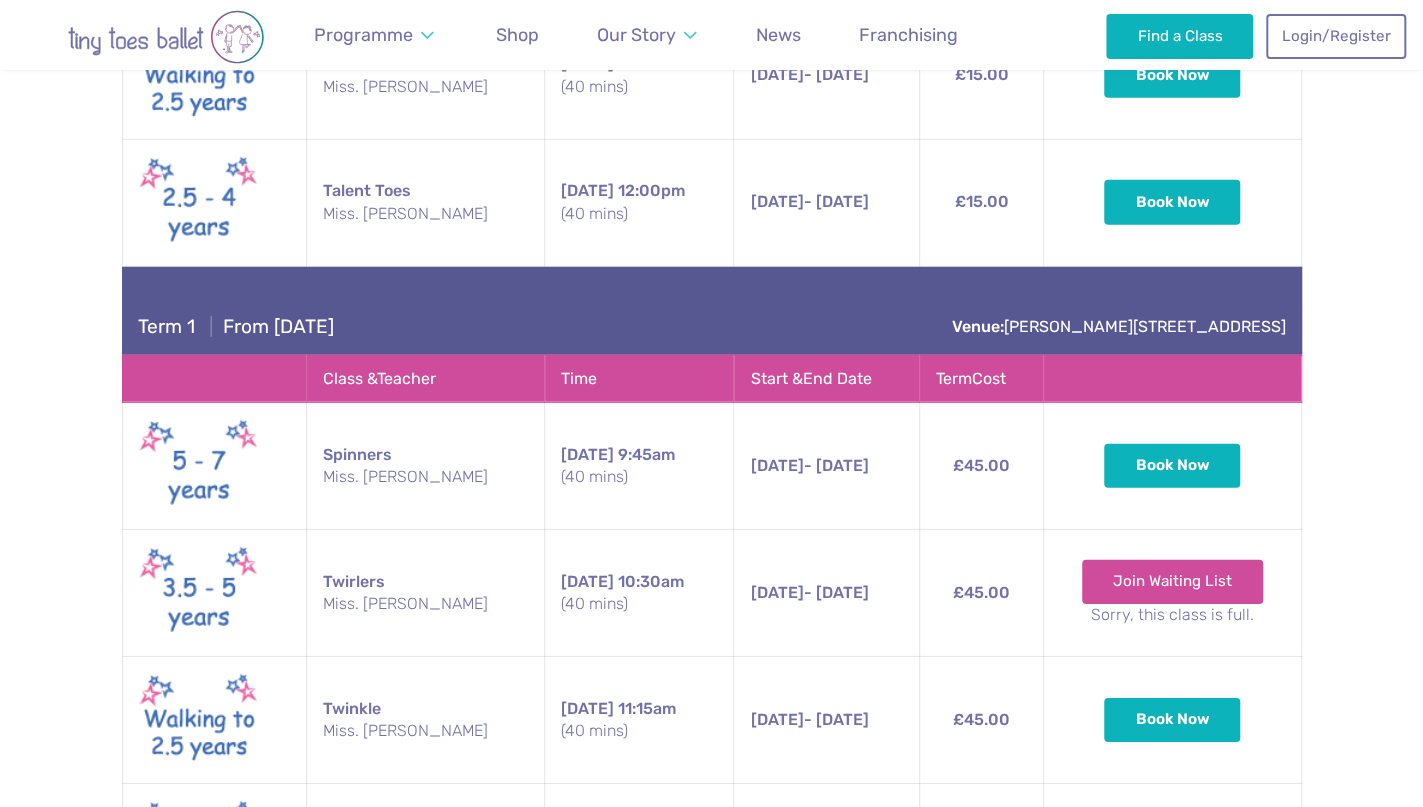 scroll, scrollTop: 2129, scrollLeft: 0, axis: vertical 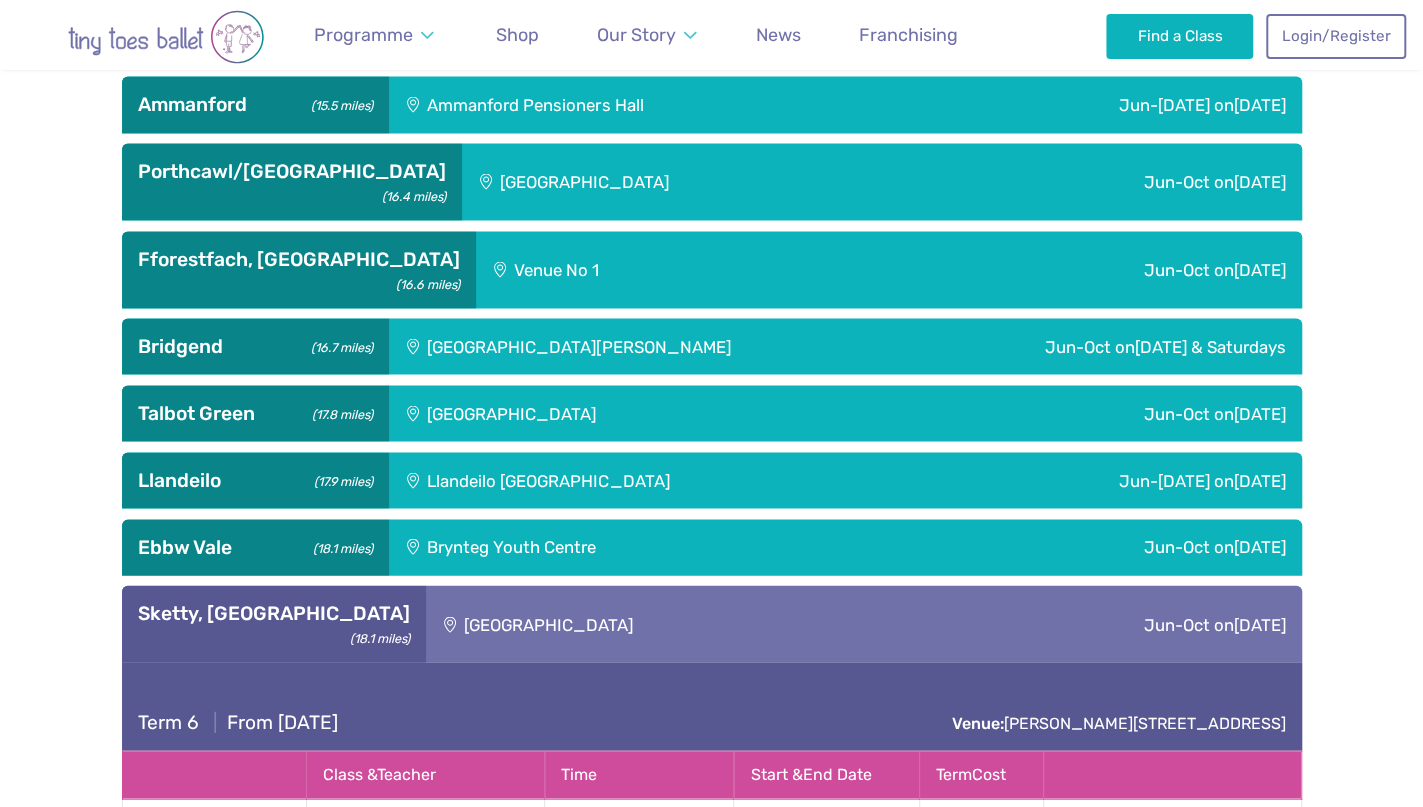 click on "Sketty, [GEOGRAPHIC_DATA] (18.1 miles)" at bounding box center (274, 613) 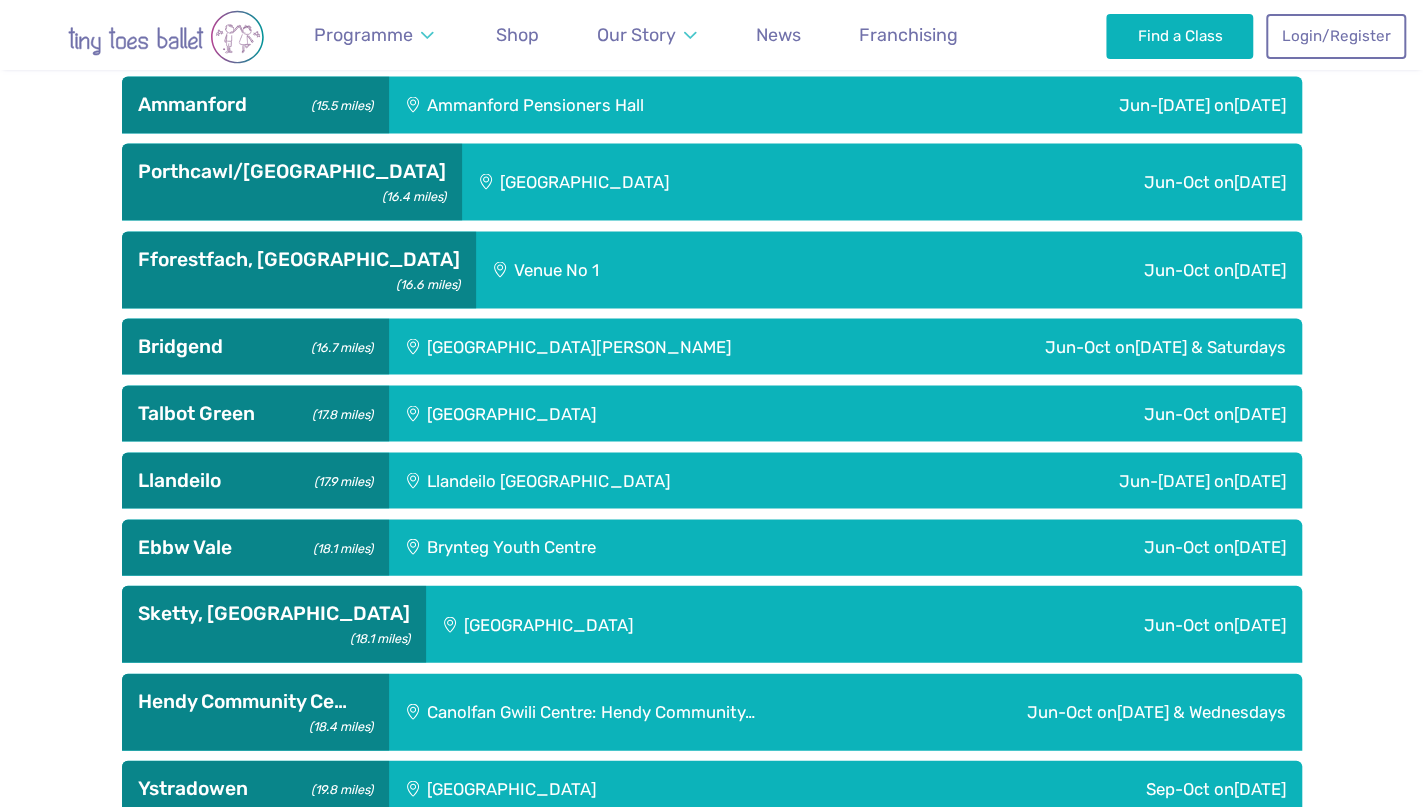 click on "Ebbw Vale (18.1 miles)" at bounding box center [255, 547] 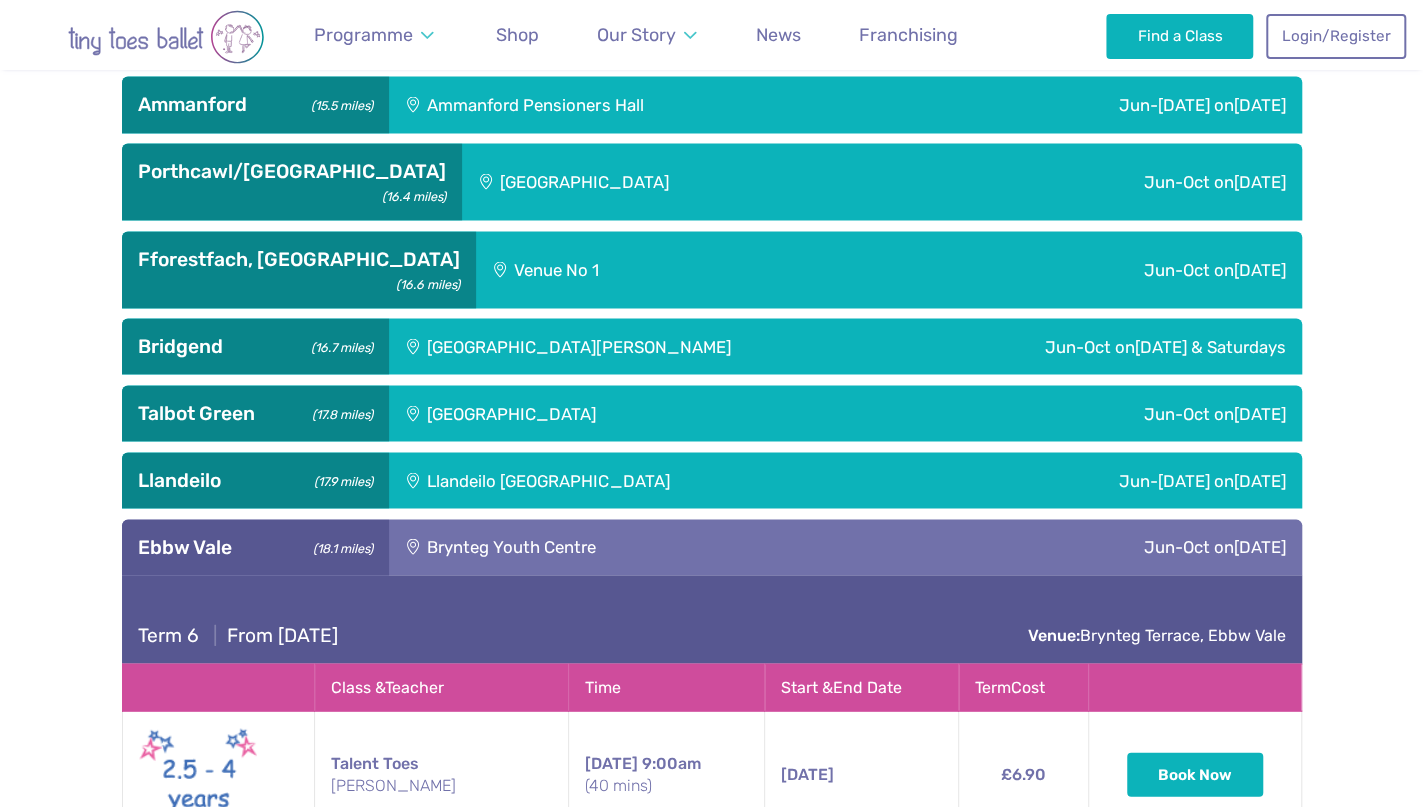 click on "Ebbw Vale (18.1 miles)" at bounding box center [255, 547] 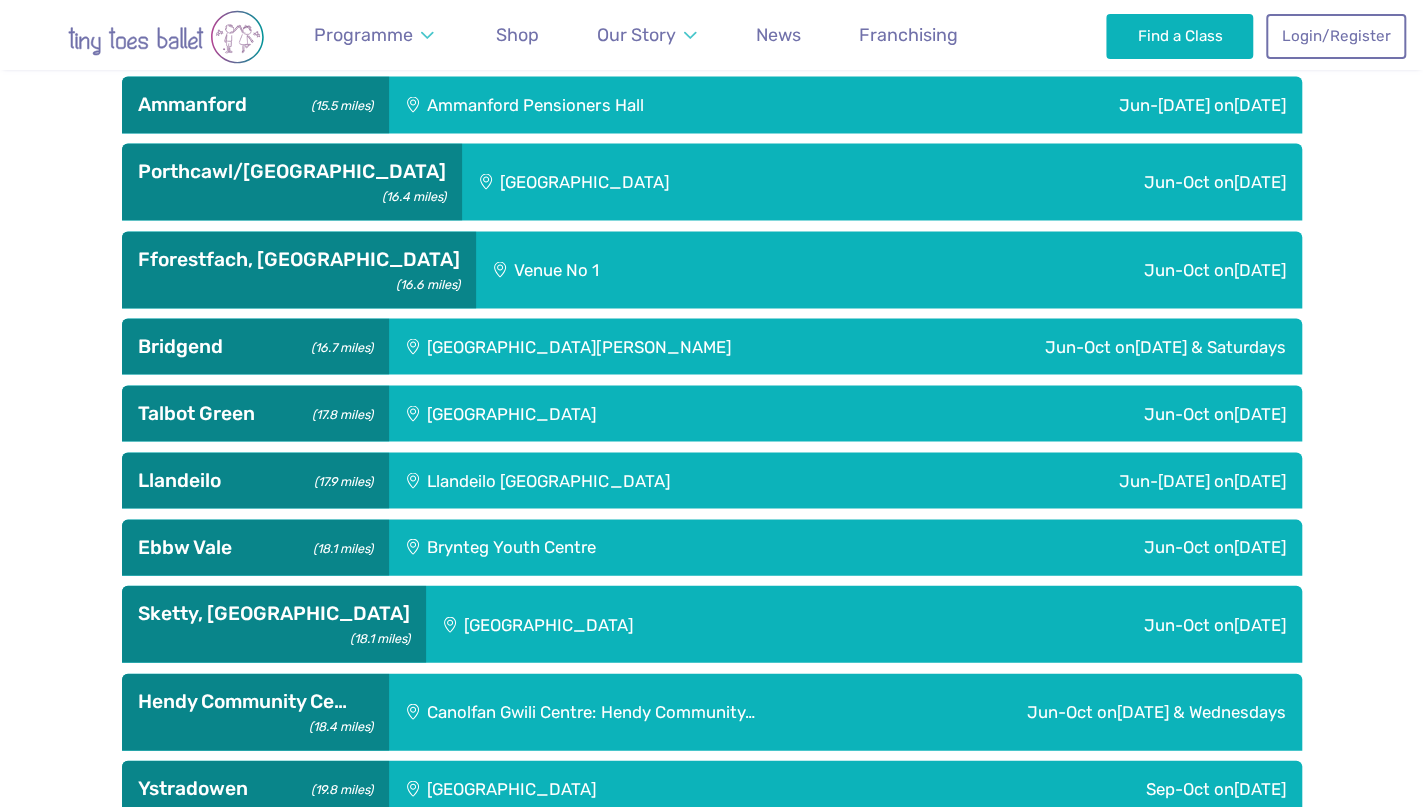 click on "Llandeilo (17.9 miles)" at bounding box center (255, 480) 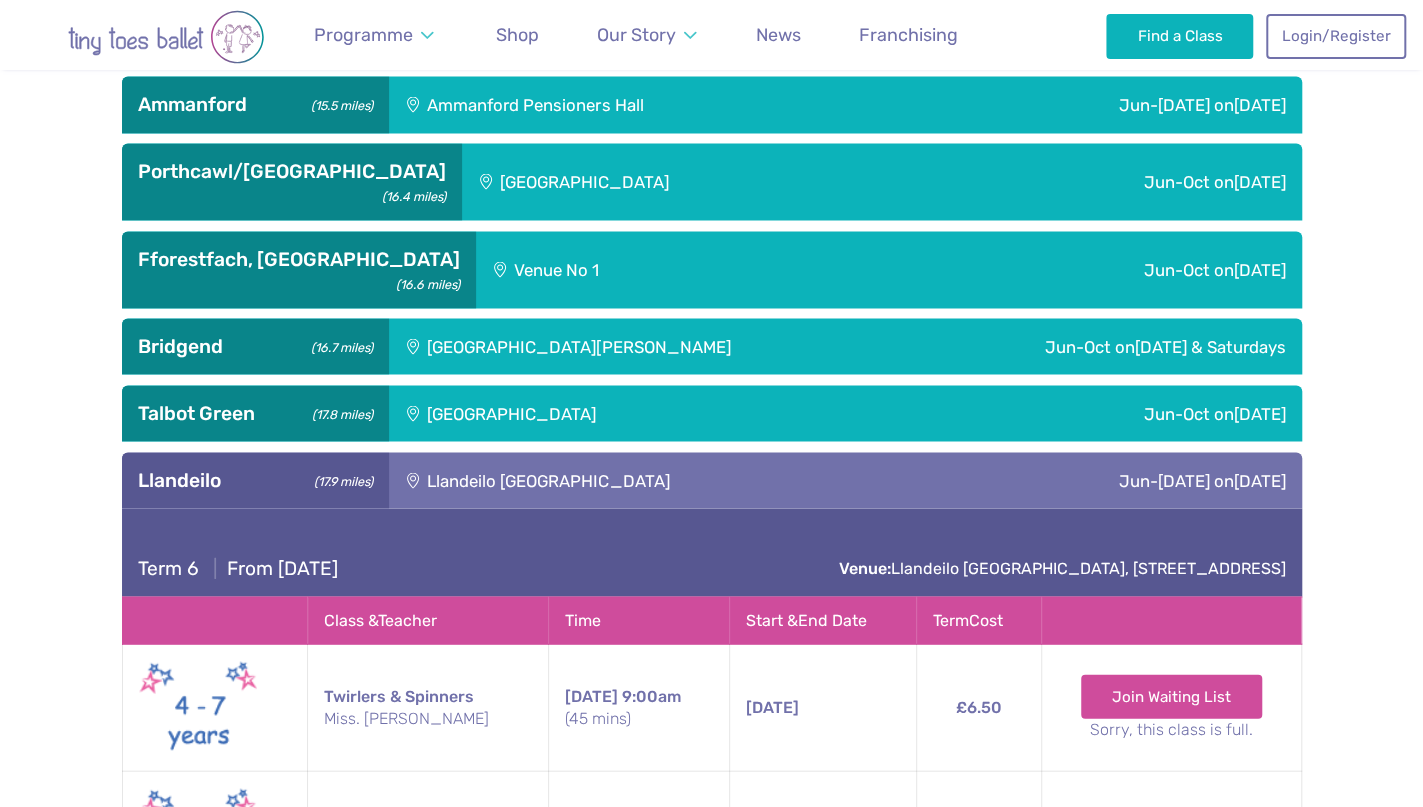click on "Llandeilo (17.9 miles)" at bounding box center (255, 480) 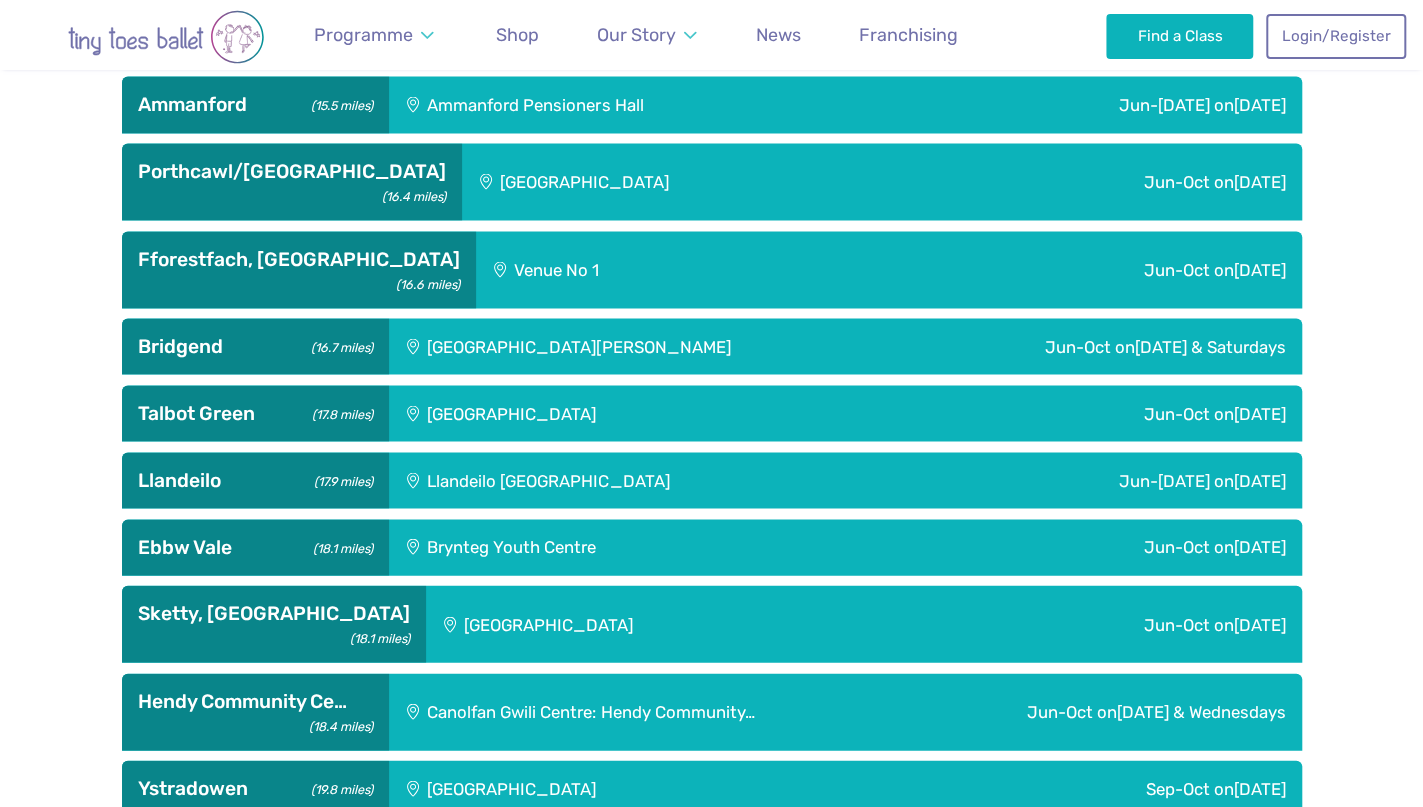 click on "Talbot Green (17.8 miles)" at bounding box center [255, 413] 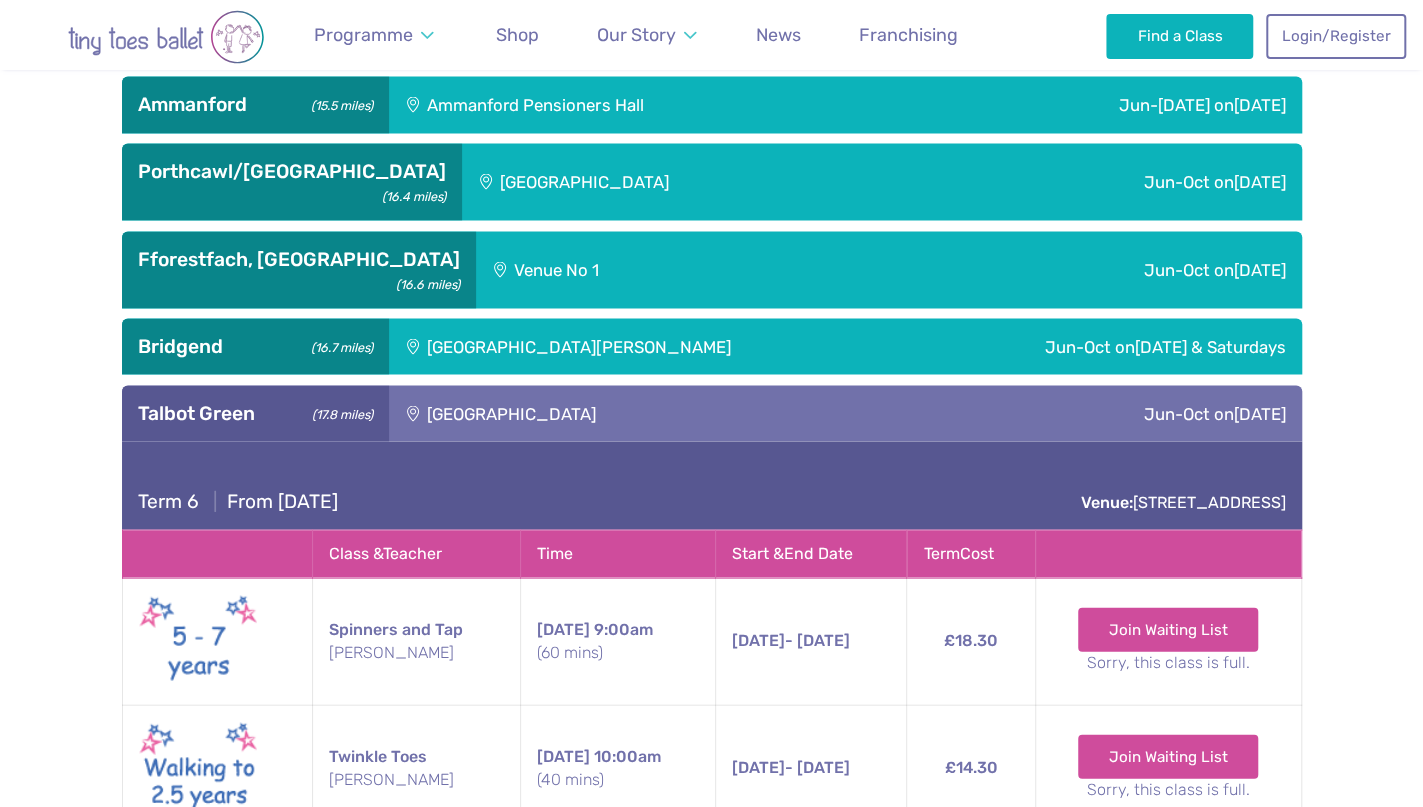 click on "Talbot Green (17.8 miles)" at bounding box center (255, 413) 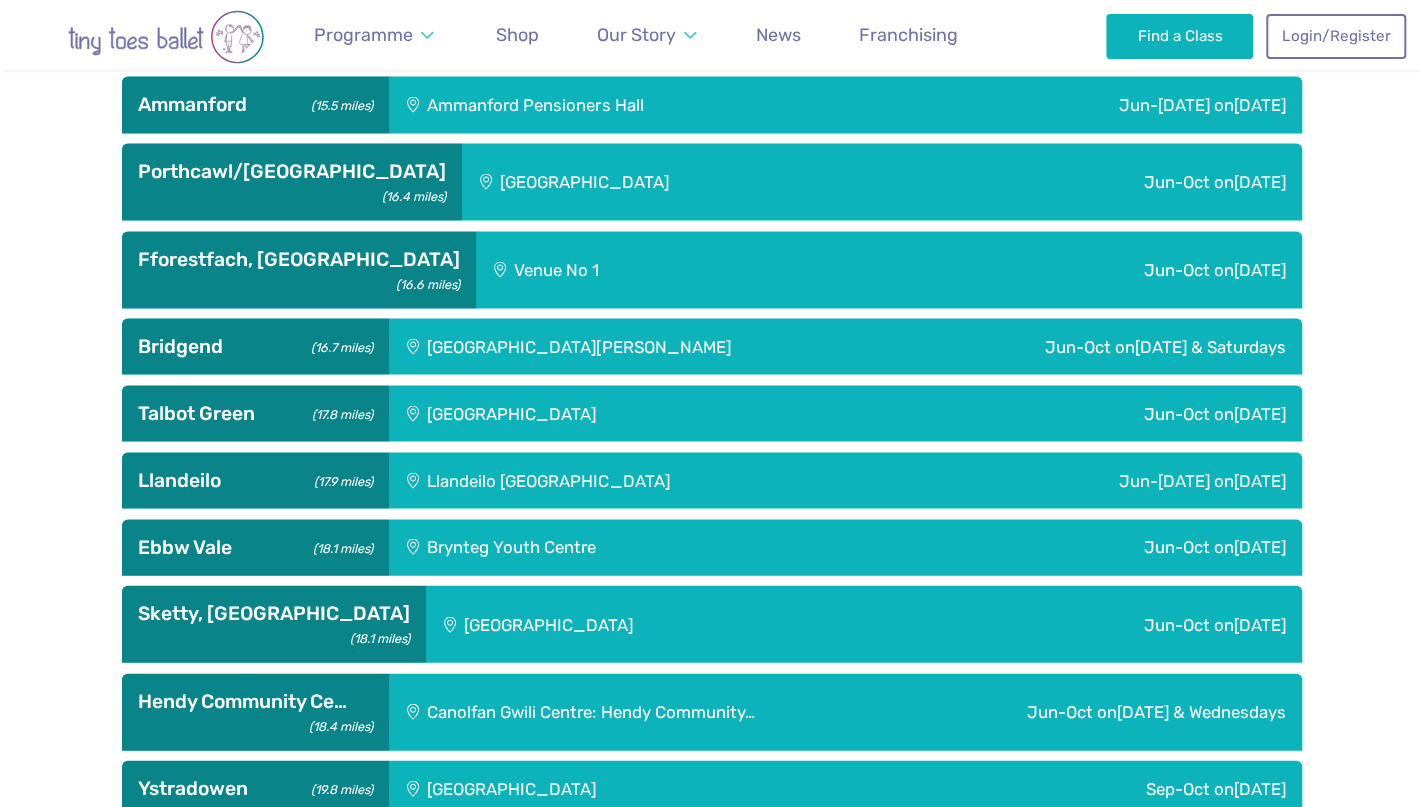 click on "Bridgend (16.7 miles)" at bounding box center [255, 346] 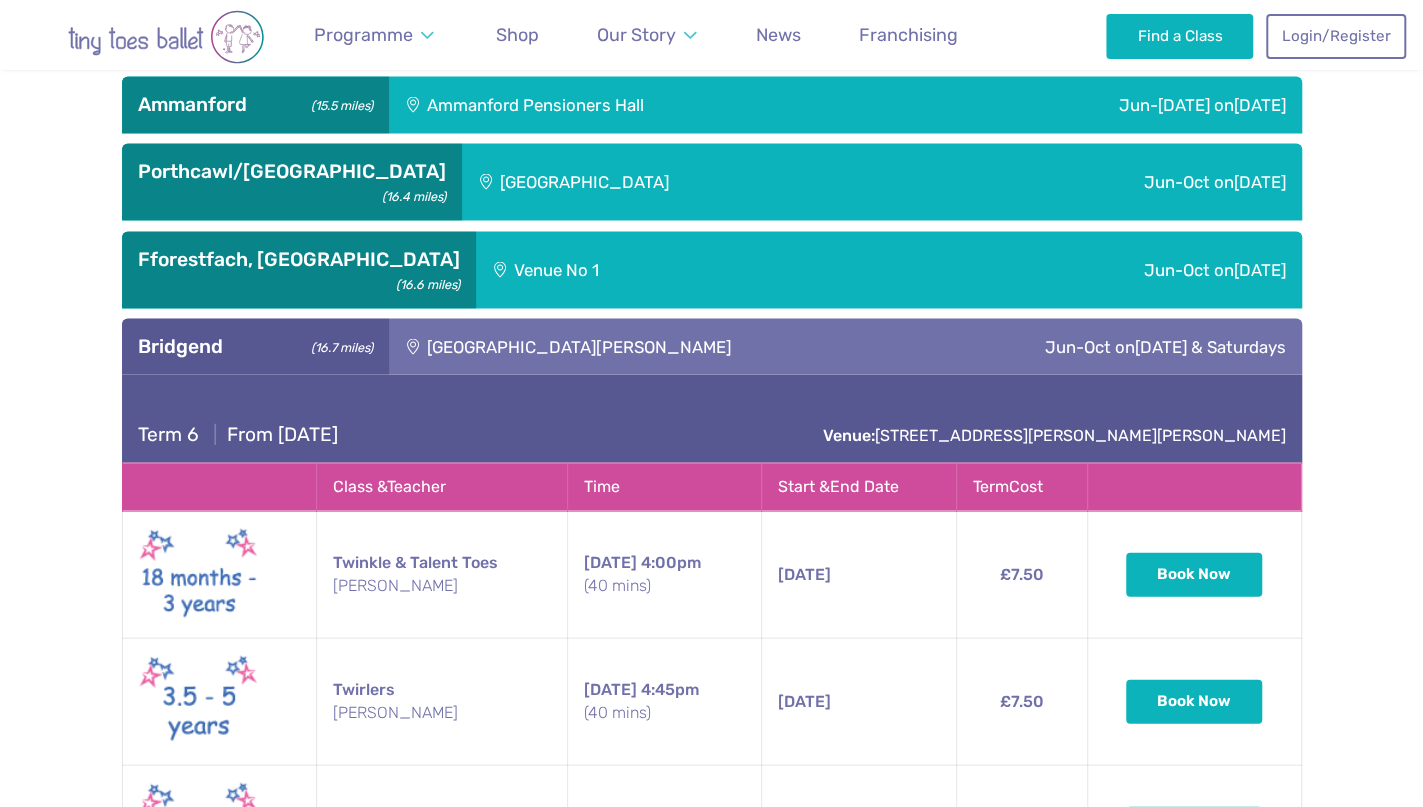 click on "Bridgend (16.7 miles)" at bounding box center [255, 346] 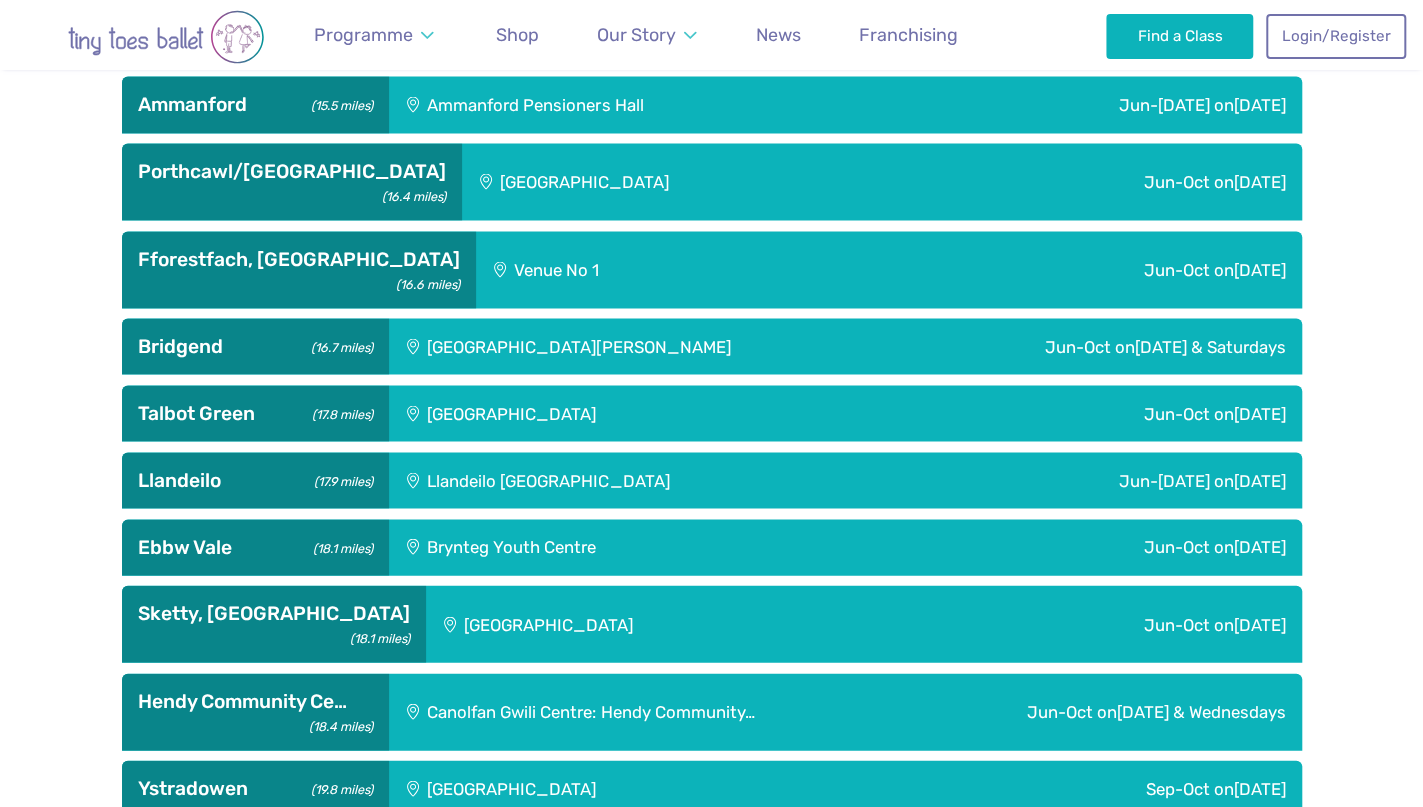 click on "Fforestfach, [GEOGRAPHIC_DATA] (16.6 miles)" at bounding box center [299, 259] 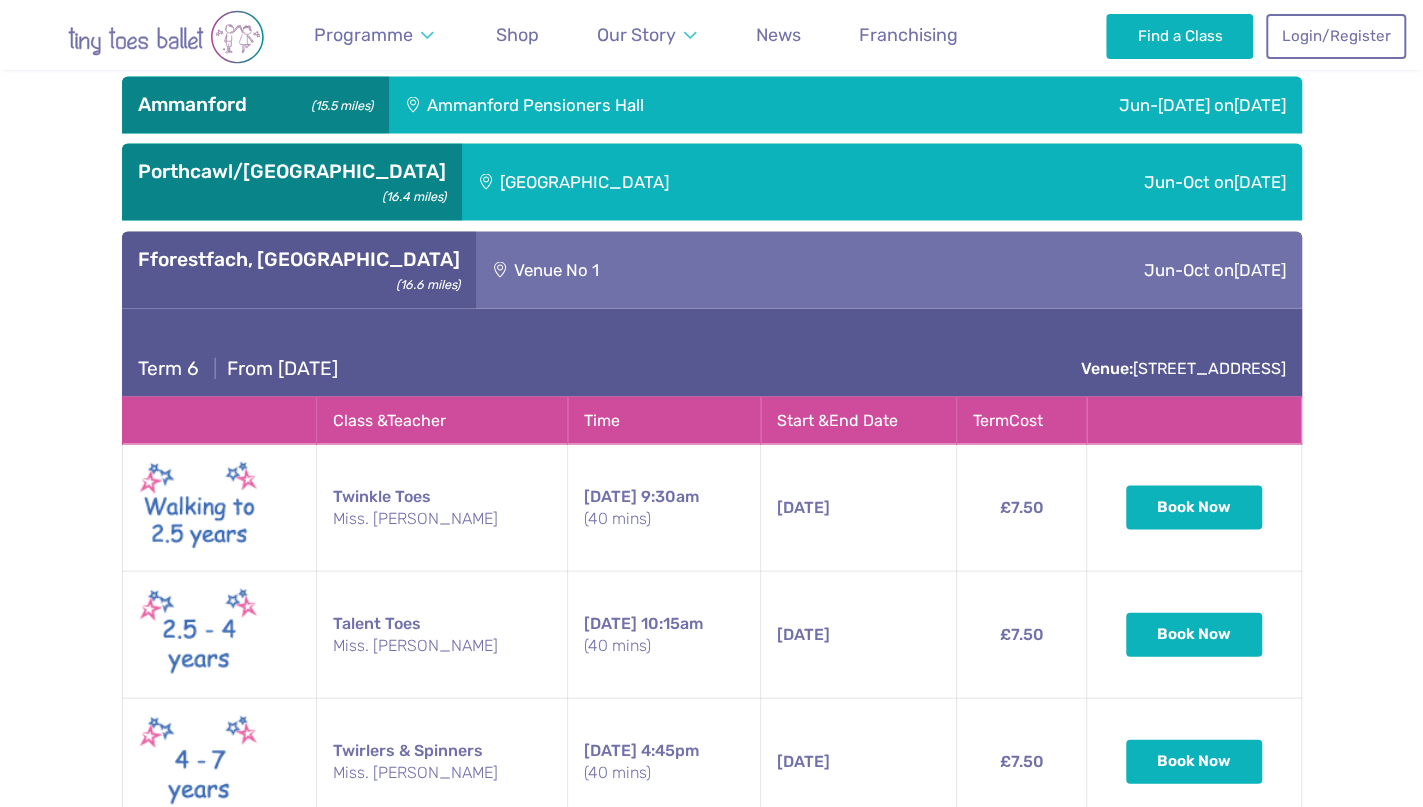 click on "Fforestfach, [GEOGRAPHIC_DATA] (16.6 miles)" at bounding box center (299, 259) 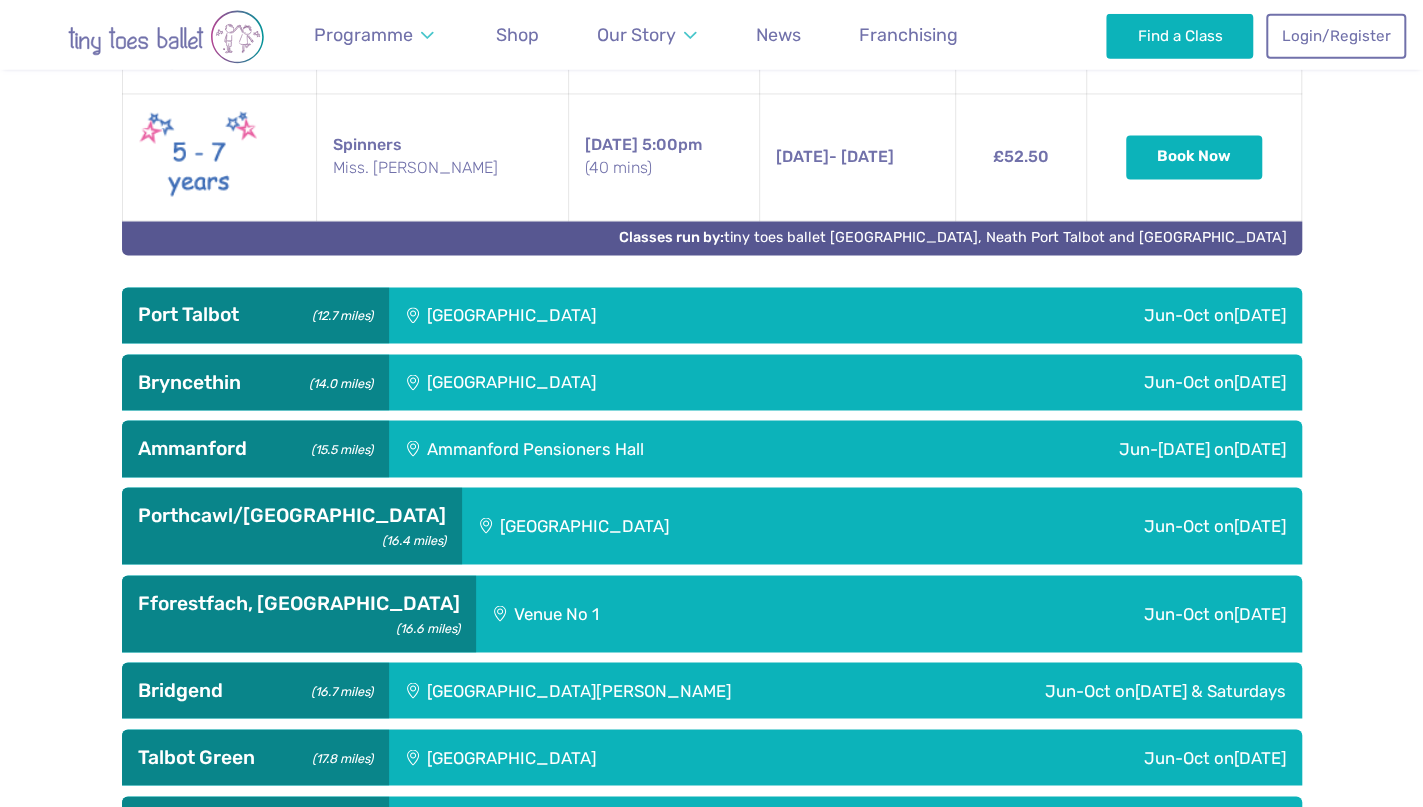 scroll, scrollTop: 1782, scrollLeft: 0, axis: vertical 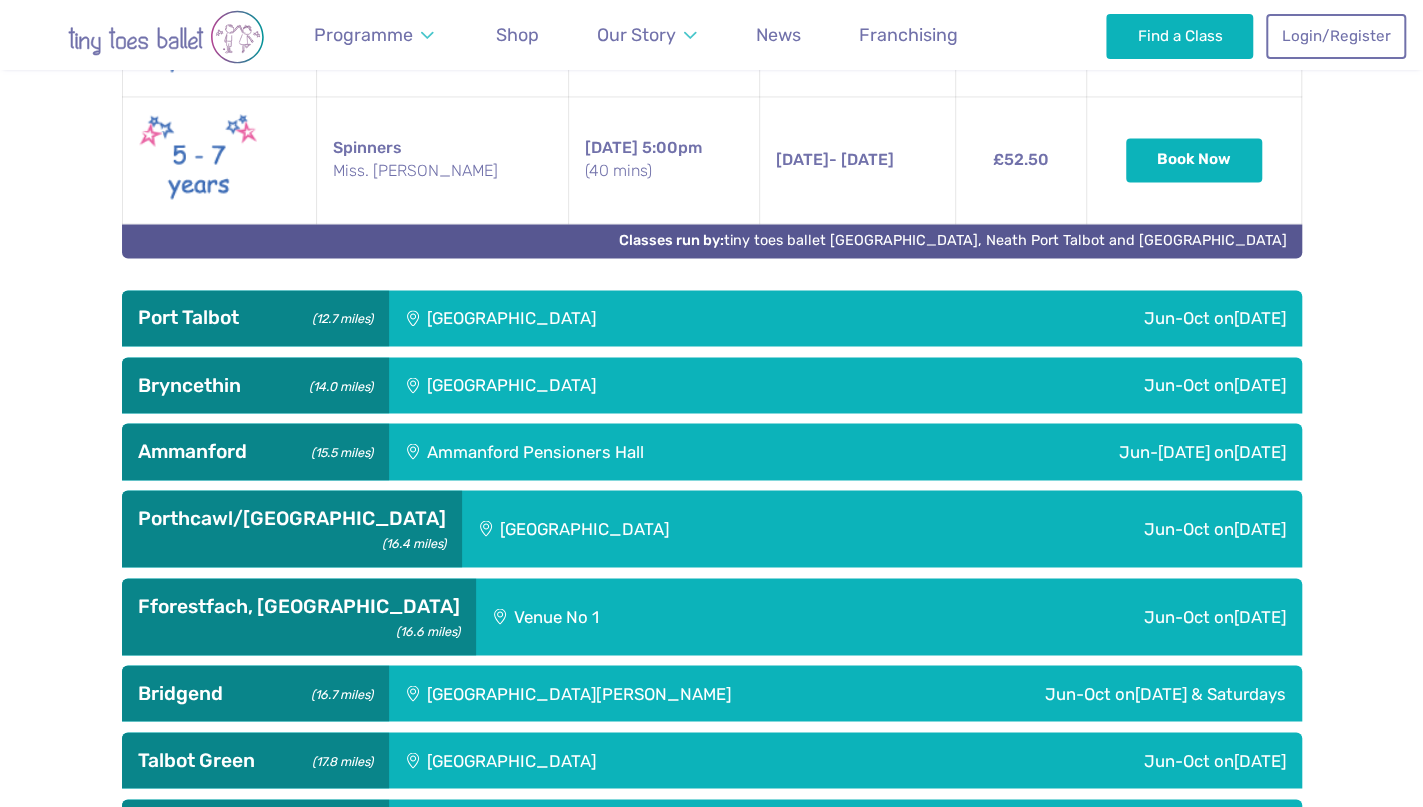 click on "Porthcawl/[GEOGRAPHIC_DATA] (16.4 miles)" at bounding box center [292, 518] 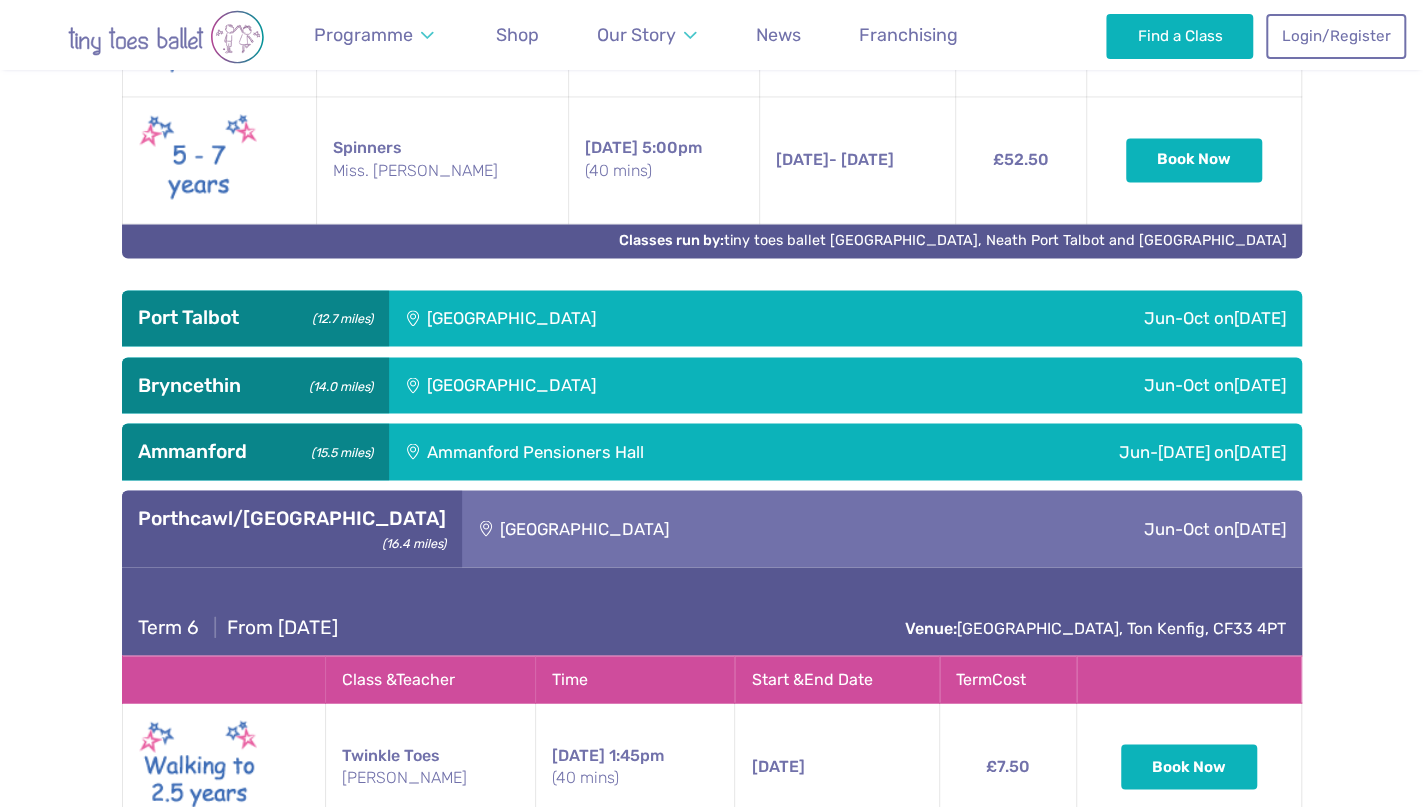 click on "Porthcawl/[GEOGRAPHIC_DATA] (16.4 miles)" at bounding box center [292, 518] 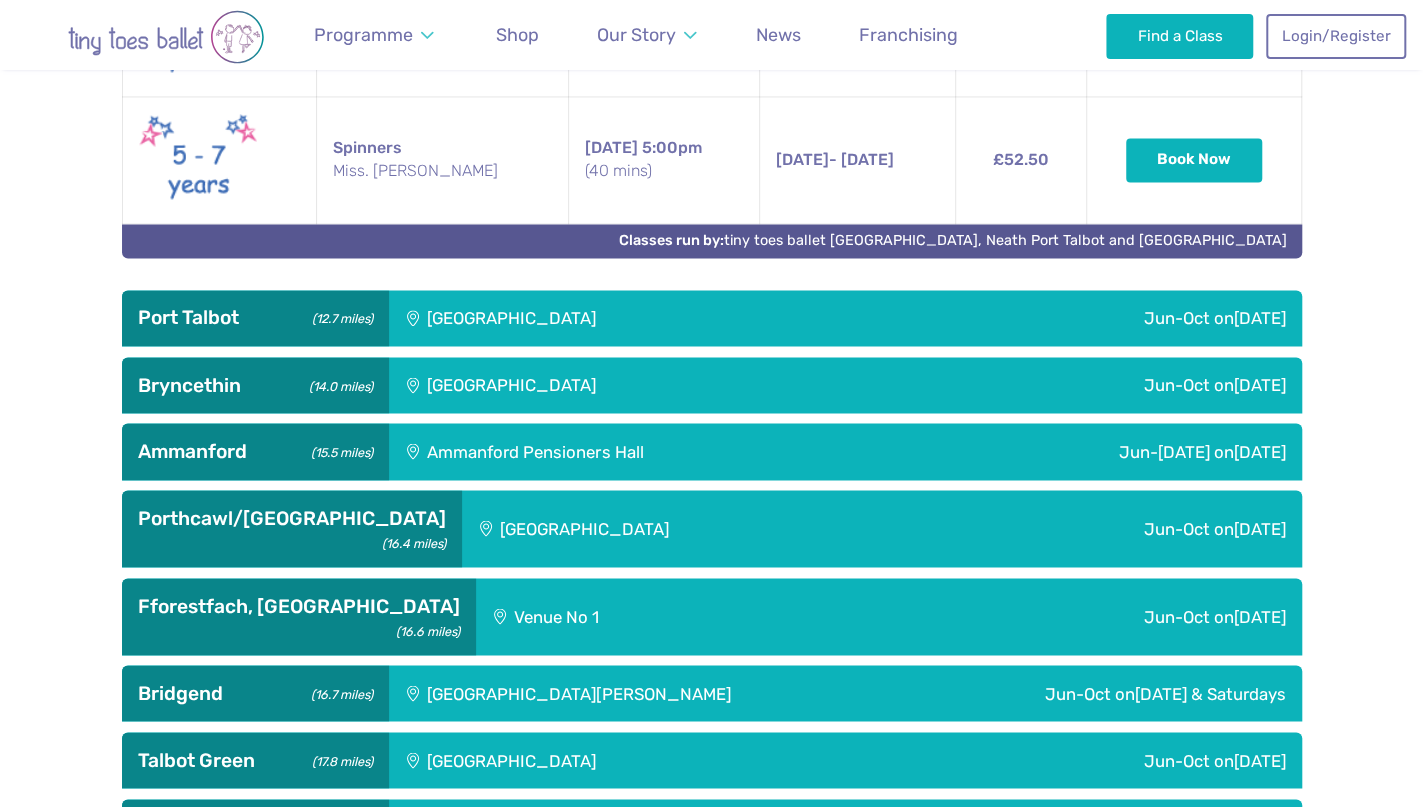 click on "[GEOGRAPHIC_DATA] (15.5 miles)" at bounding box center (255, 451) 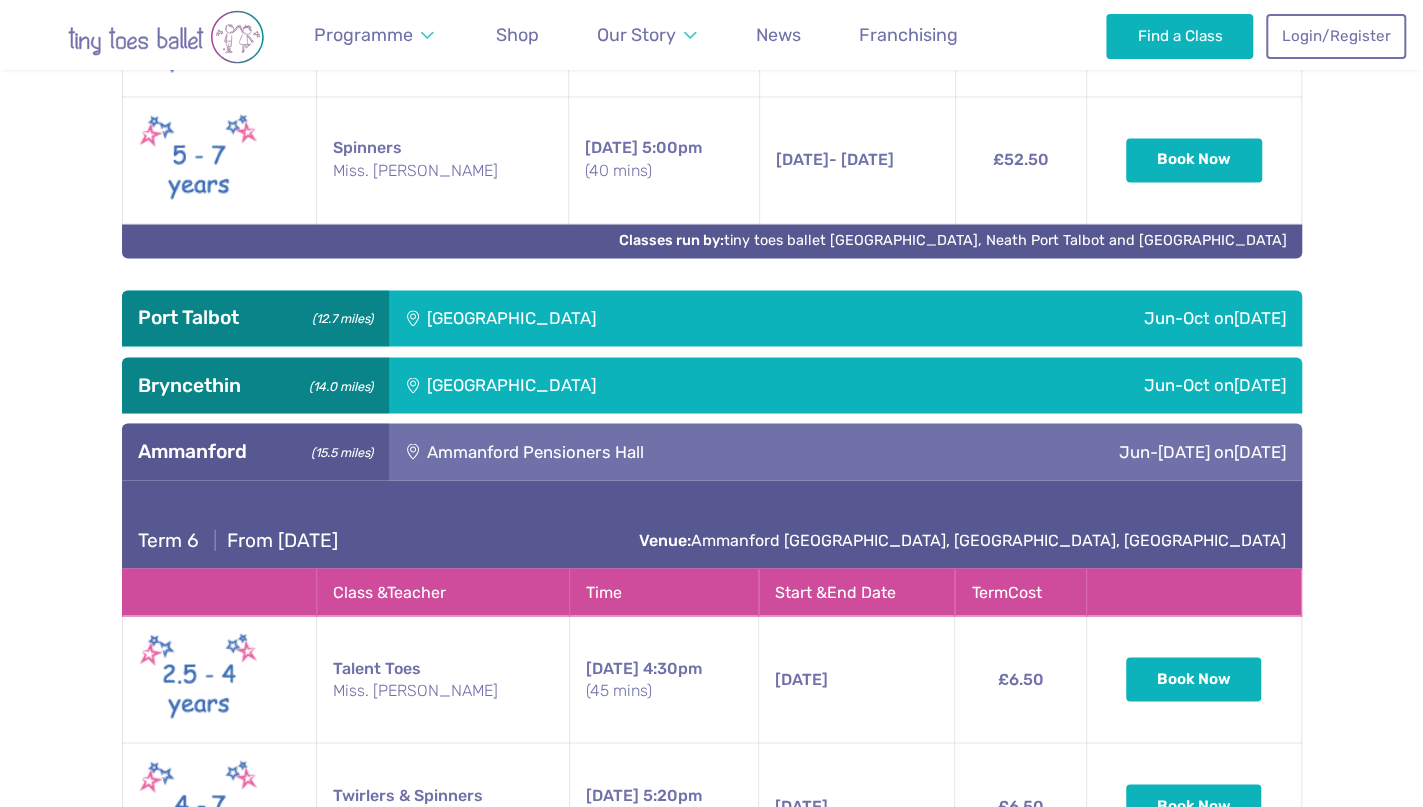 click on "[GEOGRAPHIC_DATA] (15.5 miles)" at bounding box center (255, 451) 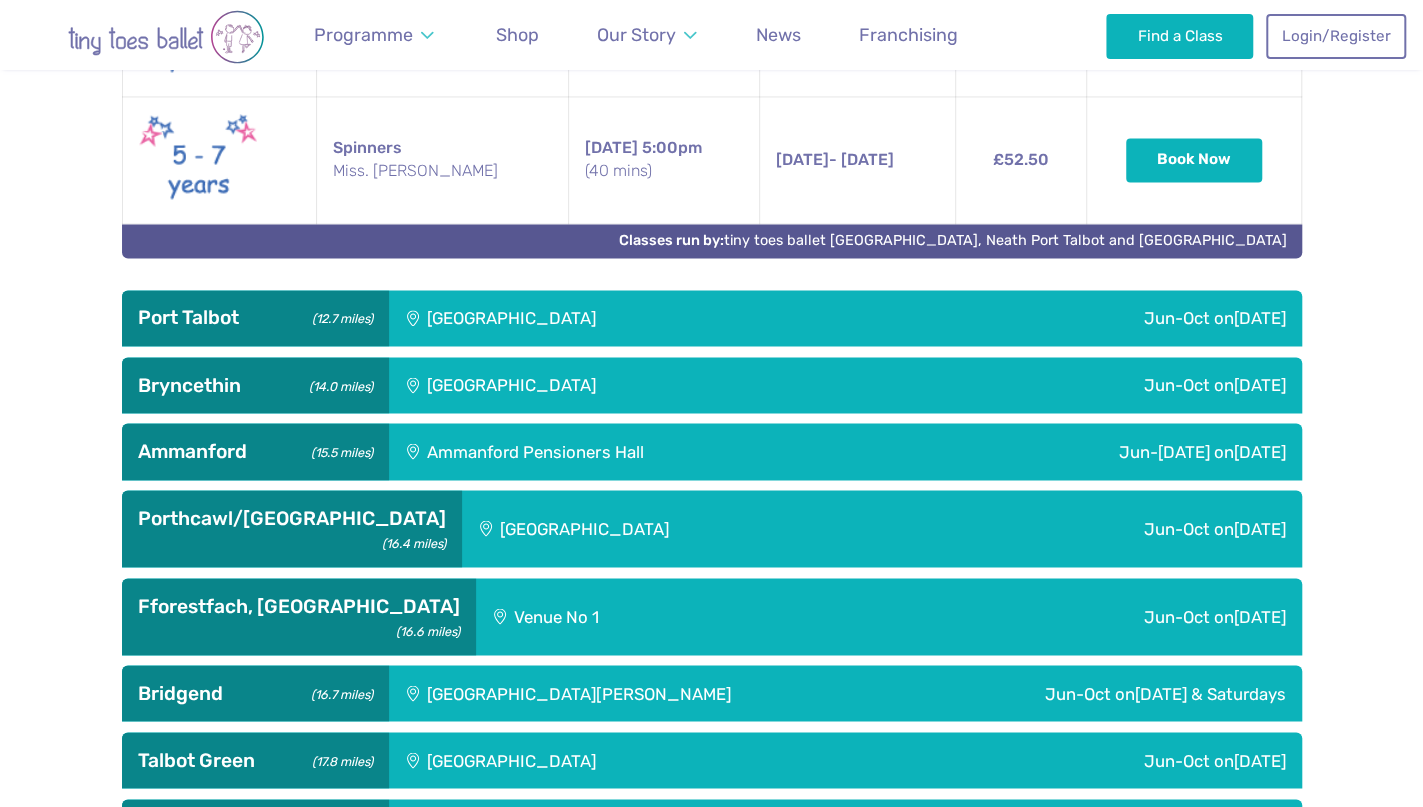 click on "Bryncethin (14.0 miles)" at bounding box center (255, 385) 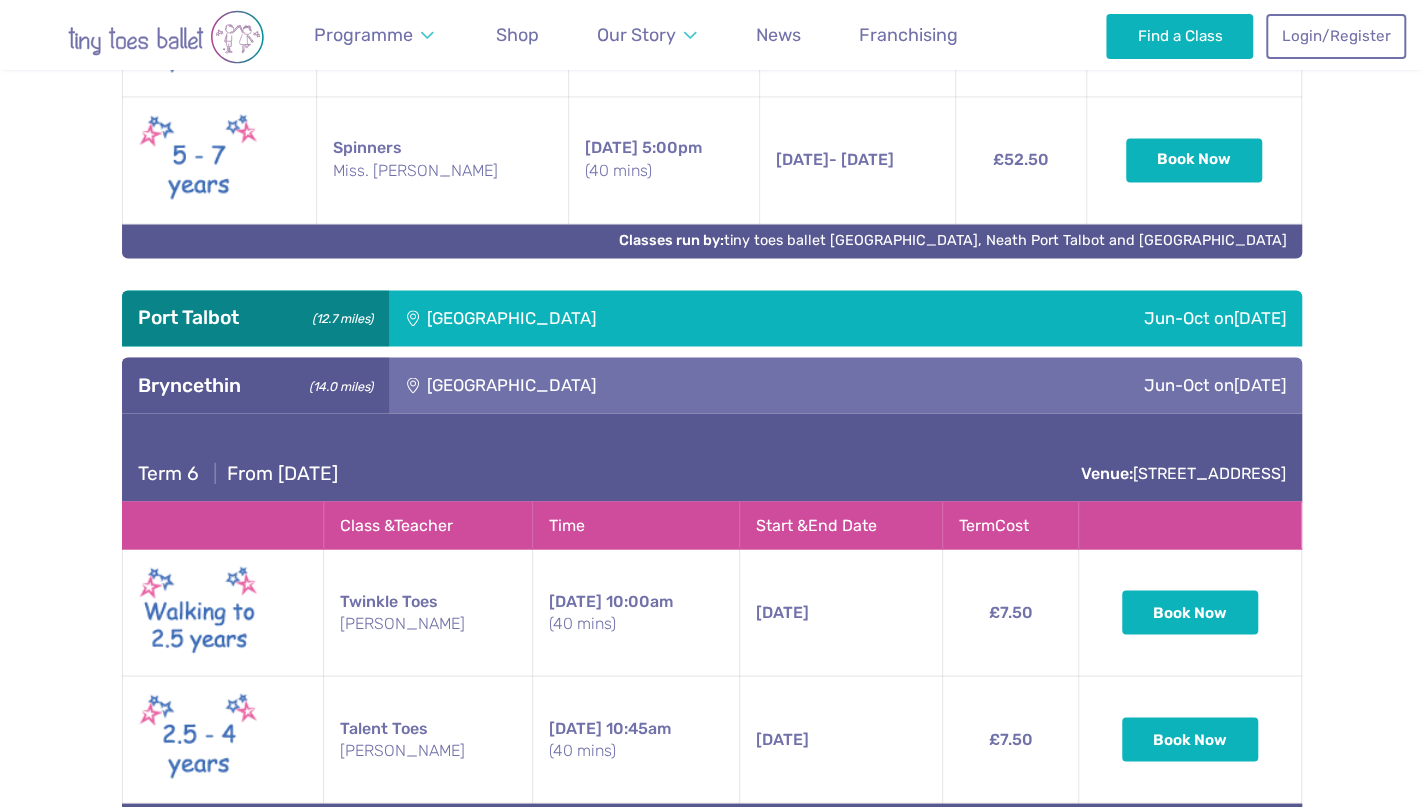 click on "Bryncethin (14.0 miles)" at bounding box center (255, 385) 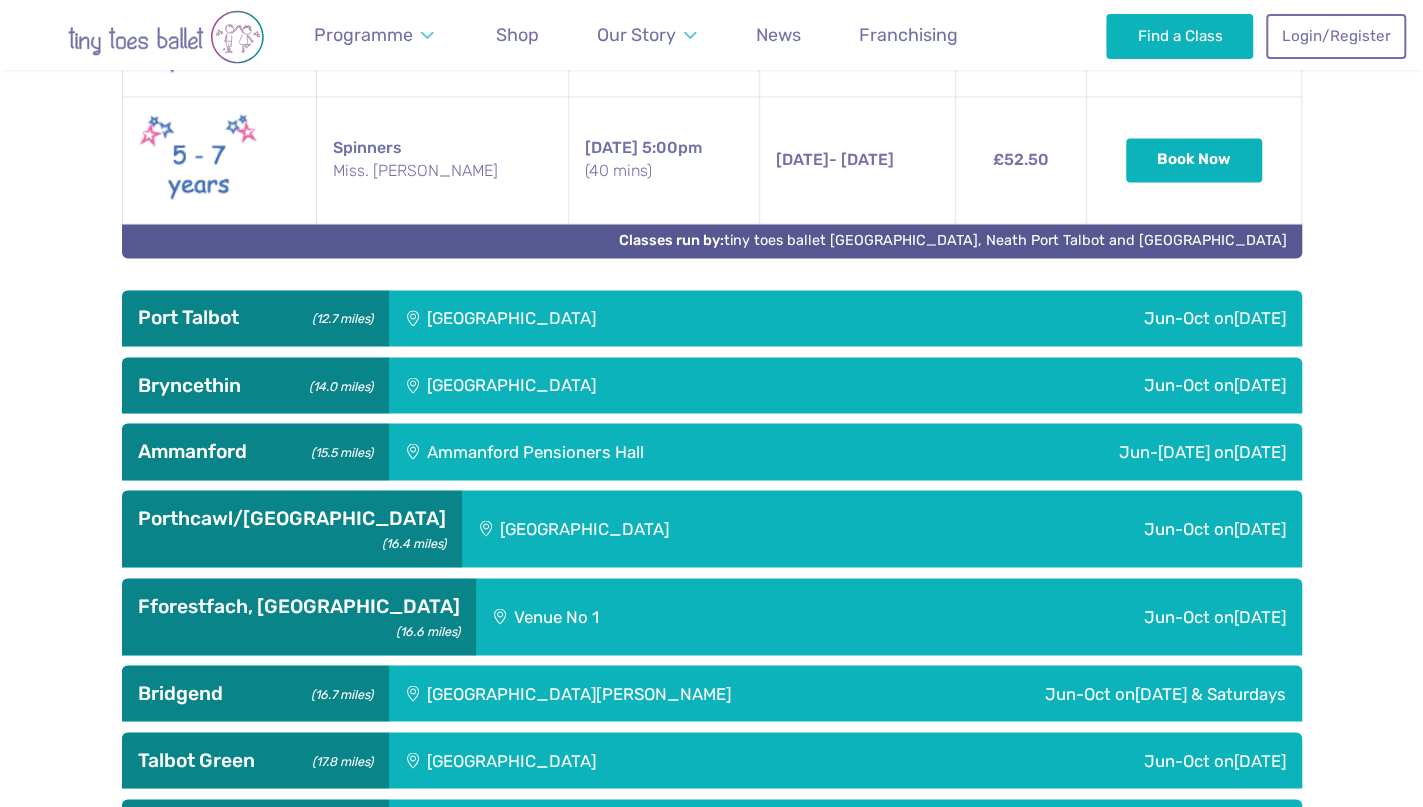 click on "Port Talbot (12.7 miles)" at bounding box center [255, 318] 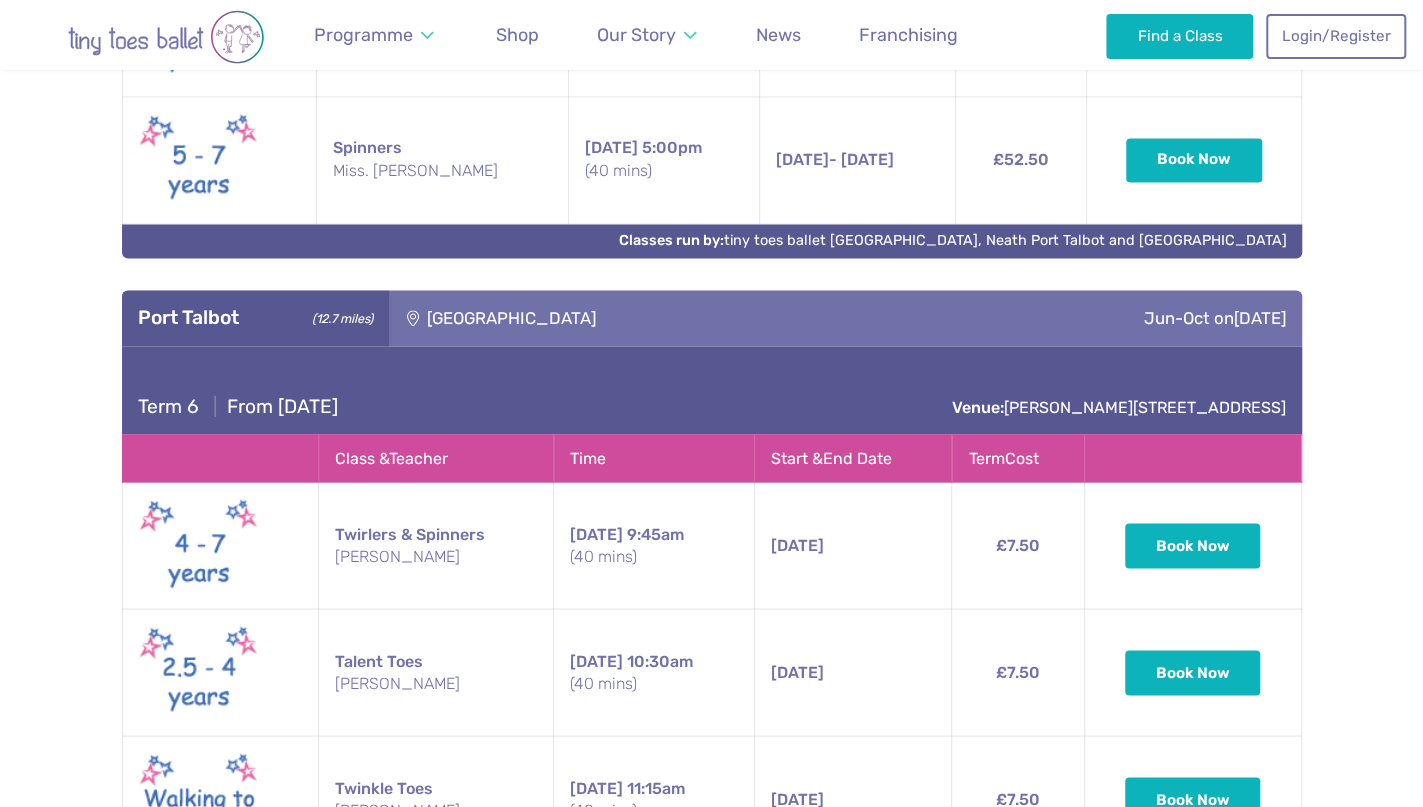 click on "Port Talbot (12.7 miles)" at bounding box center (255, 318) 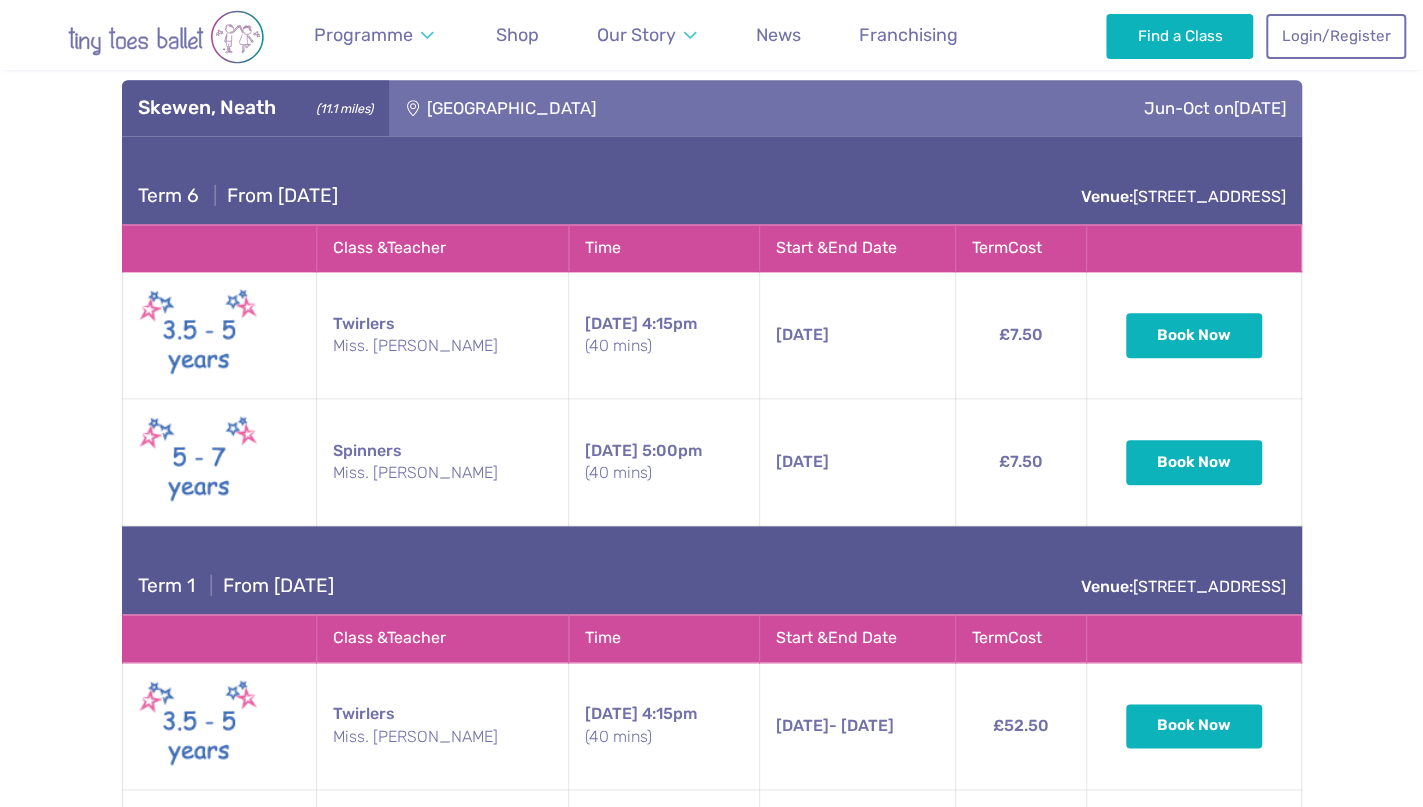 scroll, scrollTop: 742, scrollLeft: 0, axis: vertical 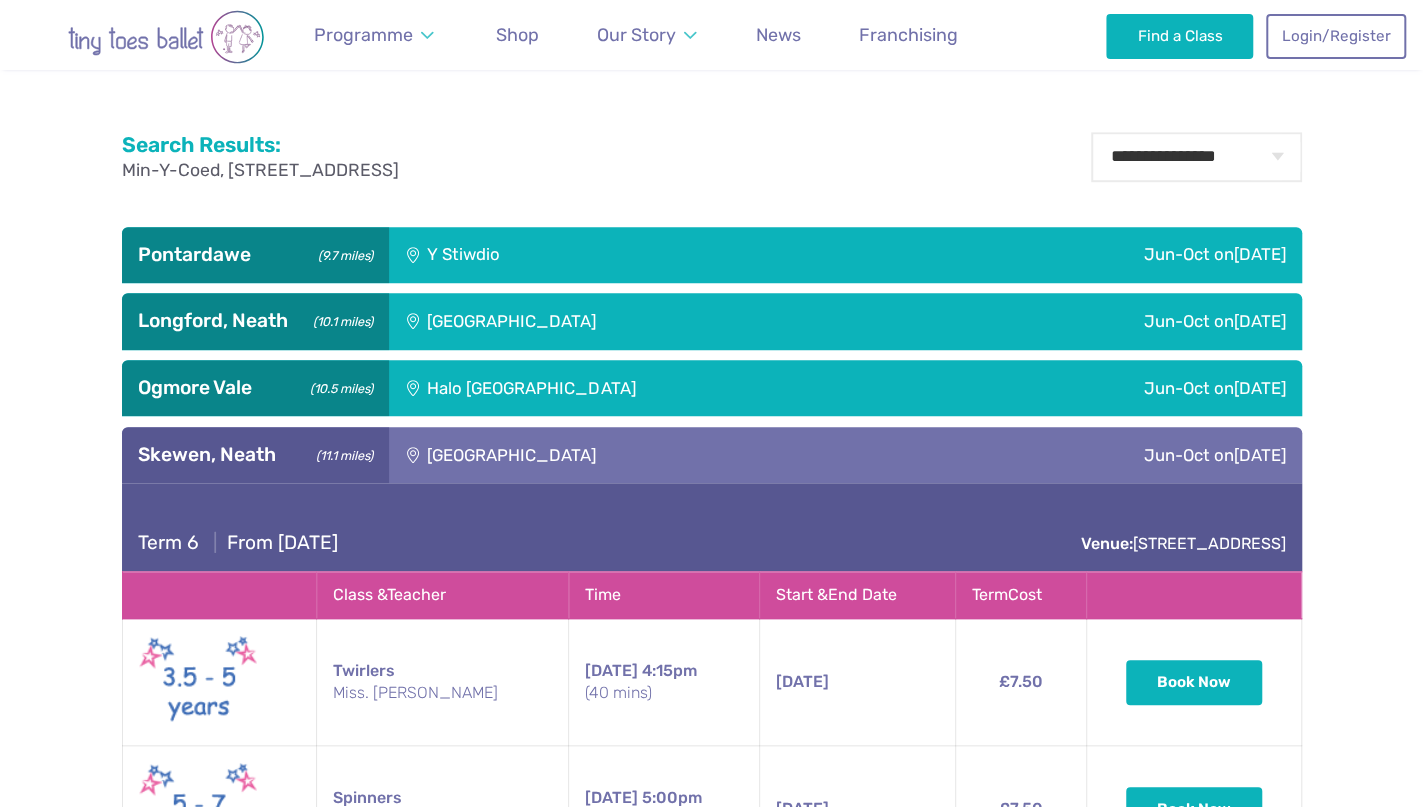 click on "Skewen, Neath (11.1 miles)" at bounding box center [255, 455] 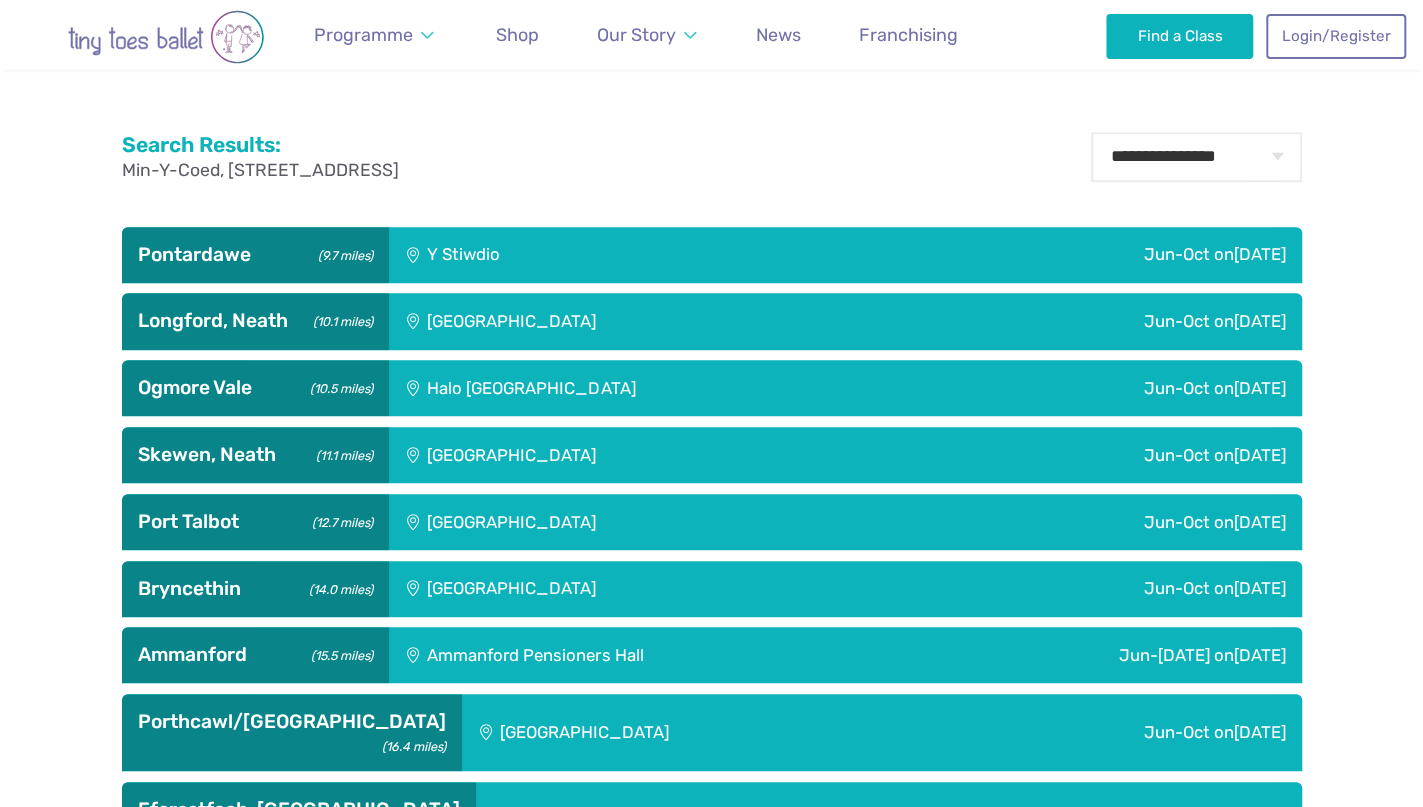 click on "Pontardawe (9.7 miles)" at bounding box center [255, 255] 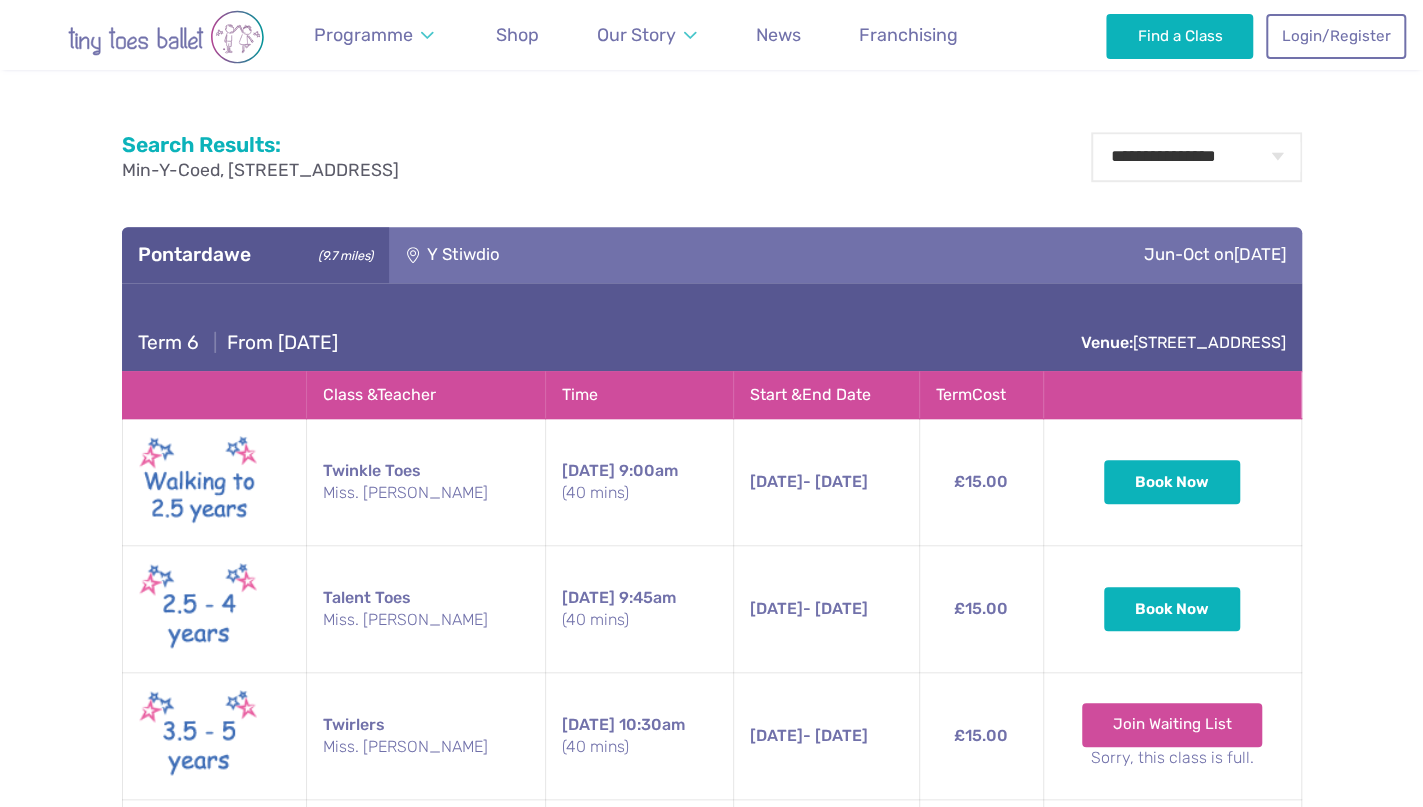click on "Pontardawe (9.7 miles)" at bounding box center (255, 255) 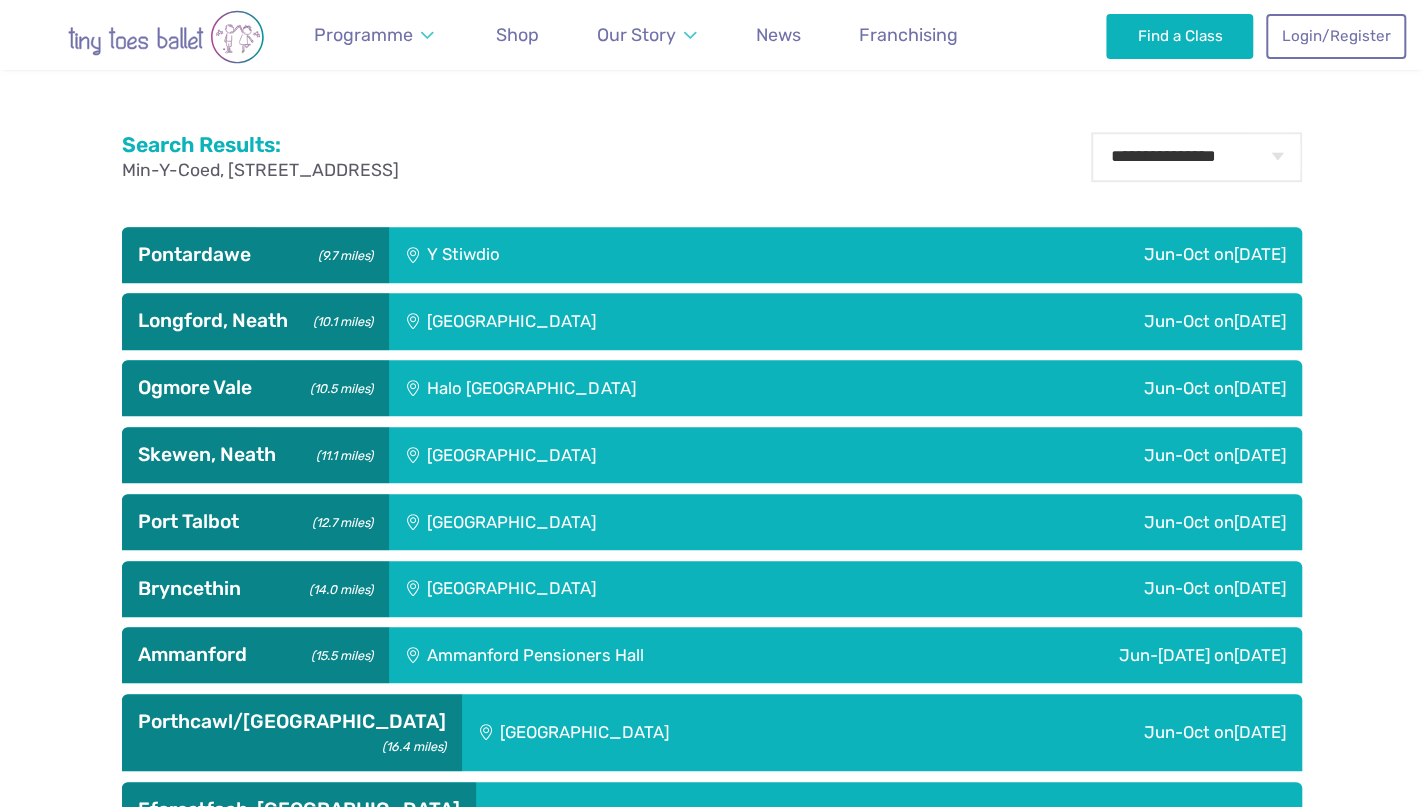 click on "[GEOGRAPHIC_DATA][PERSON_NAME] (10.1 miles)" at bounding box center (255, 321) 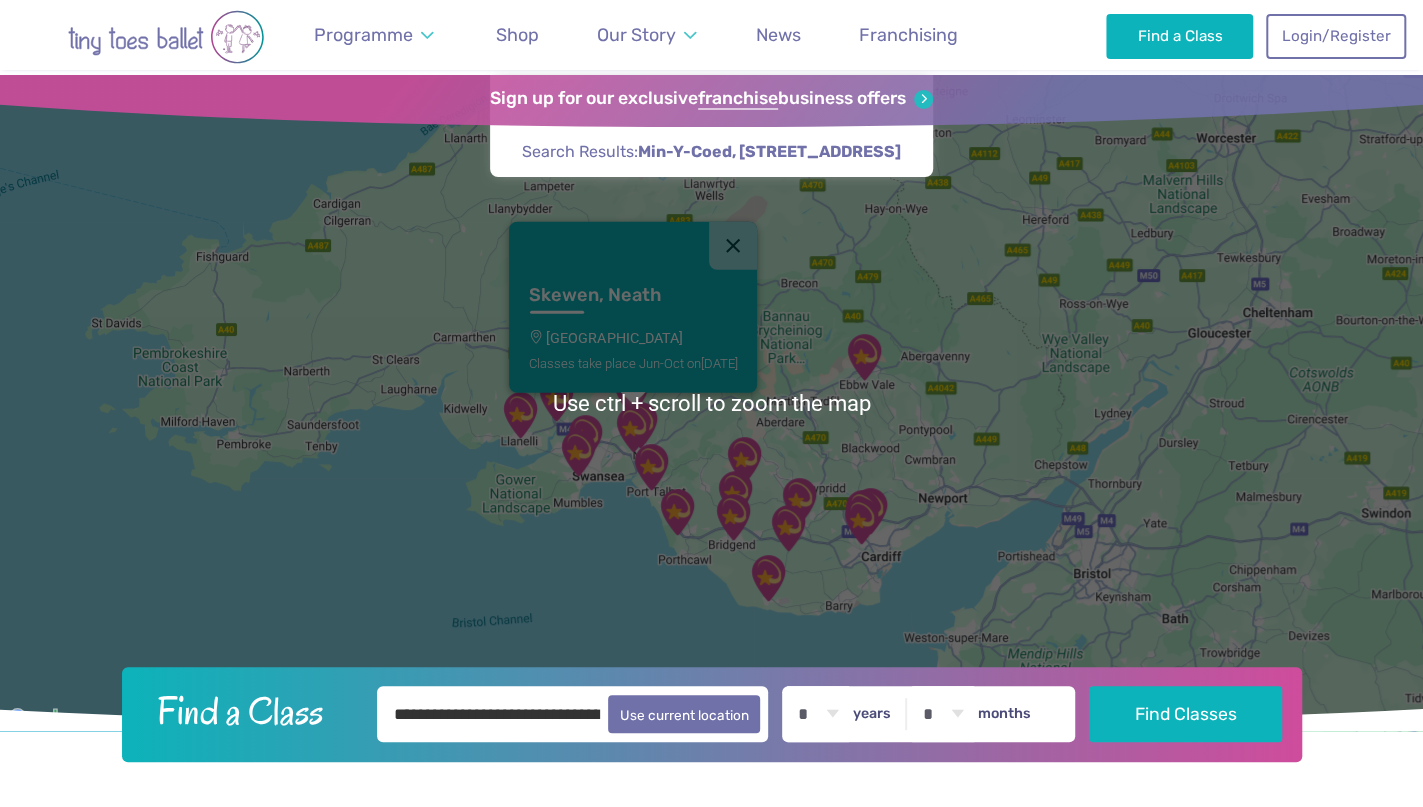 scroll, scrollTop: 396, scrollLeft: 0, axis: vertical 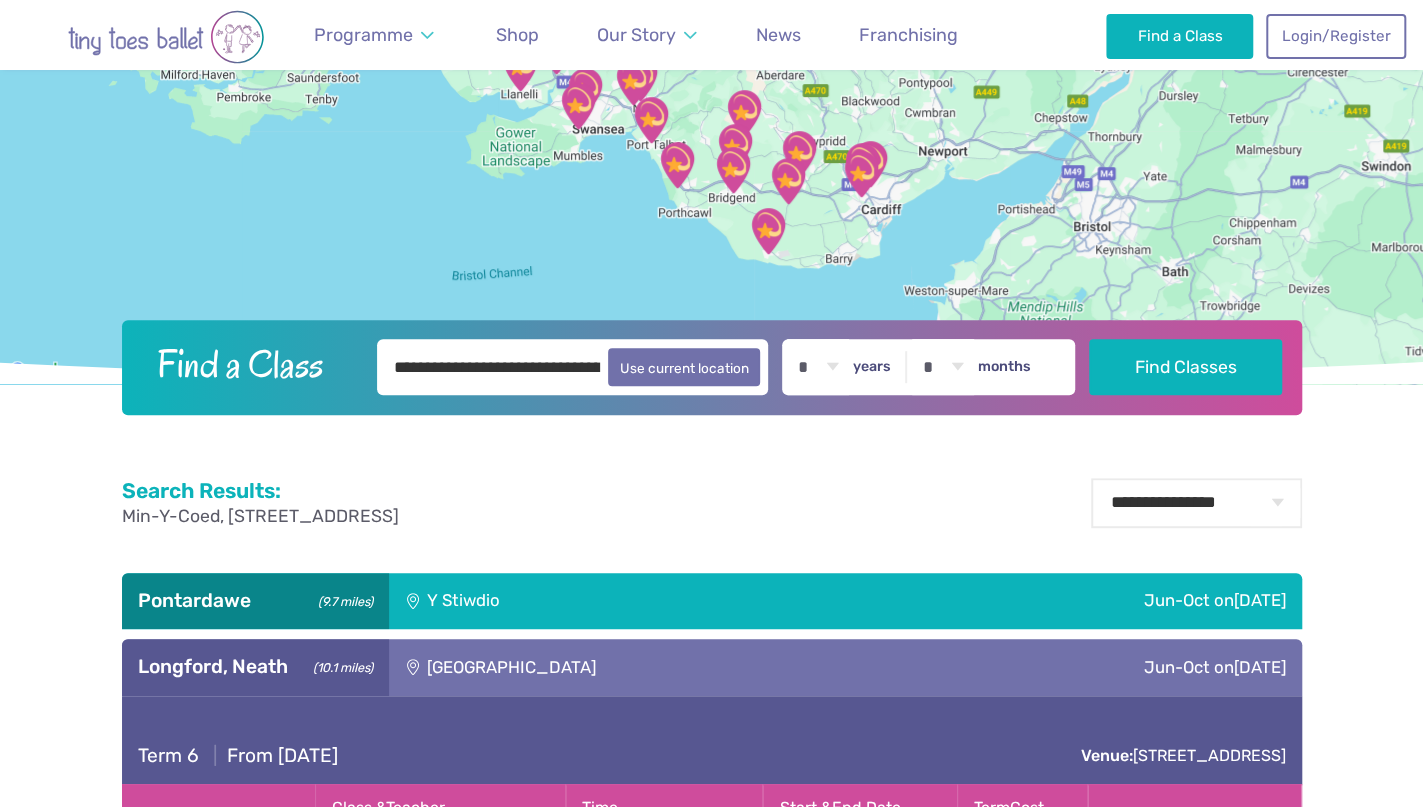 click on "[GEOGRAPHIC_DATA][PERSON_NAME] (10.1 miles)" at bounding box center [255, 667] 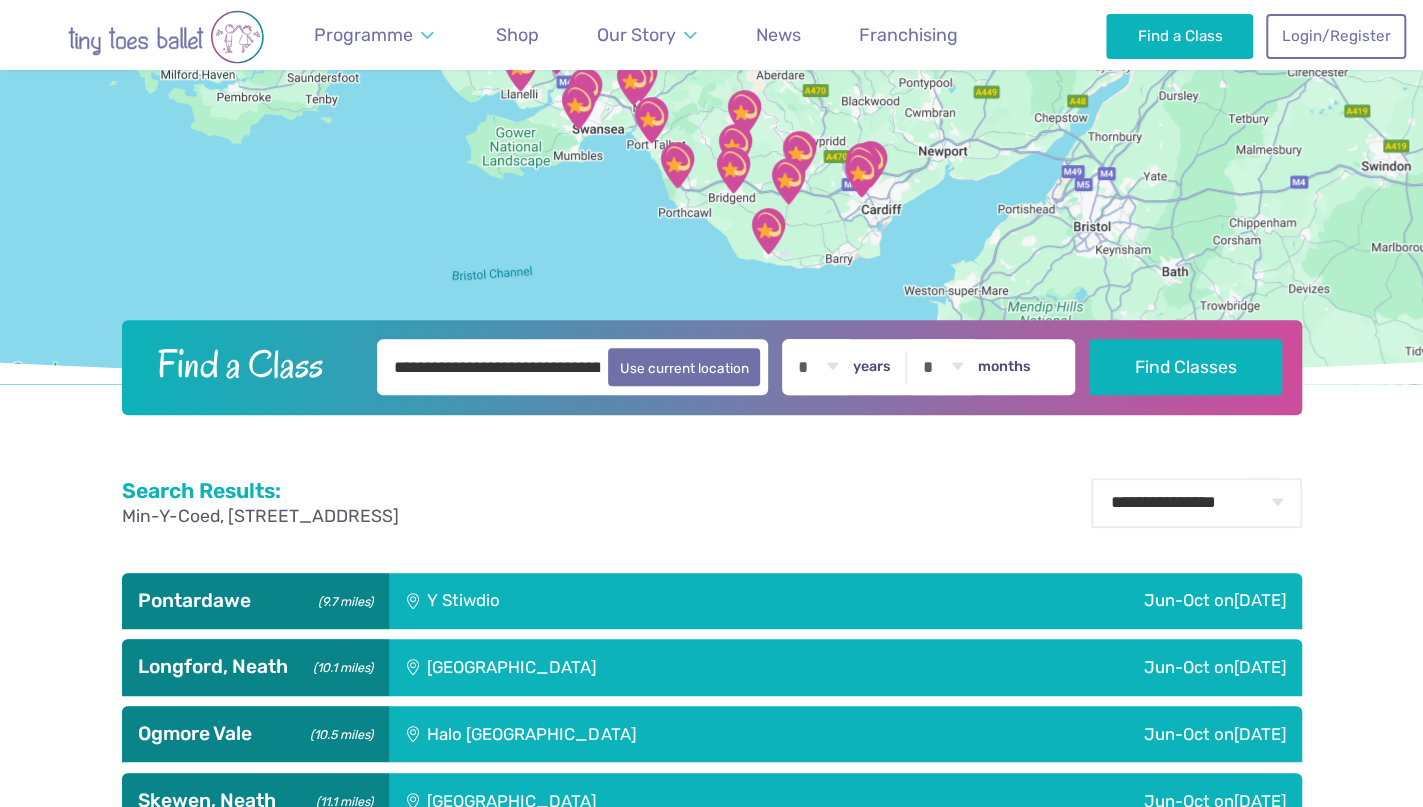 click on "Ogmore Vale (10.5 miles)" at bounding box center (255, 734) 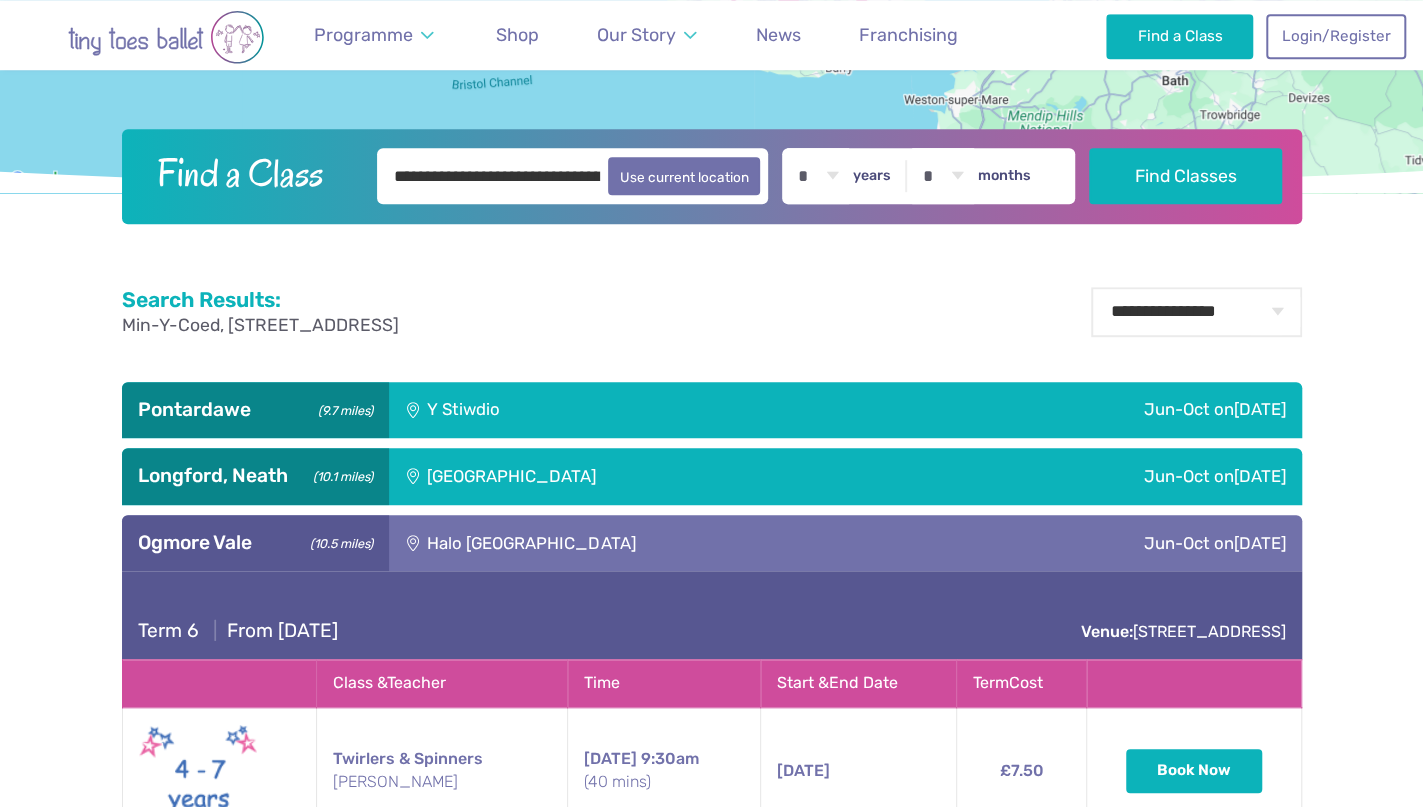 scroll, scrollTop: 742, scrollLeft: 0, axis: vertical 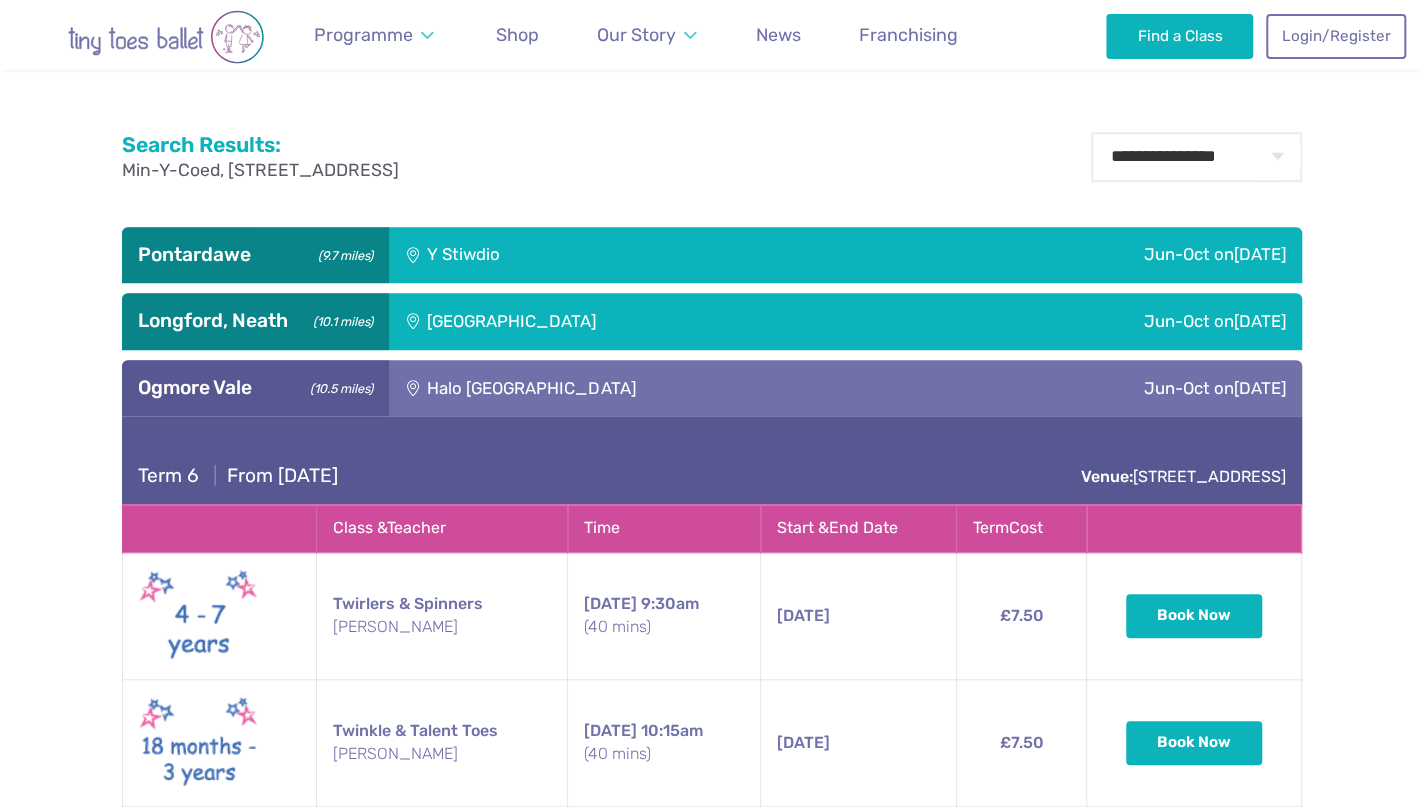 click on "Ogmore Vale (10.5 miles)" at bounding box center (255, 388) 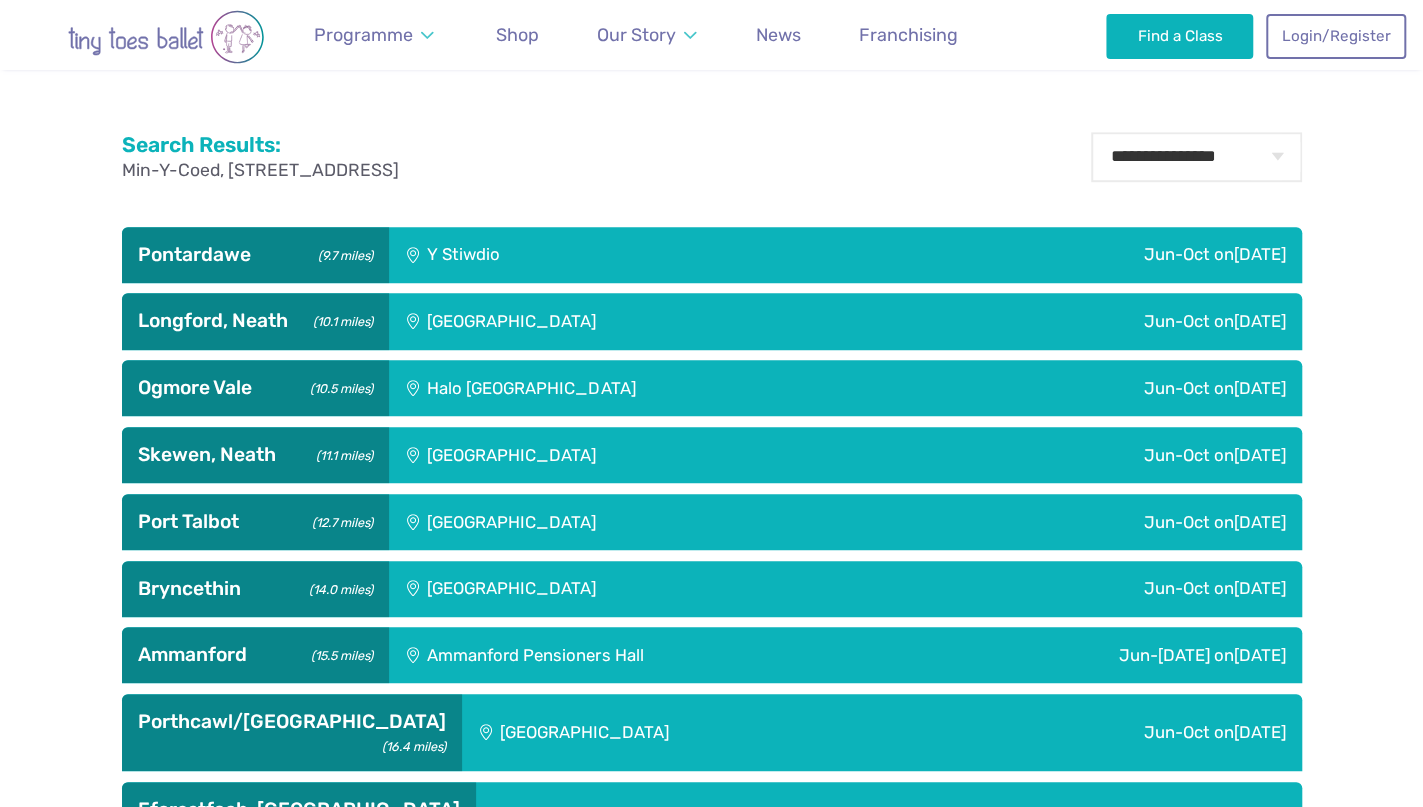 click on "Skewen, Neath (11.1 miles)" at bounding box center (255, 455) 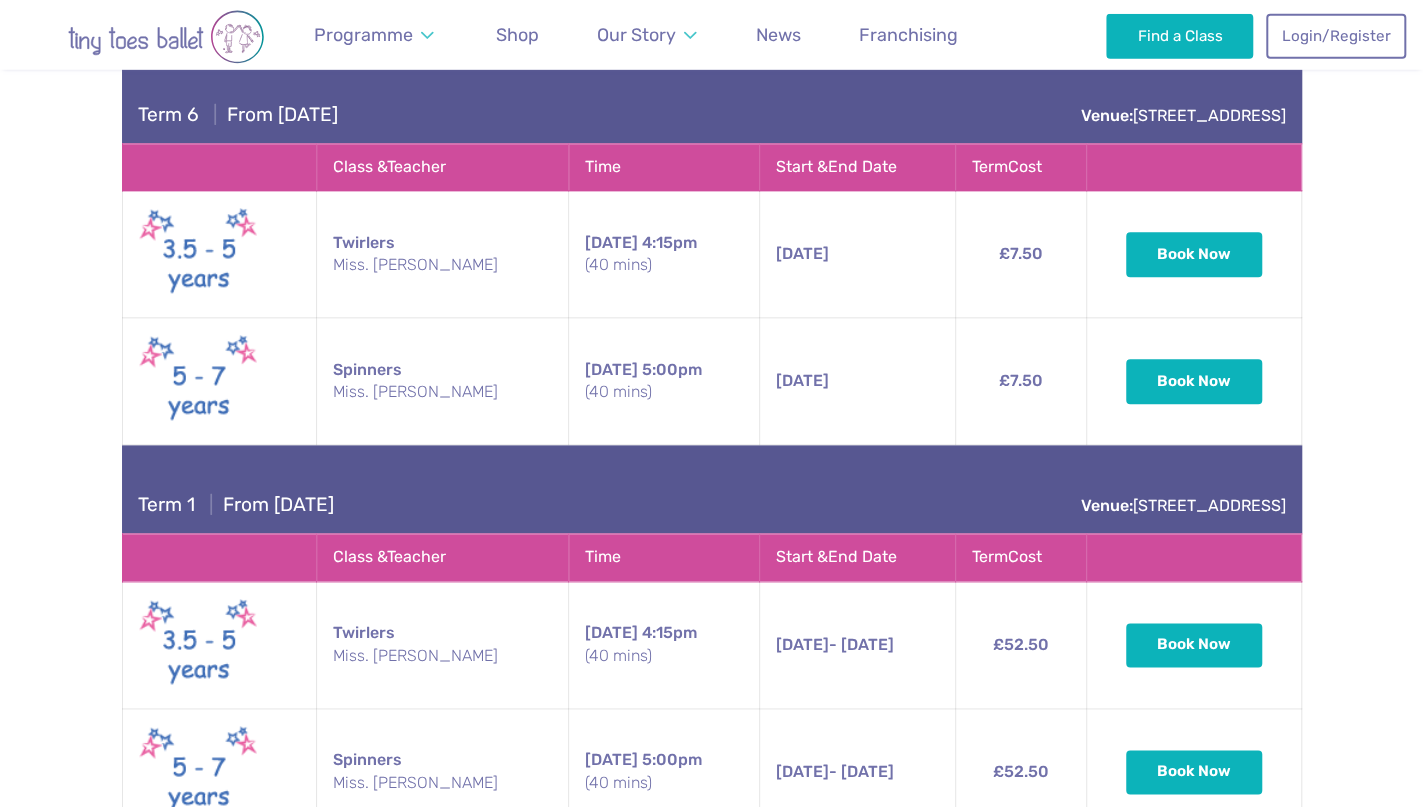 scroll, scrollTop: 1089, scrollLeft: 0, axis: vertical 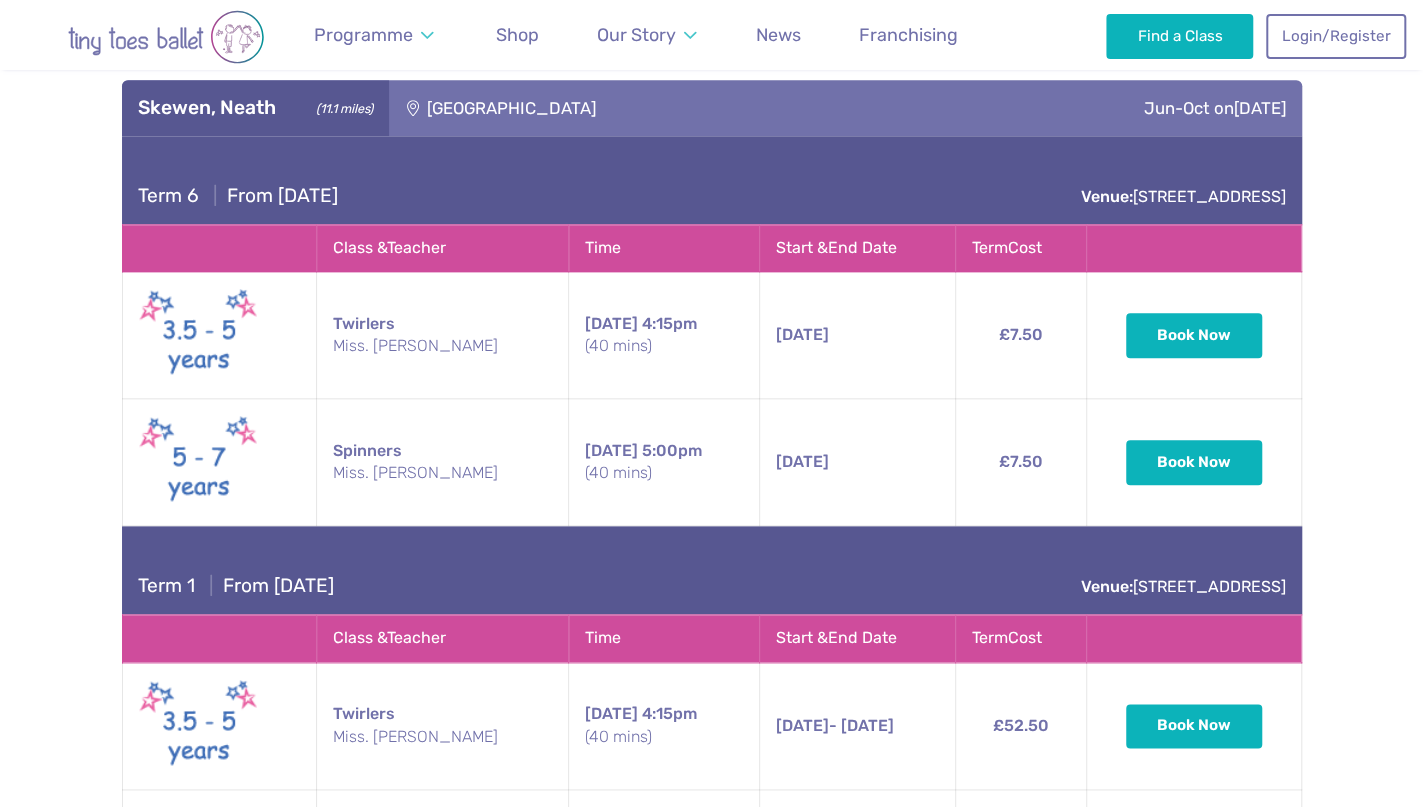 click on "Skewen, Neath (11.1 miles)" at bounding box center (255, 108) 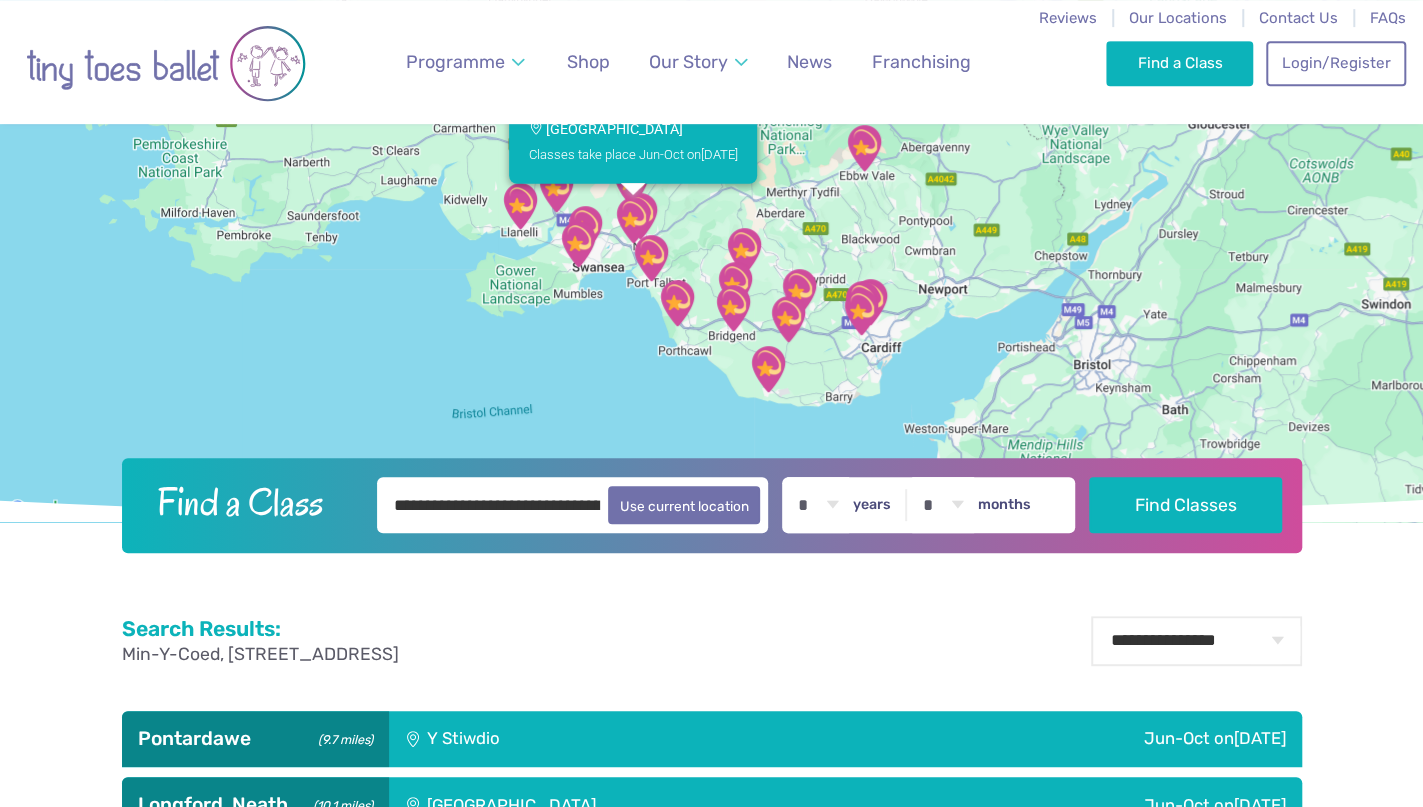 scroll, scrollTop: 0, scrollLeft: 0, axis: both 